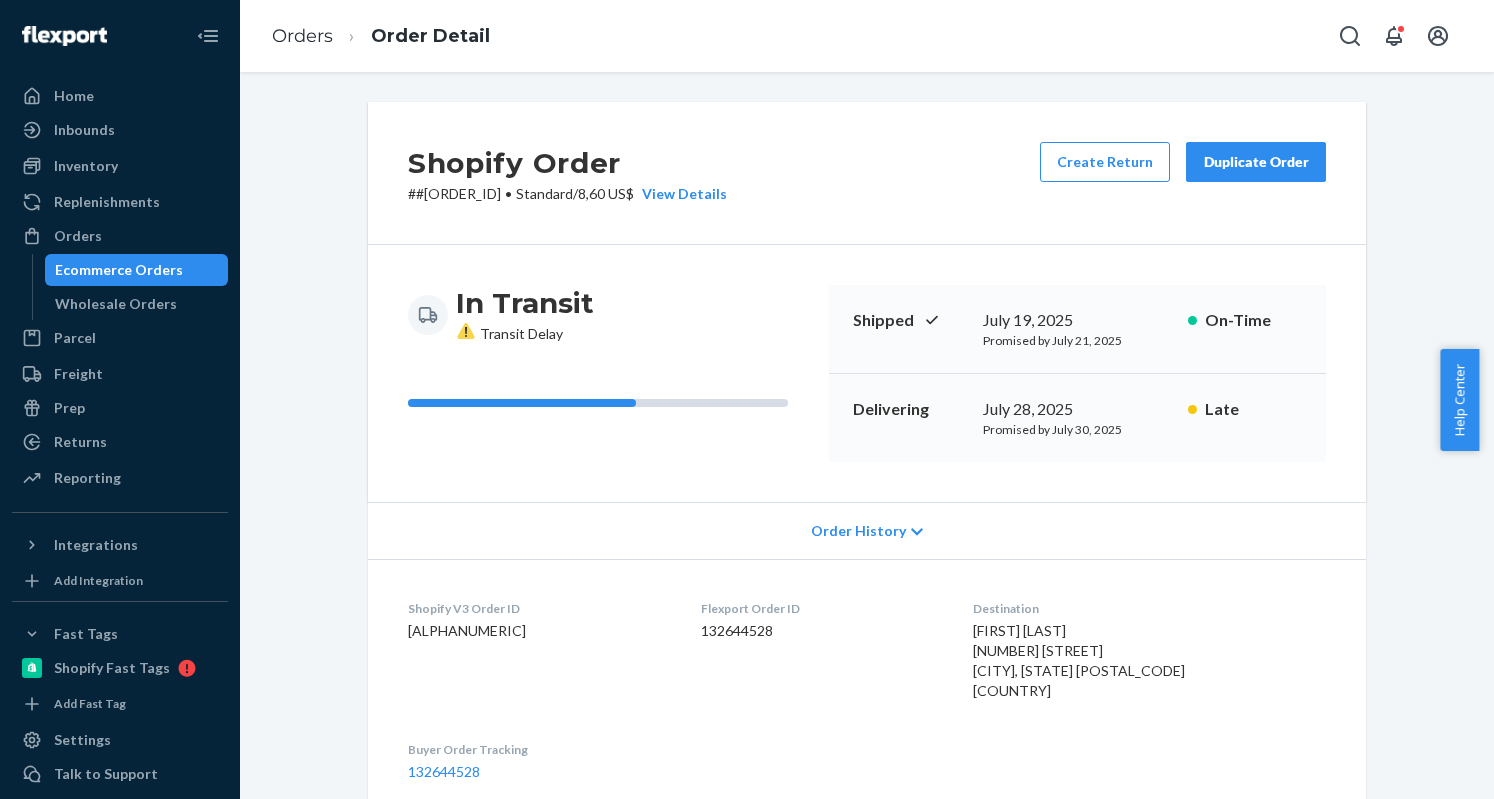 click on "Returns" at bounding box center [120, 442] 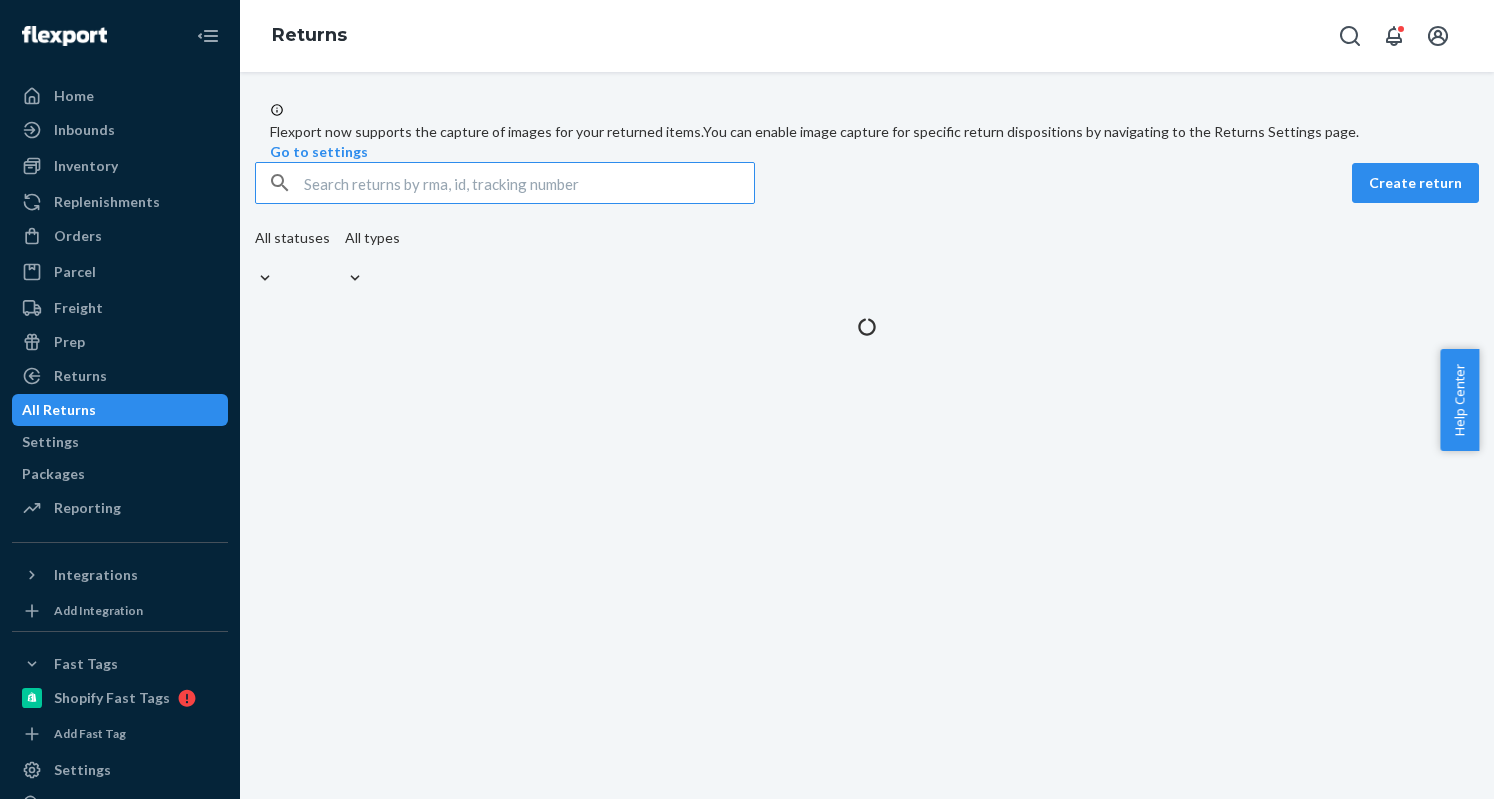 click at bounding box center (529, 183) 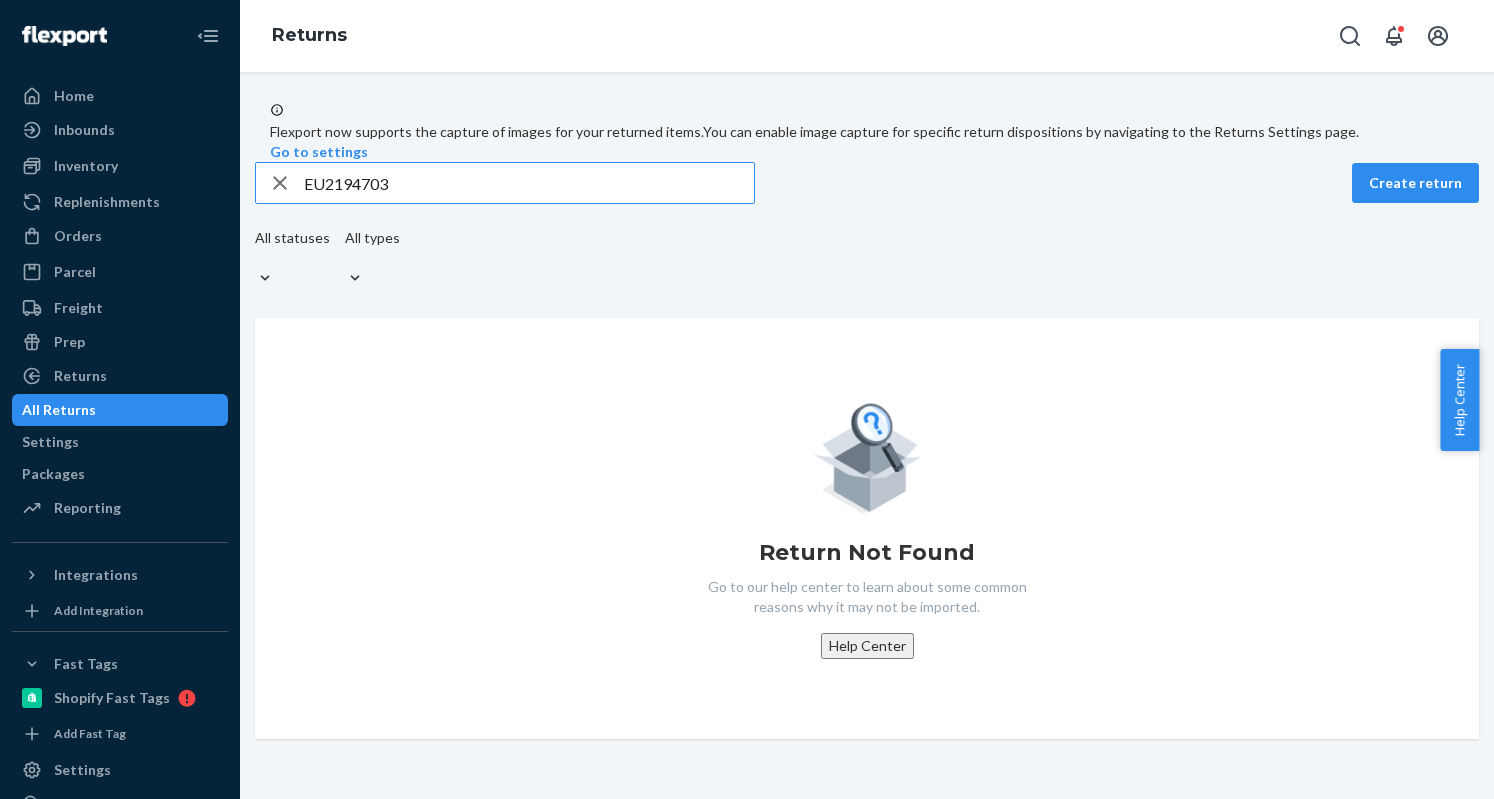 click on "EU2194703" at bounding box center [529, 183] 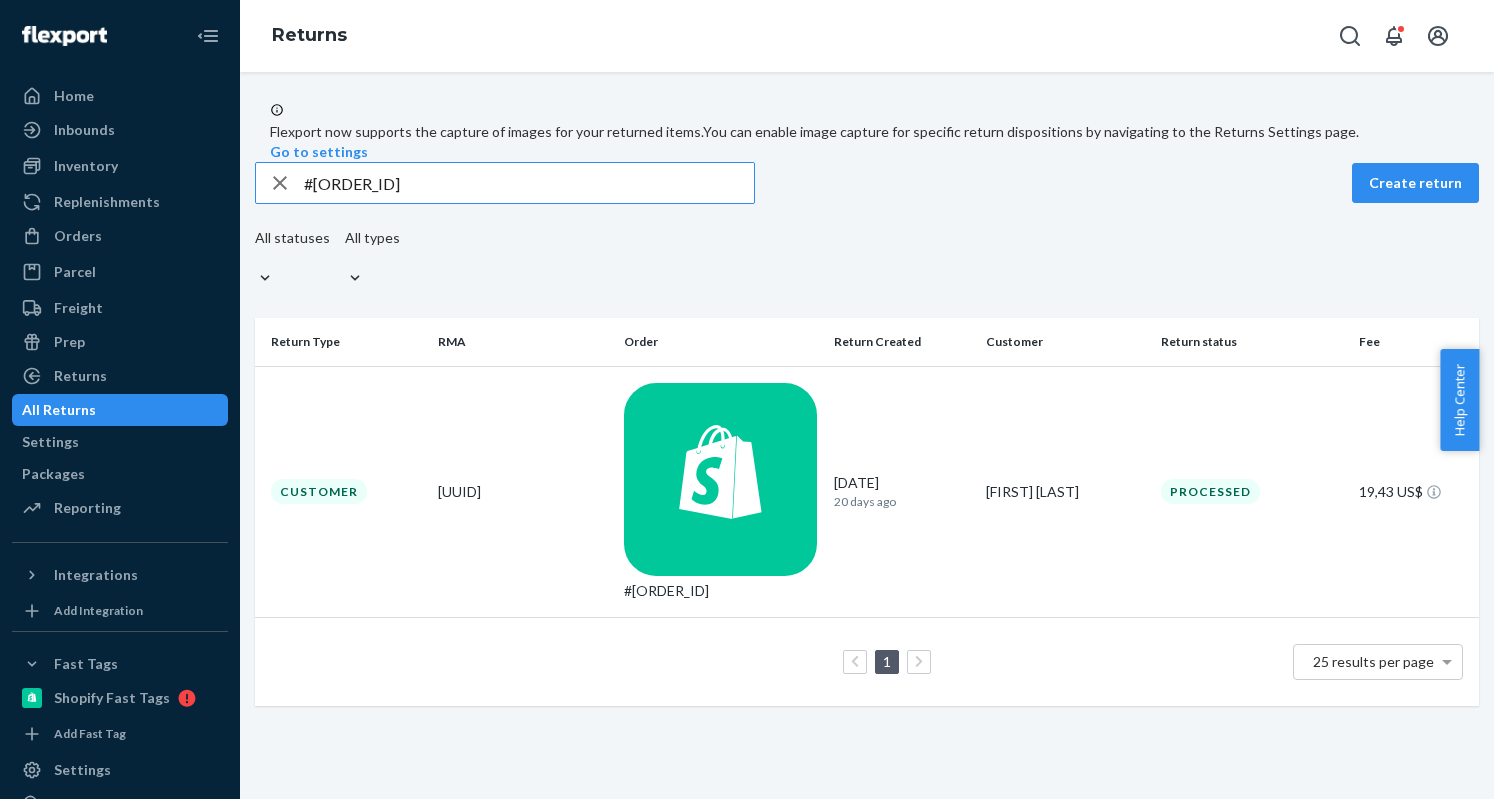 type on "#EU2194703" 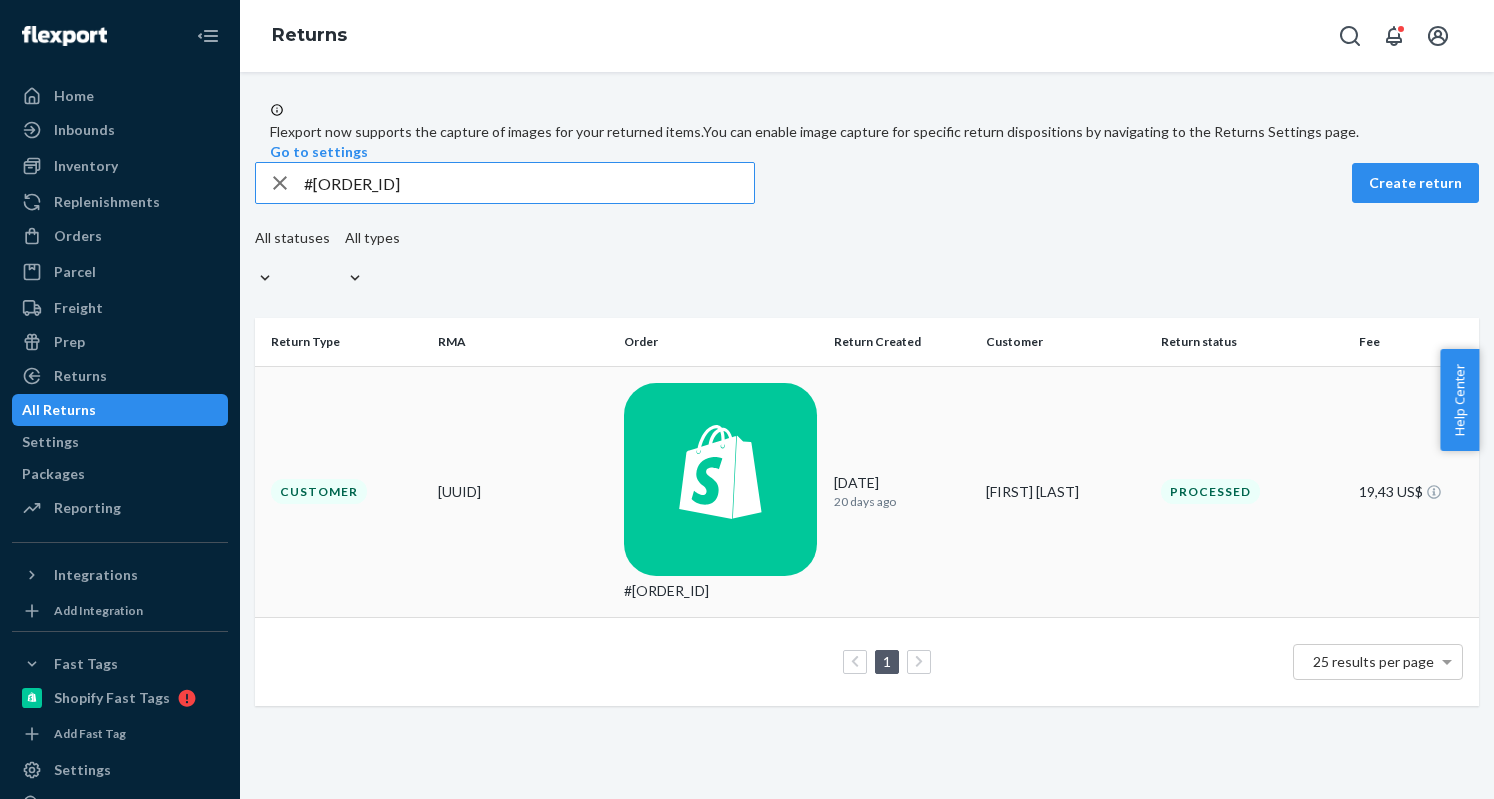 click on "54be3472-429f-46fa-952d-32f66658540f" at bounding box center [523, 492] 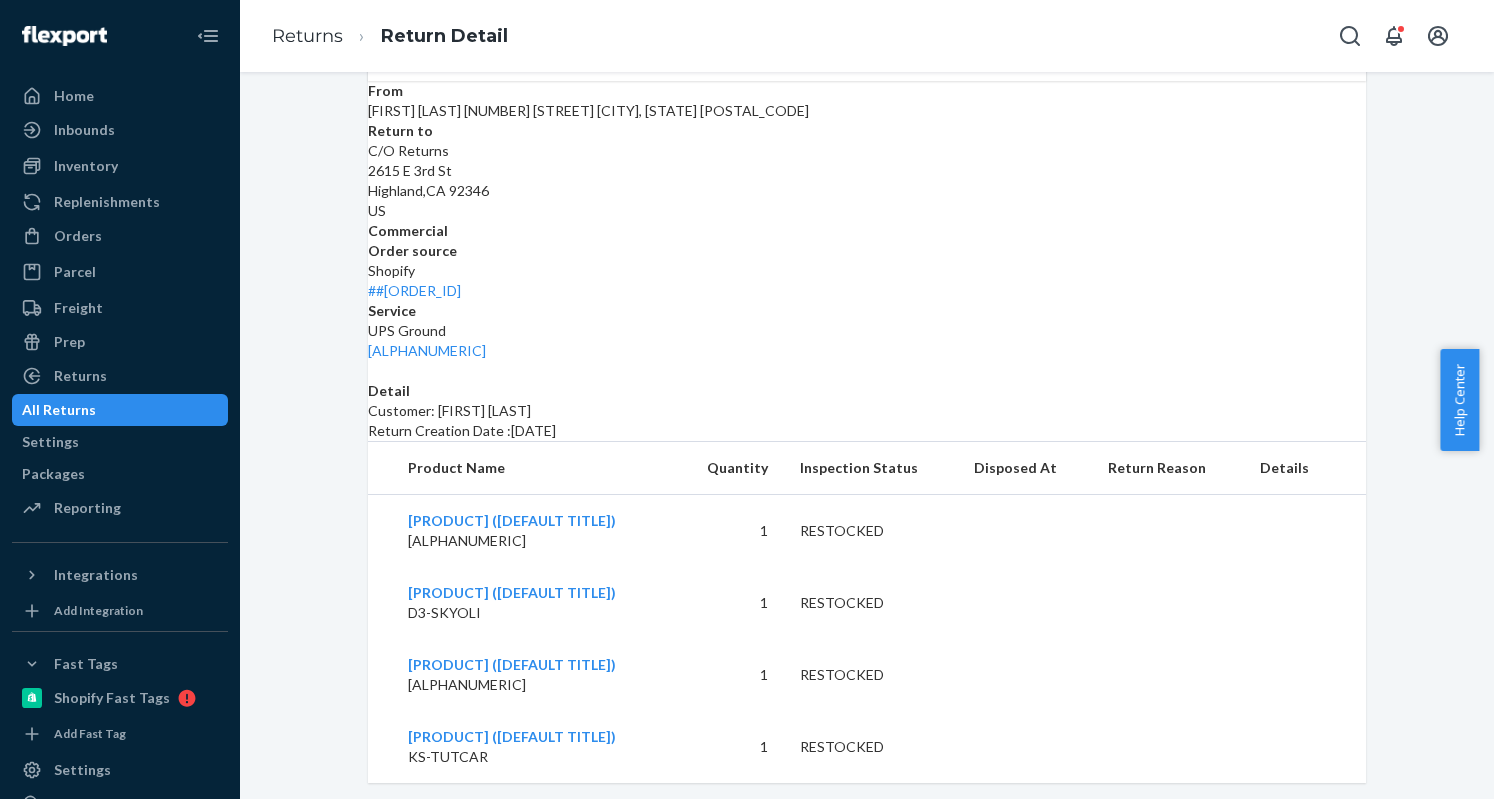 scroll, scrollTop: 320, scrollLeft: 0, axis: vertical 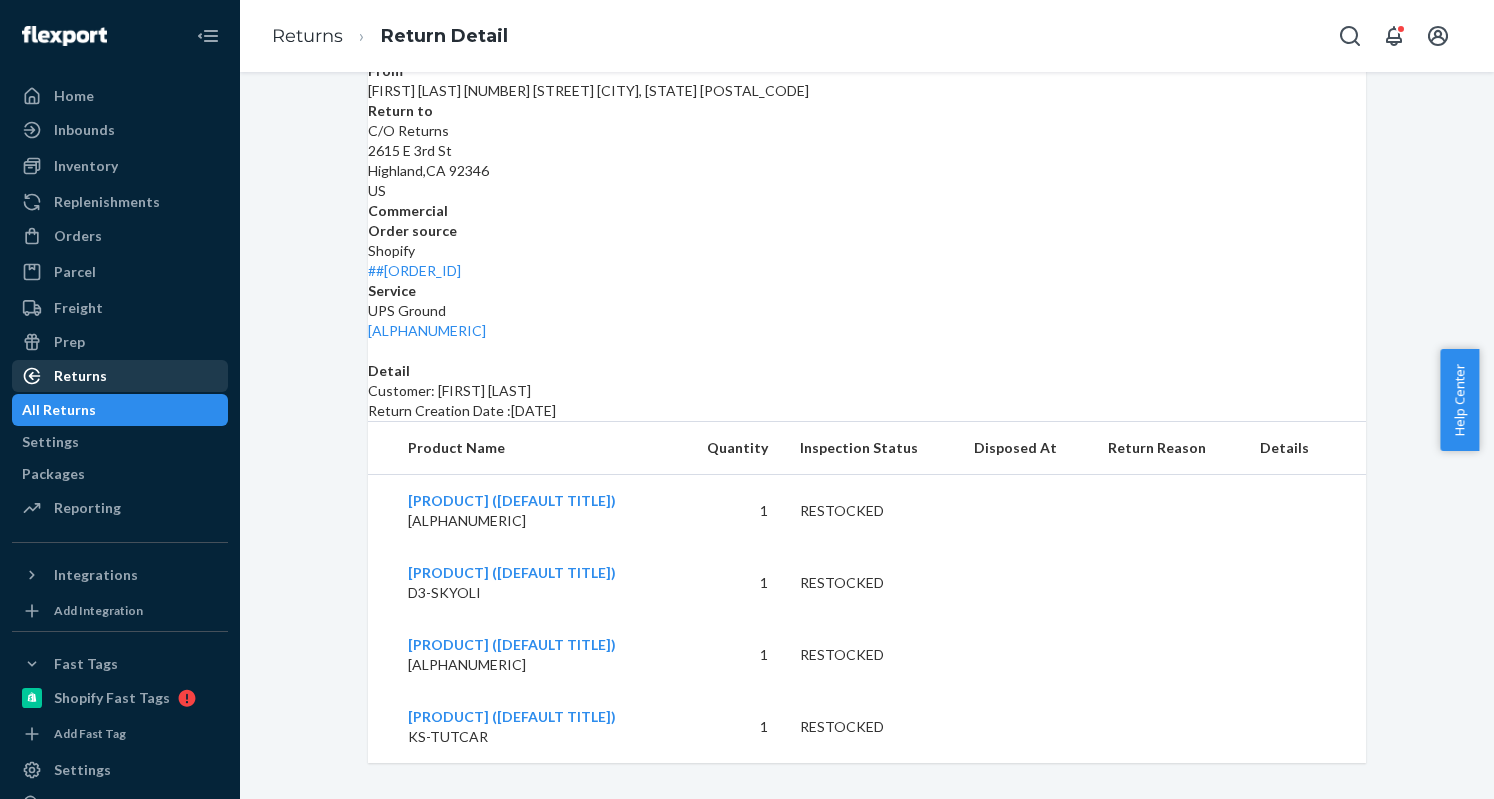 click on "Returns" at bounding box center (80, 376) 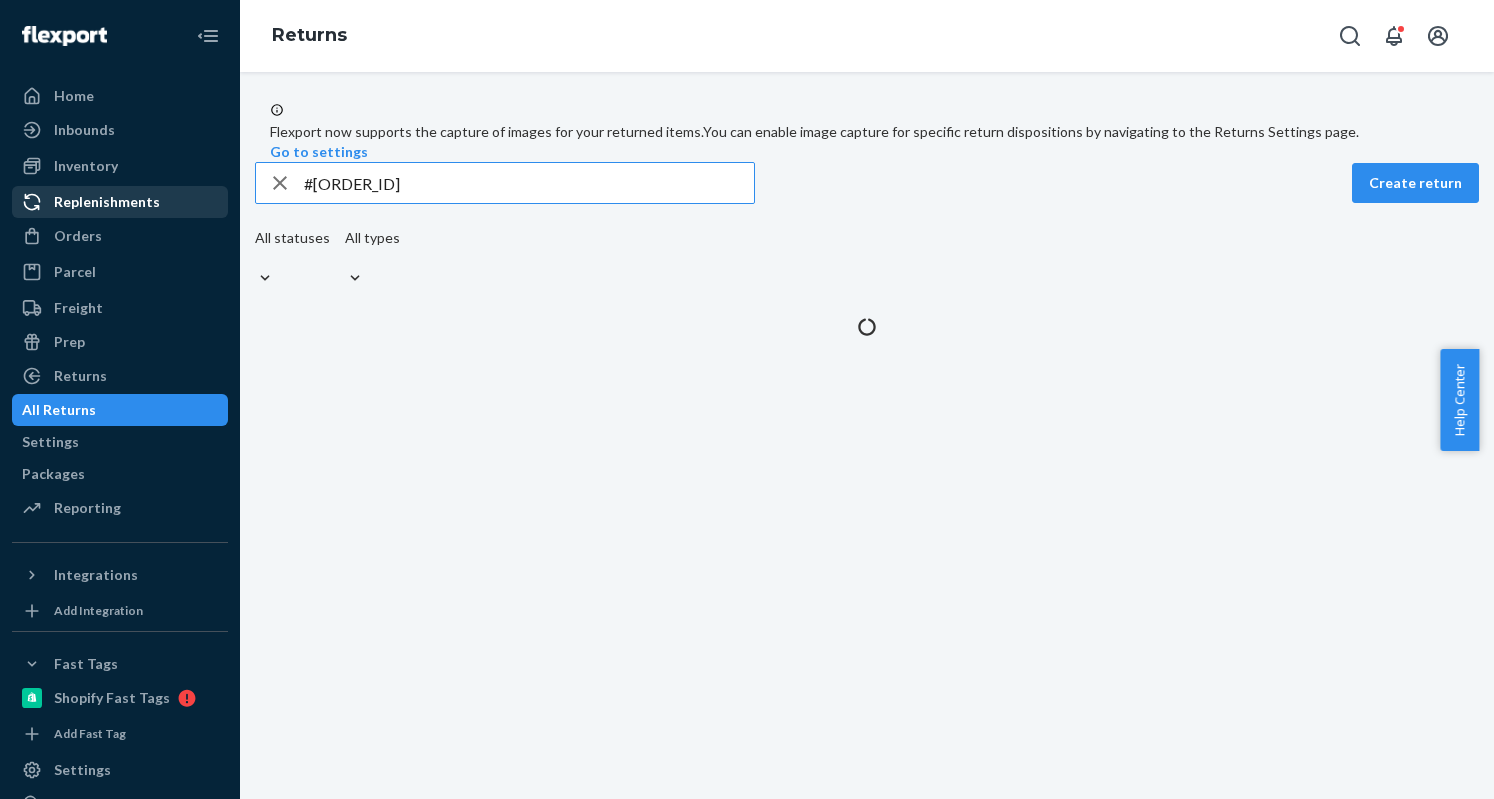 scroll, scrollTop: 0, scrollLeft: 0, axis: both 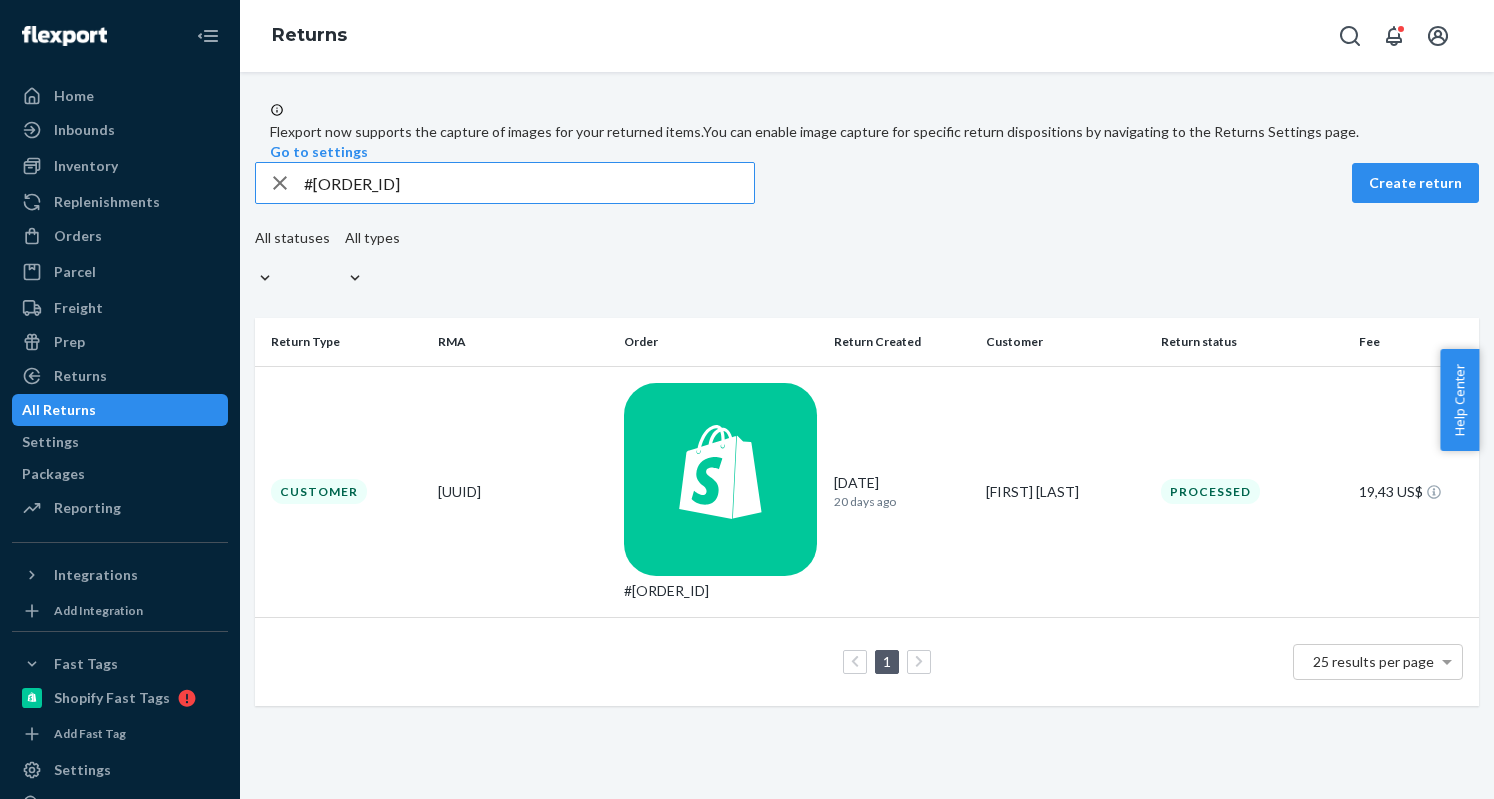 drag, startPoint x: 450, startPoint y: 246, endPoint x: 280, endPoint y: 220, distance: 171.97675 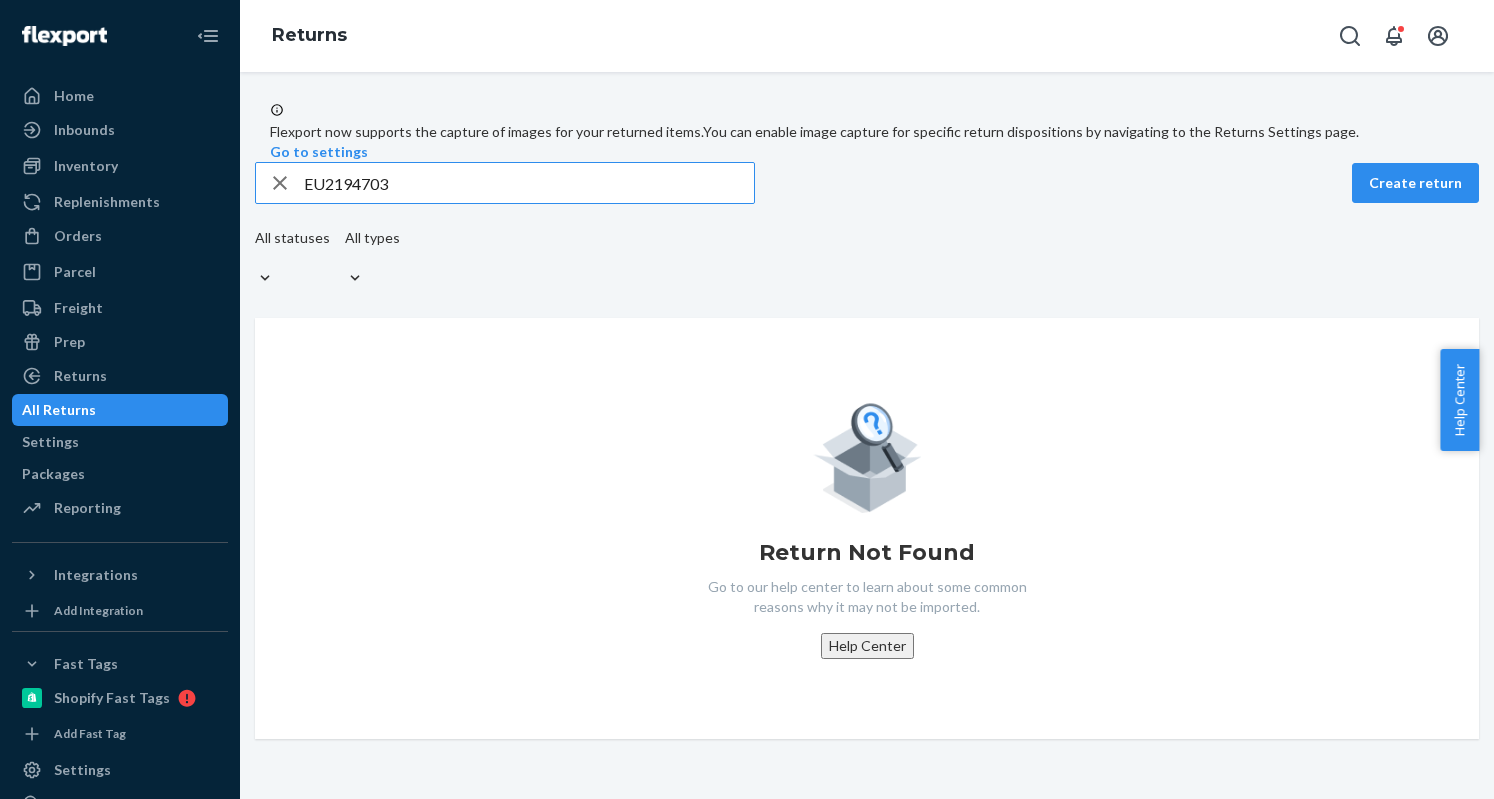 drag, startPoint x: 320, startPoint y: 218, endPoint x: 336, endPoint y: 237, distance: 24.839485 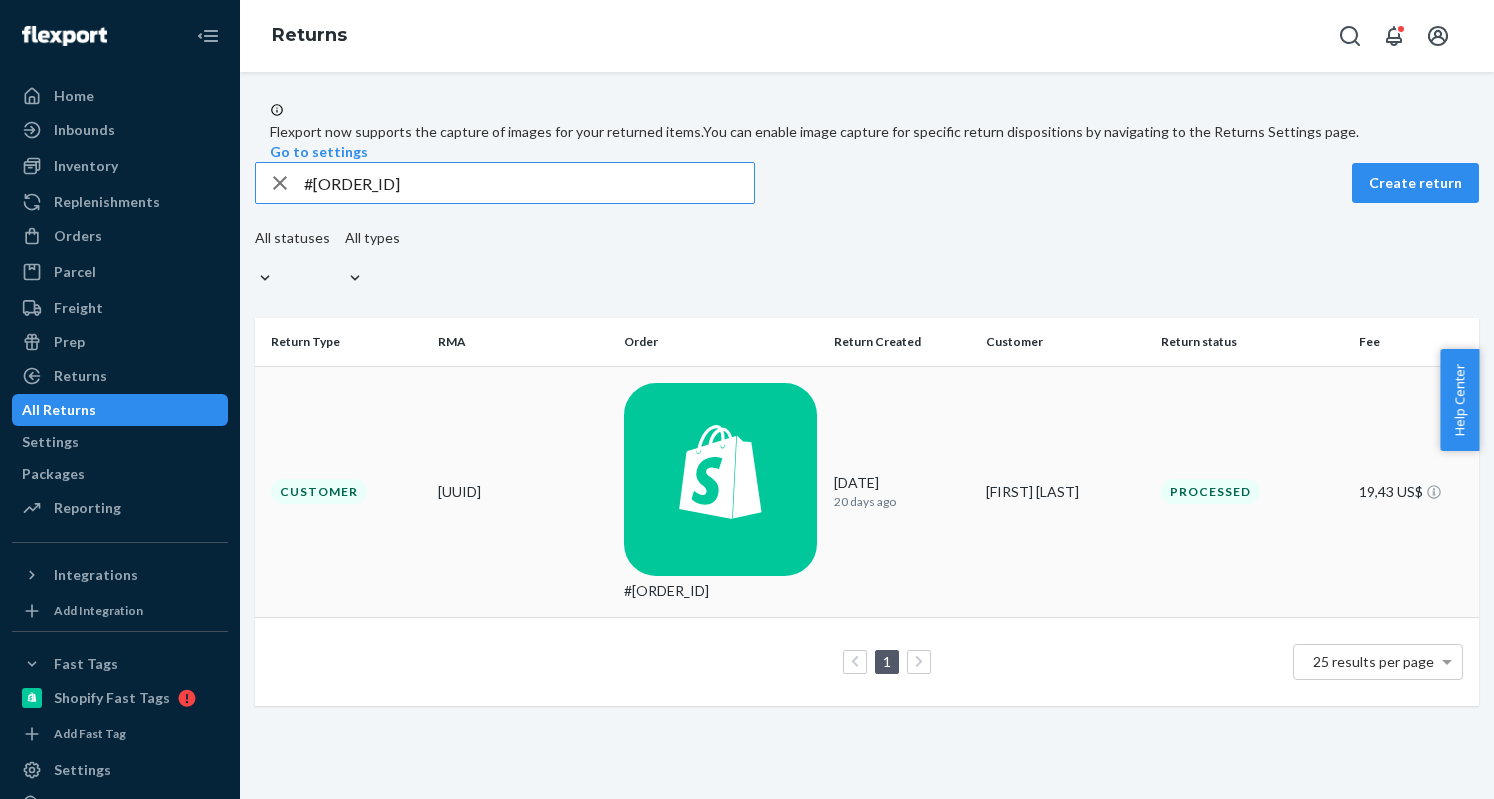click on "54be3472-429f-46fa-952d-32f66658540f" at bounding box center (523, 492) 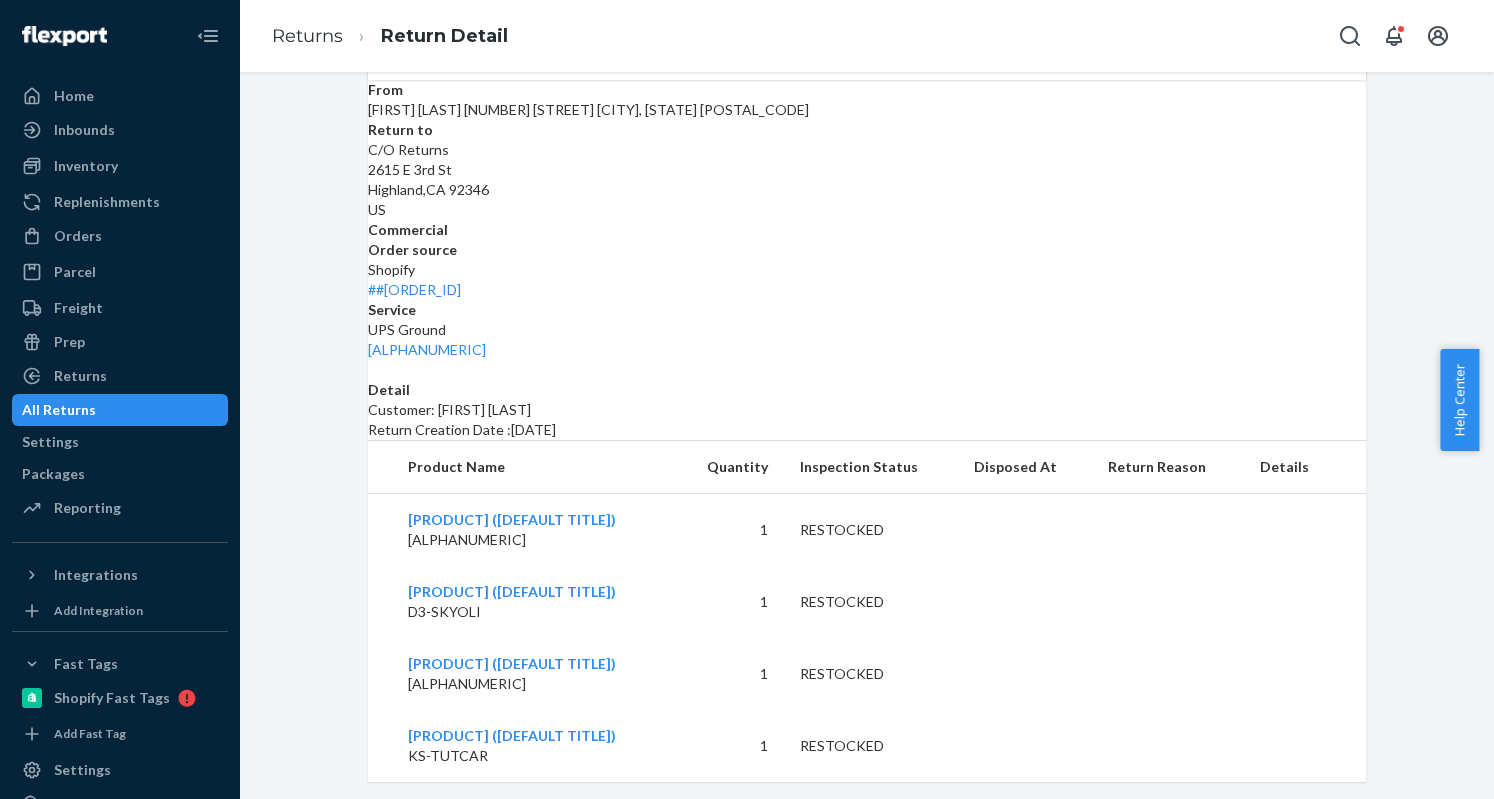 scroll, scrollTop: 320, scrollLeft: 0, axis: vertical 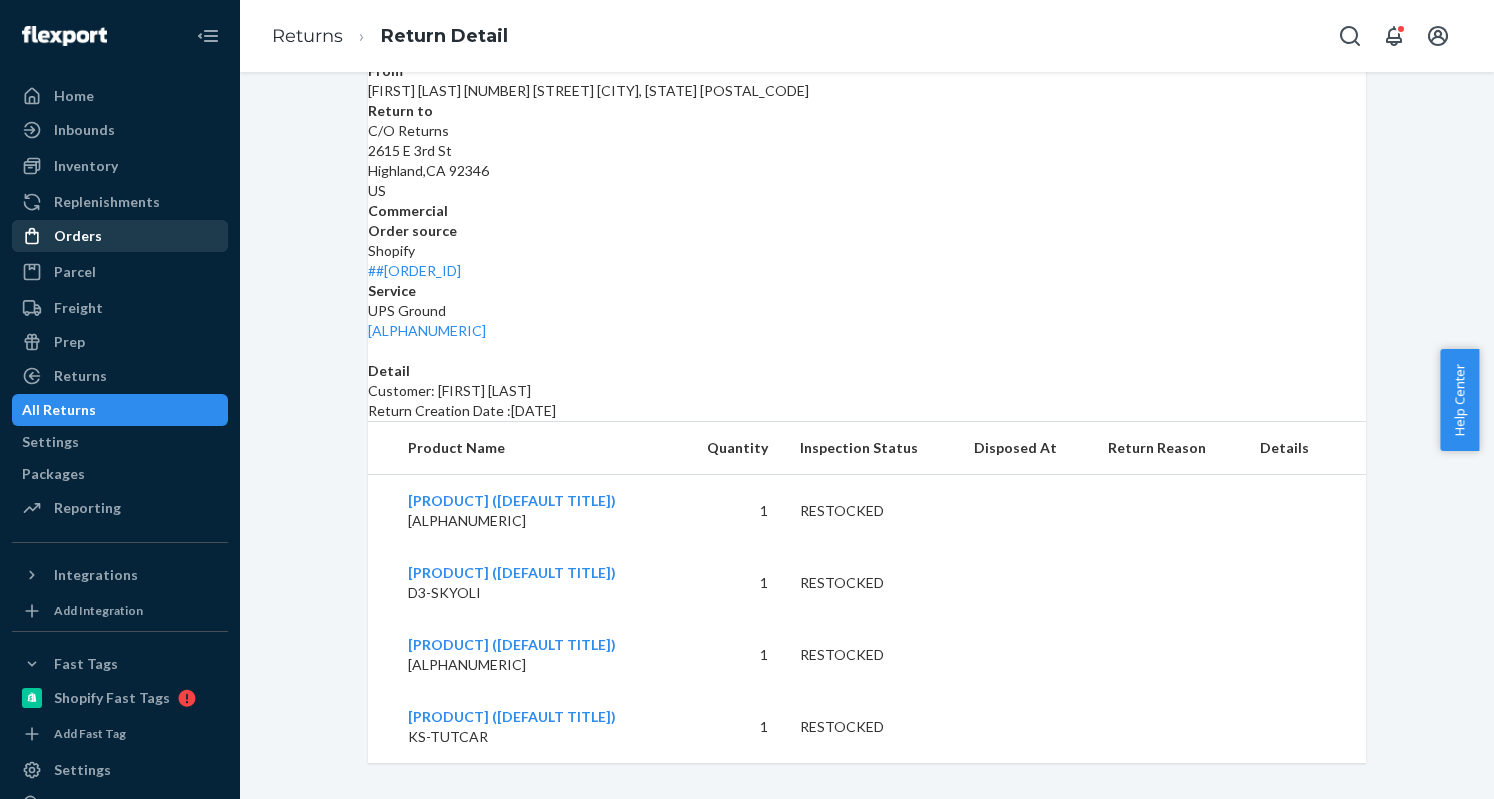 click on "Orders" at bounding box center (78, 236) 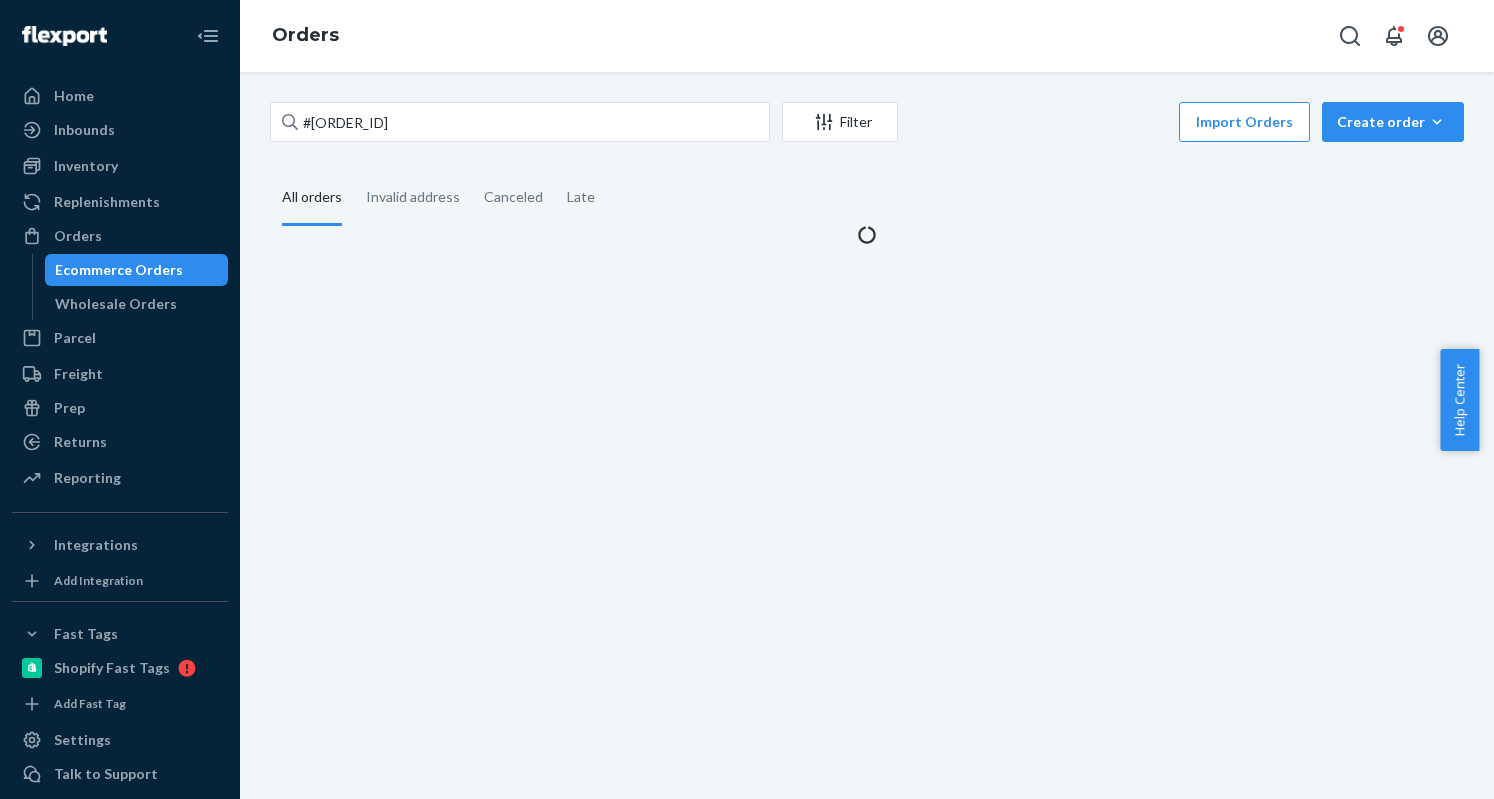 scroll, scrollTop: 0, scrollLeft: 0, axis: both 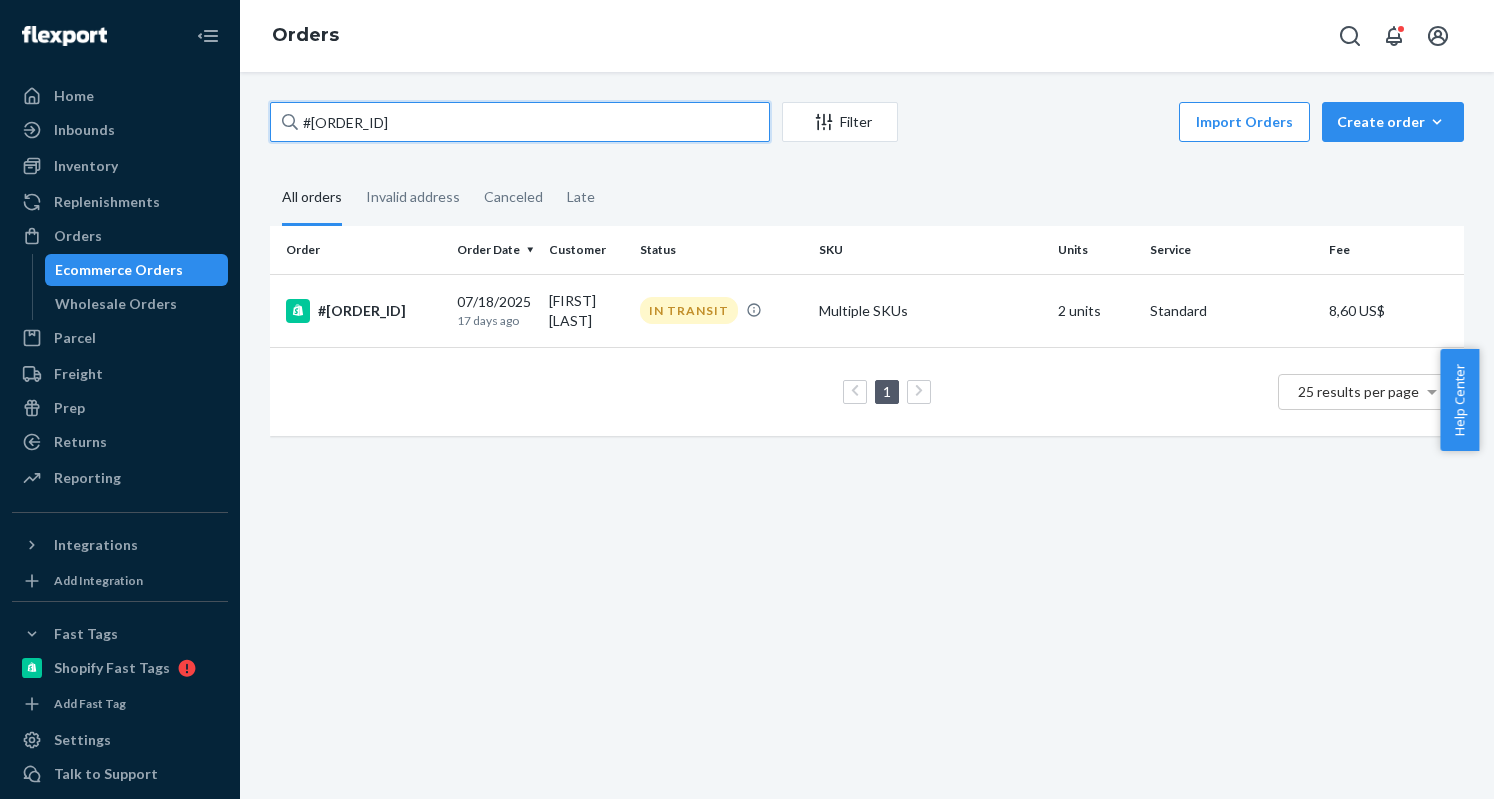 drag, startPoint x: 321, startPoint y: 125, endPoint x: 285, endPoint y: 119, distance: 36.496574 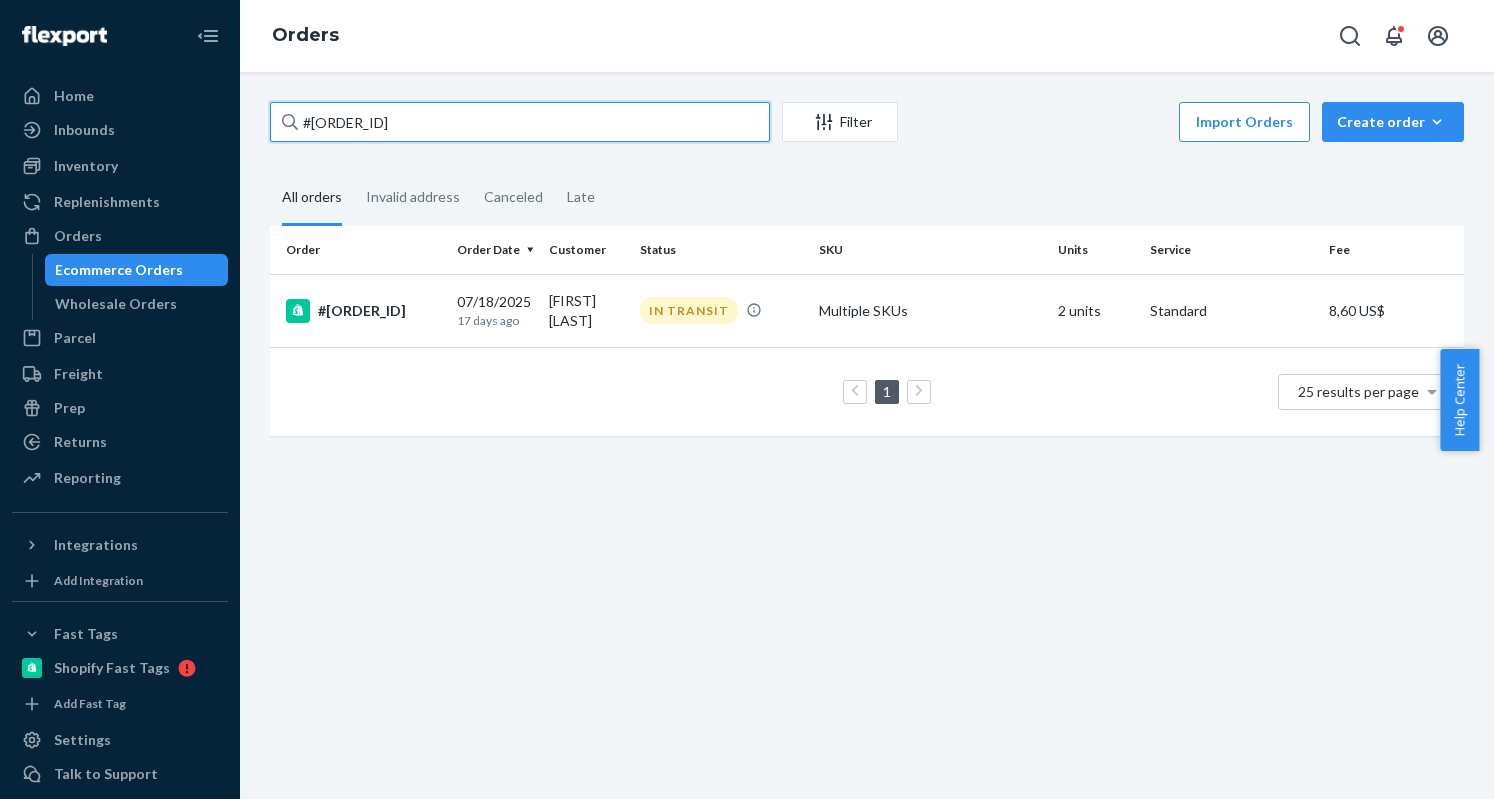 click on "#EU2258674" at bounding box center [520, 122] 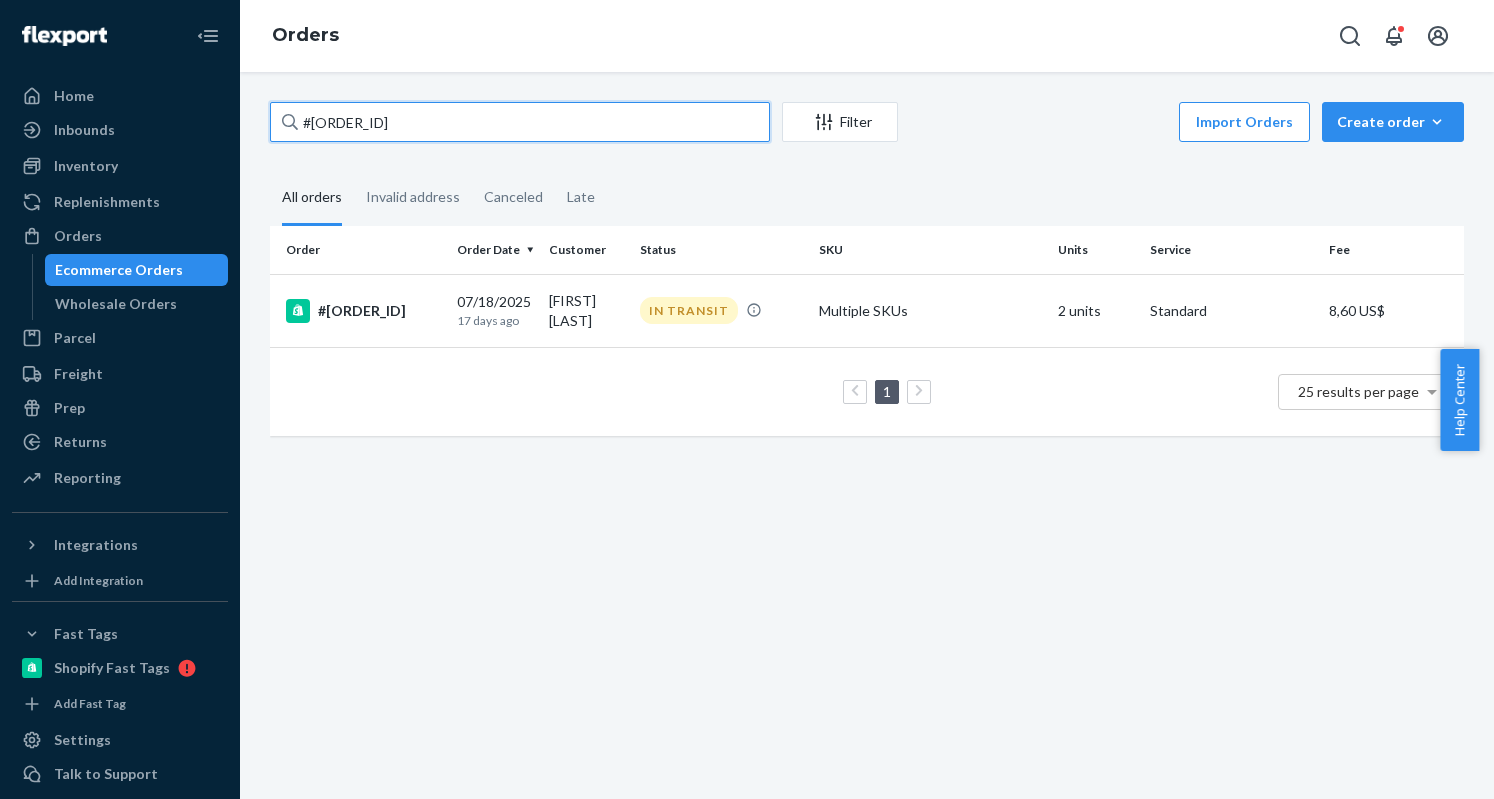 paste on "EU2207043" 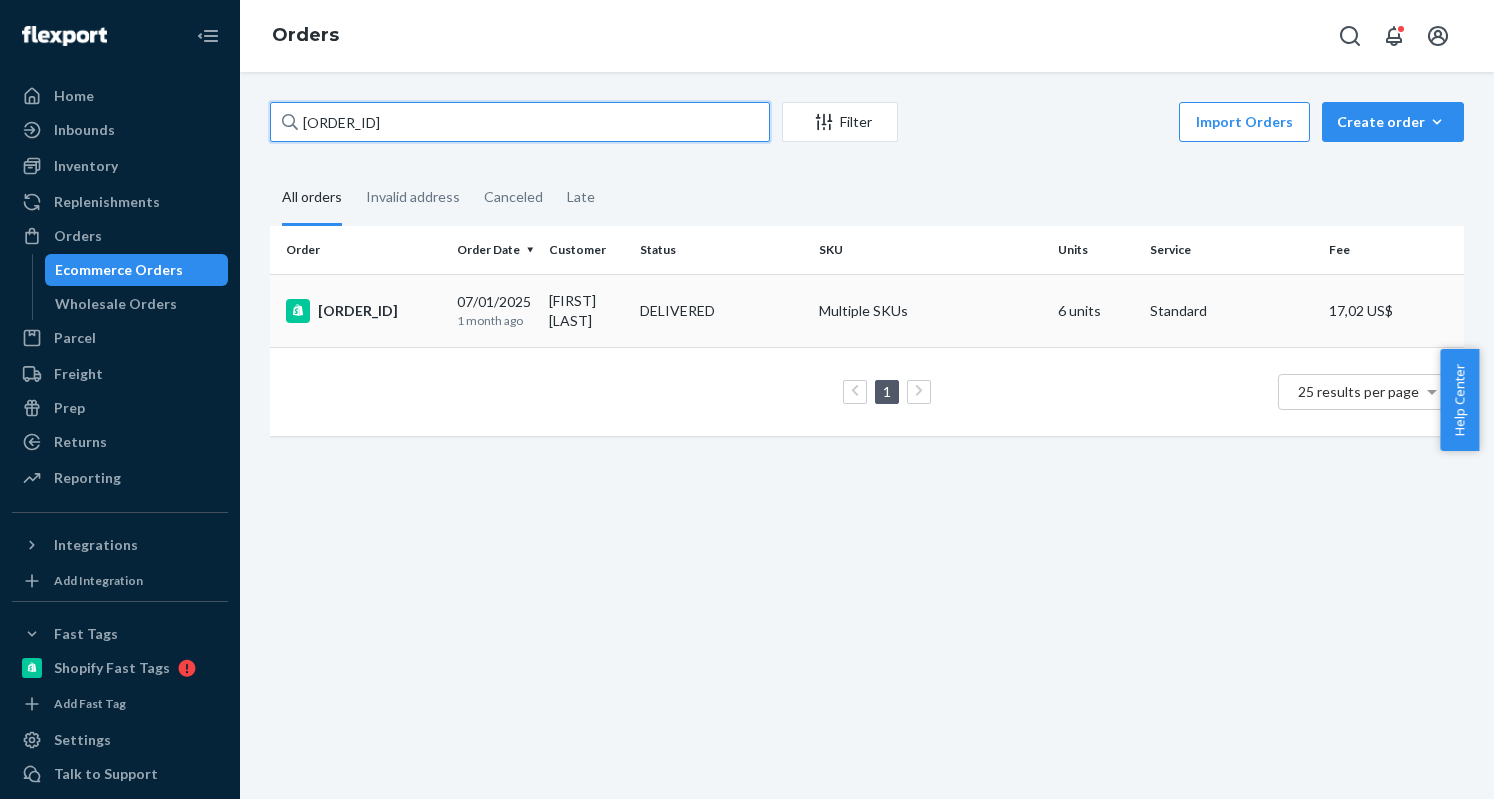 type on "EU2207043" 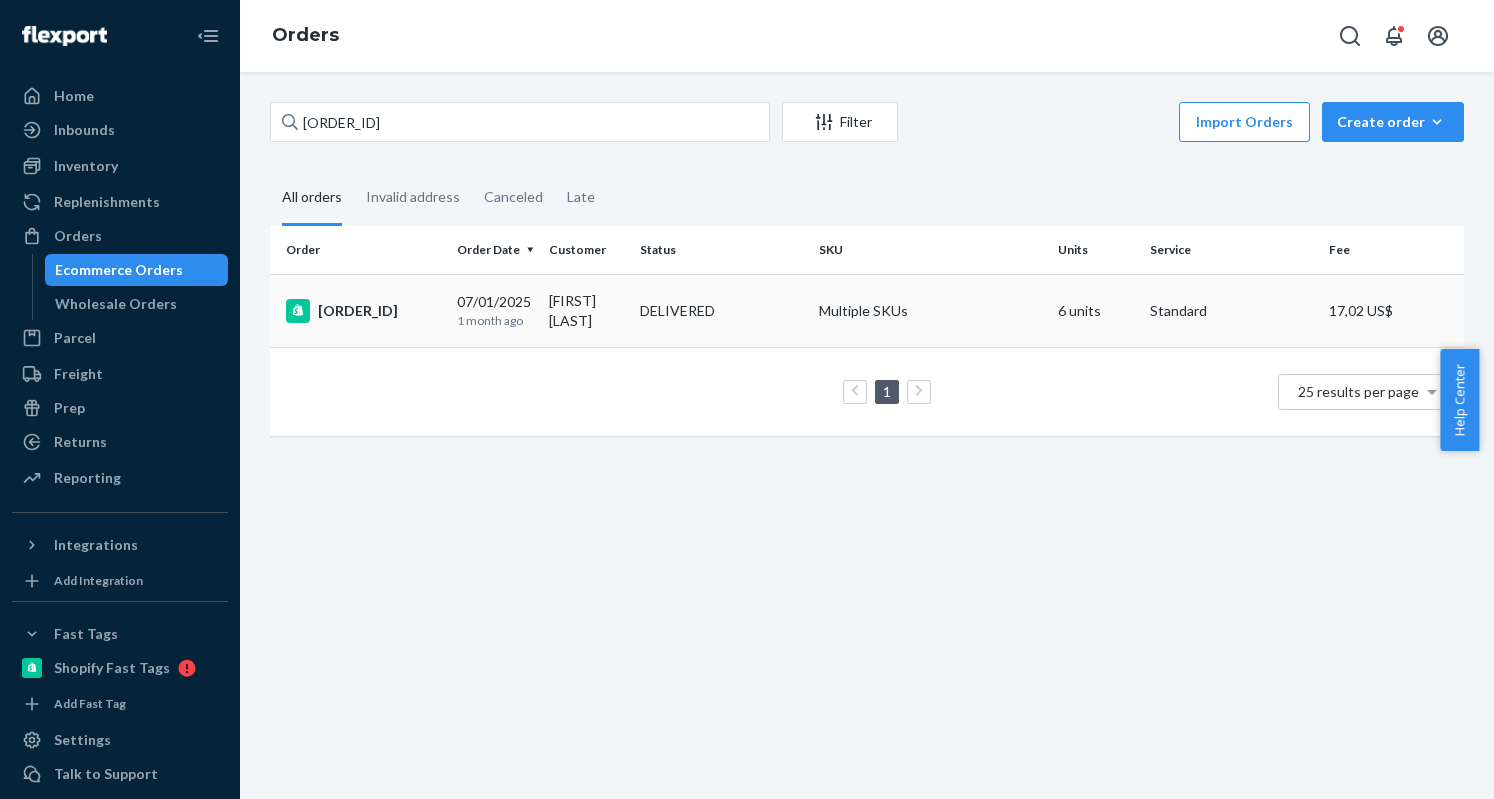 click on "#EU2207043" at bounding box center (363, 311) 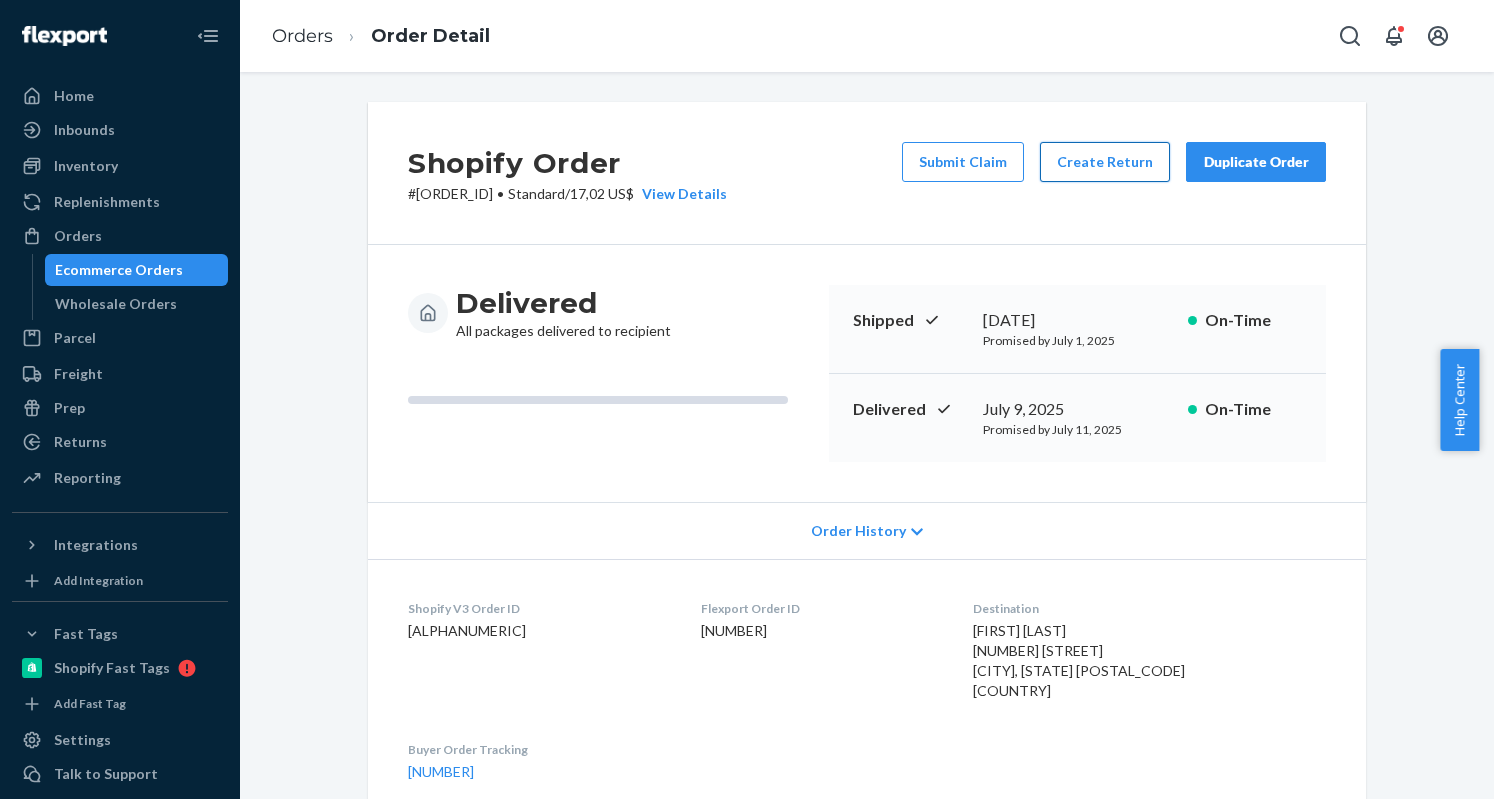 click on "Create Return" at bounding box center (1105, 162) 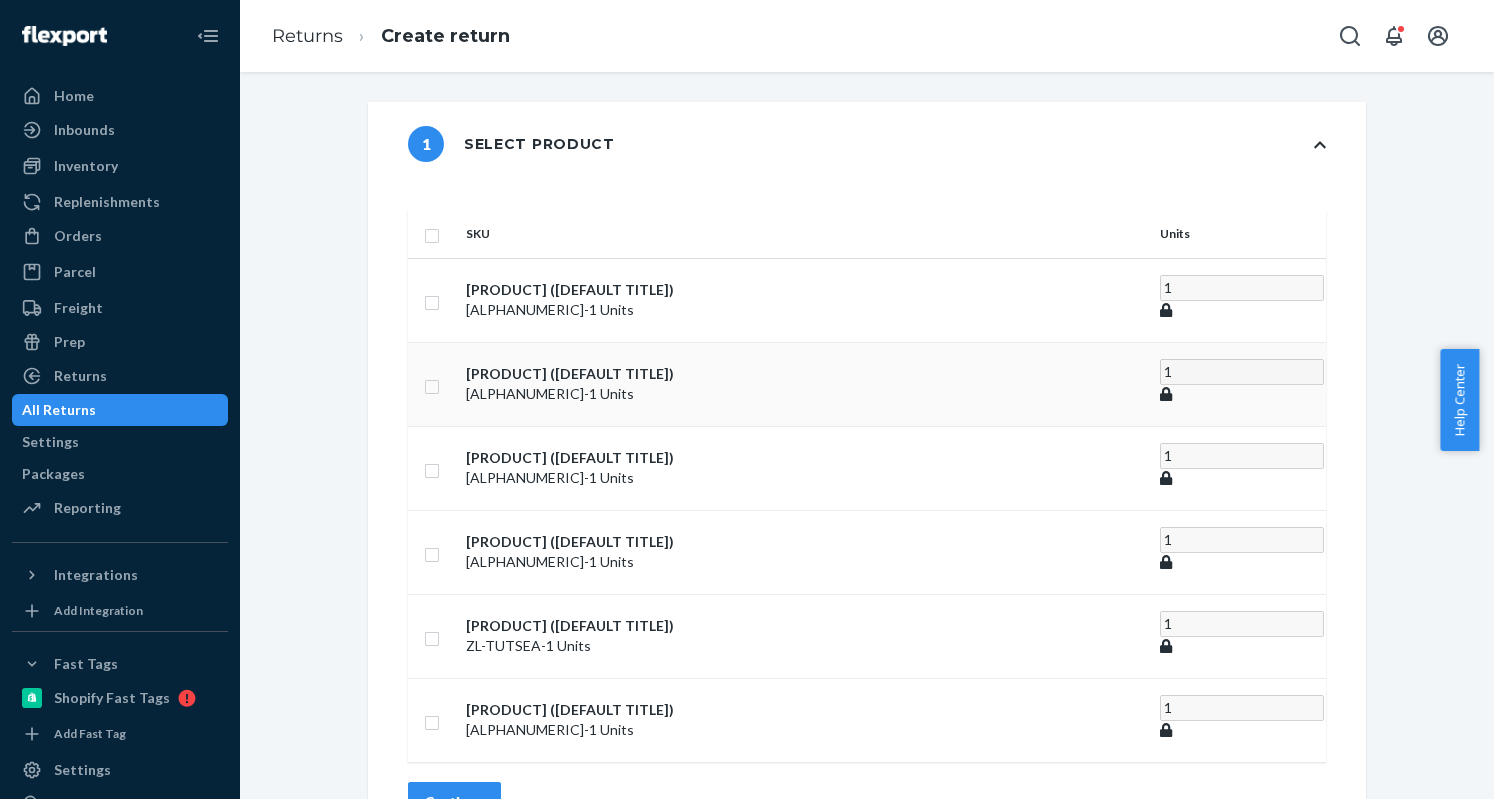 click at bounding box center (432, 384) 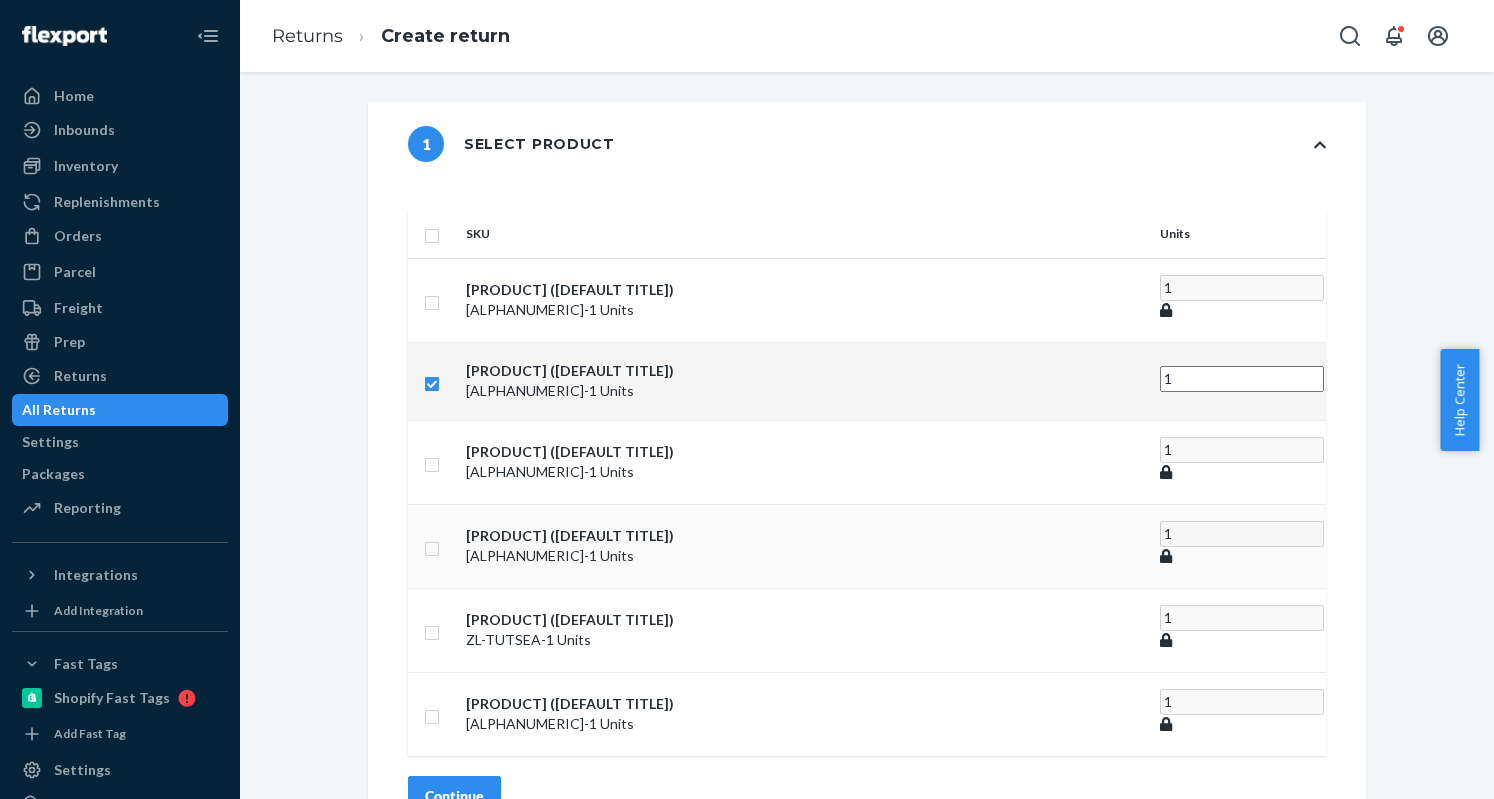 click at bounding box center [432, 546] 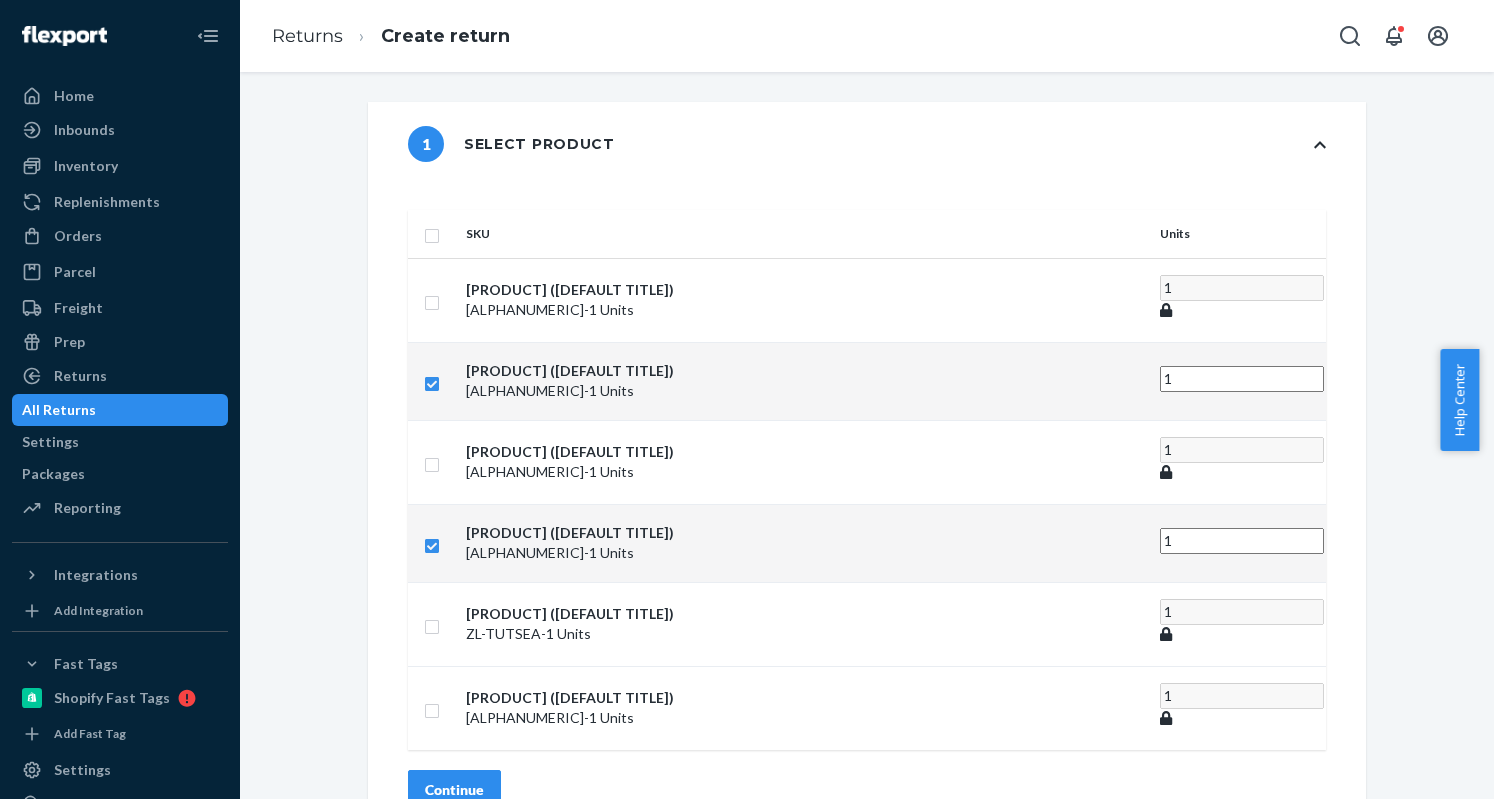 click on "Continue" at bounding box center [454, 790] 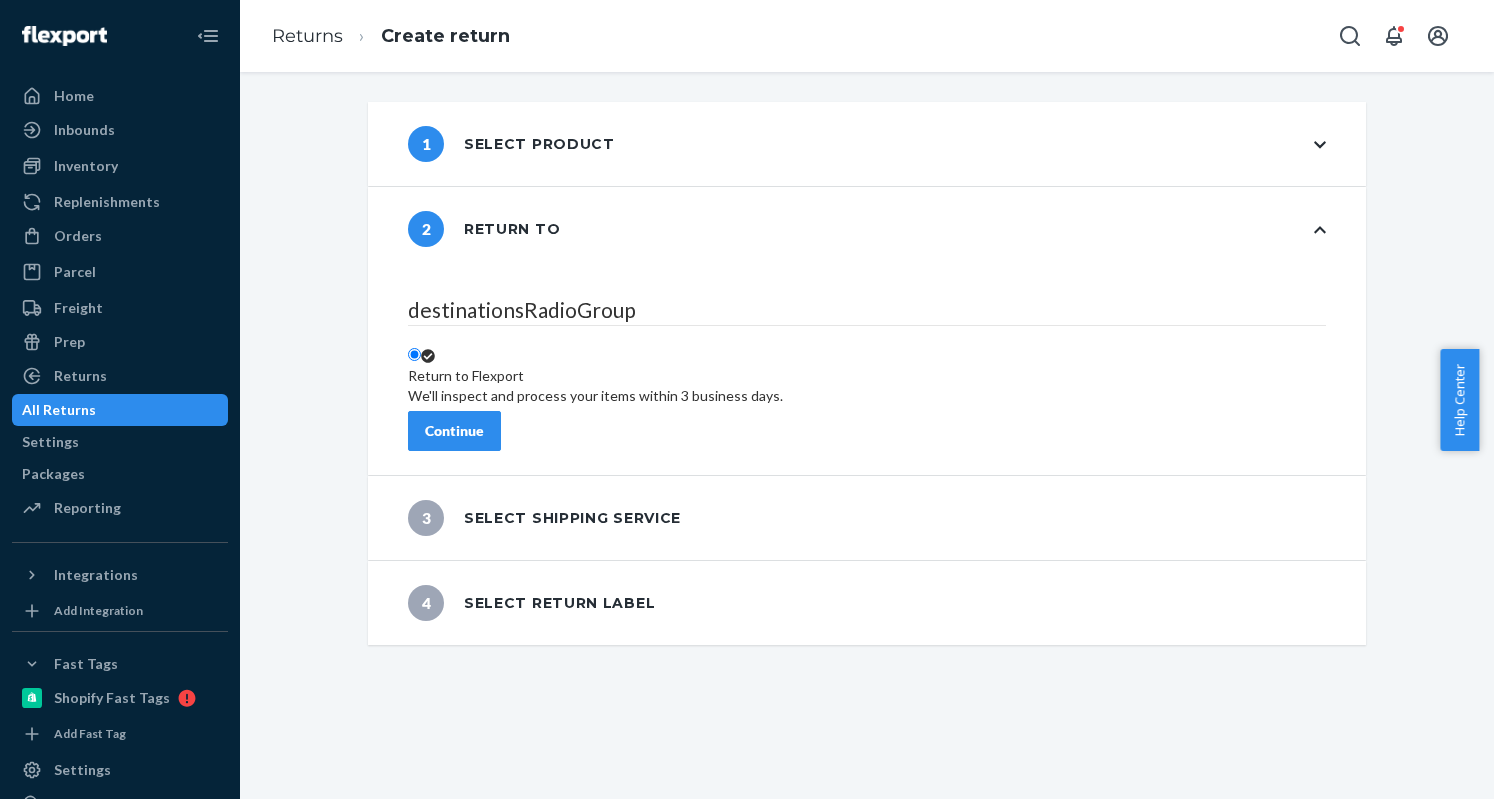 click on "Continue" at bounding box center [454, 431] 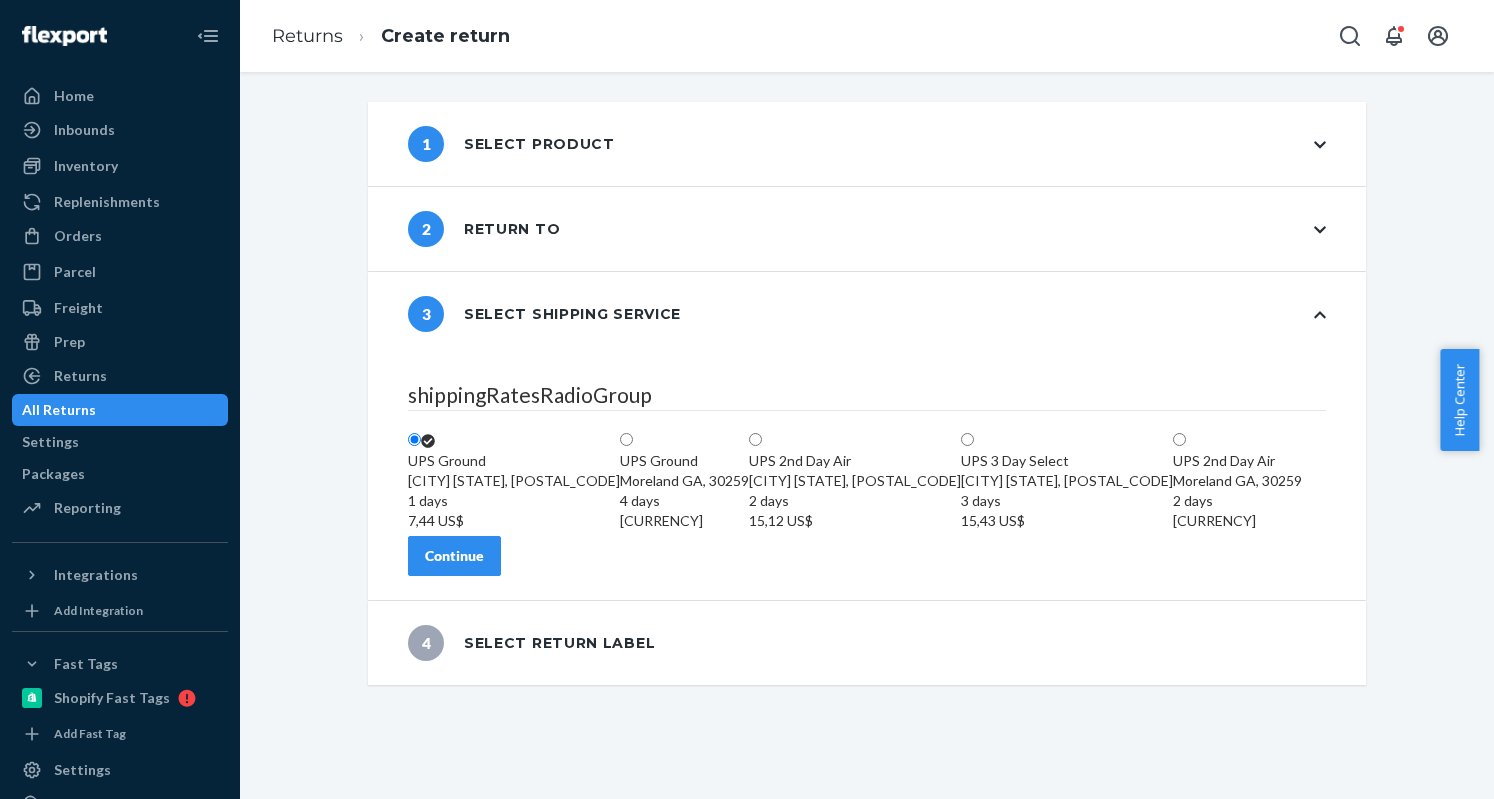 click on "Continue" at bounding box center (454, 556) 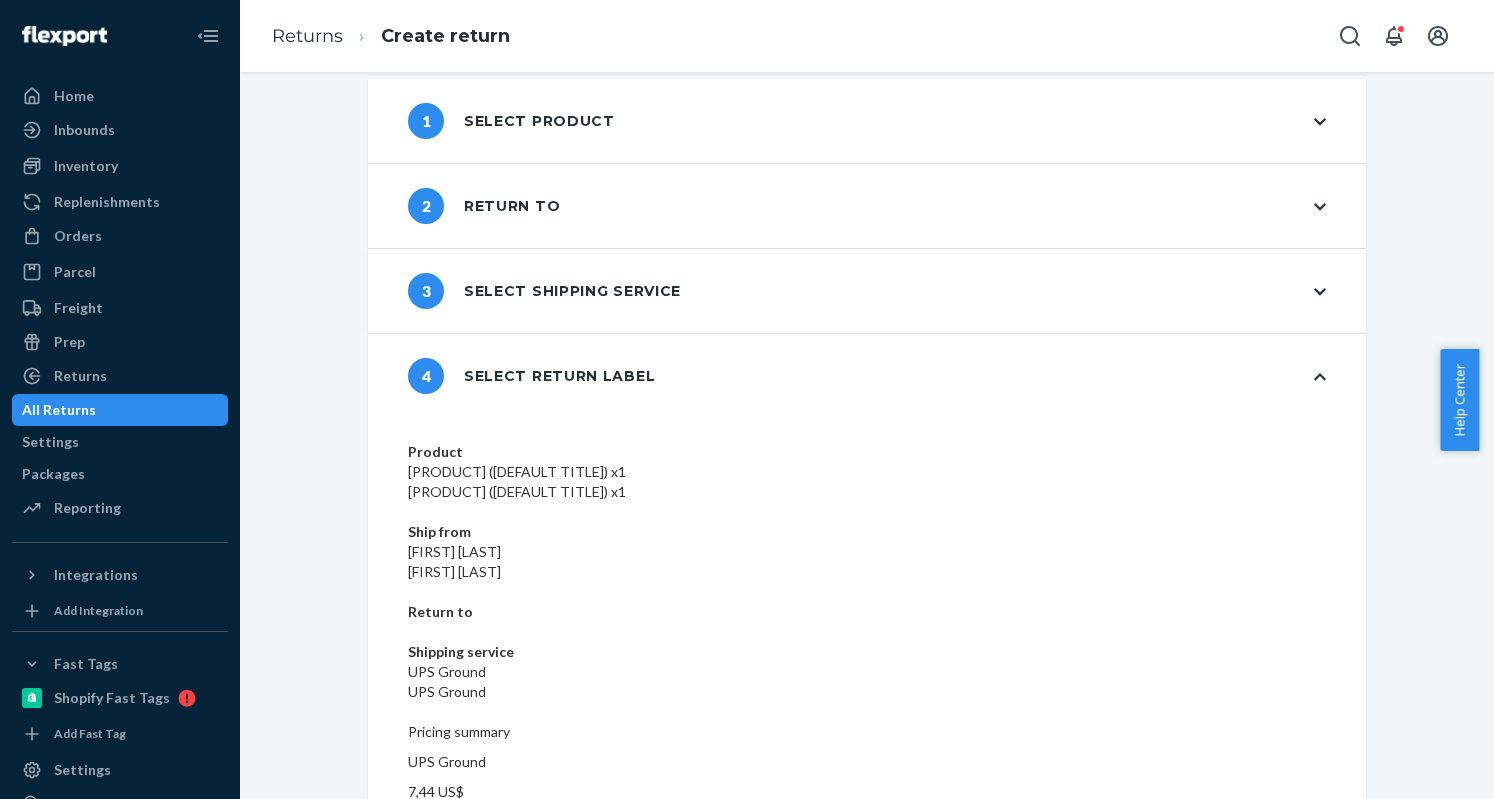 scroll, scrollTop: 35, scrollLeft: 0, axis: vertical 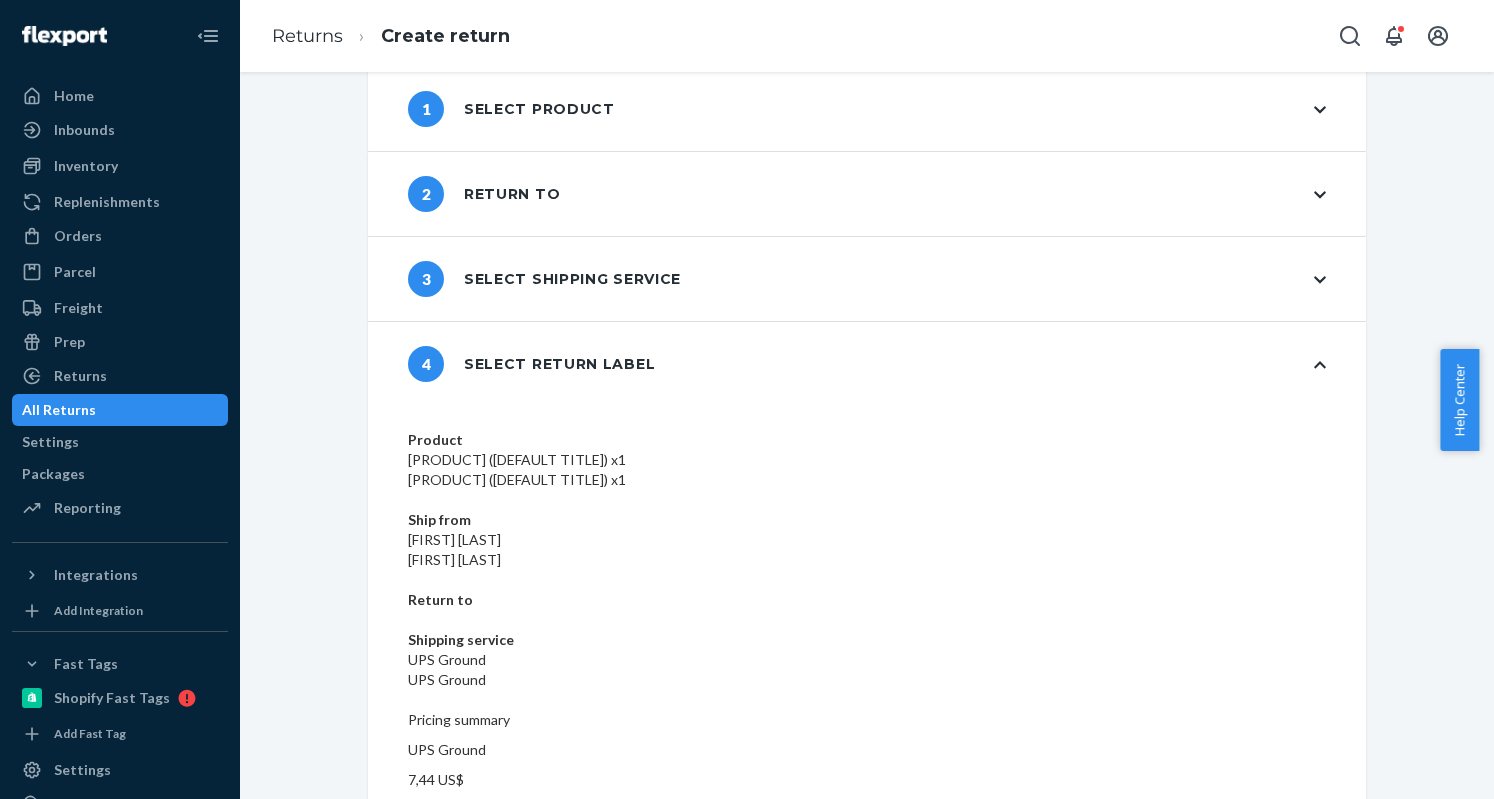 click on "Create return label" at bounding box center [487, 1021] 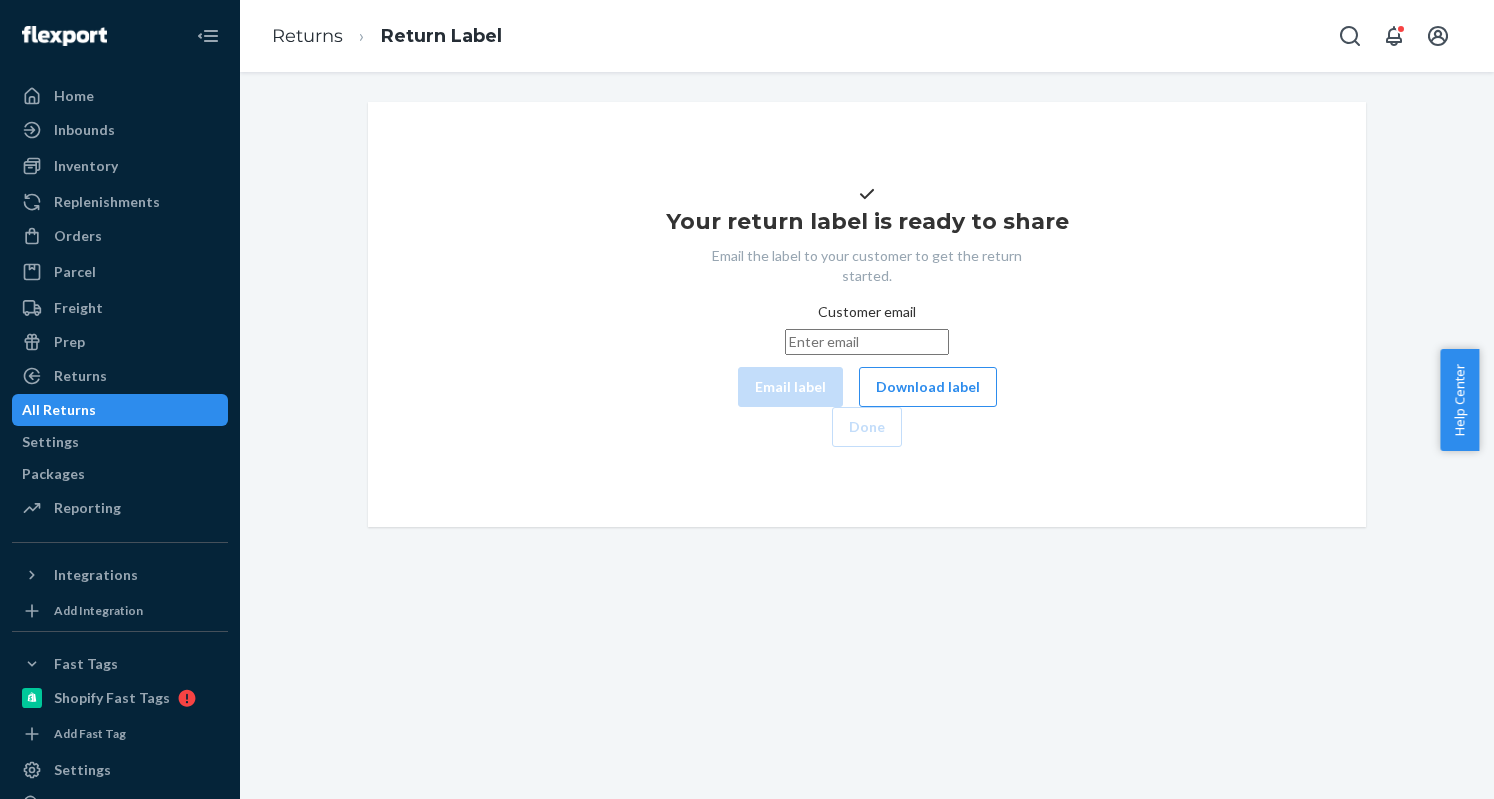 click on "Customer email" at bounding box center [867, 342] 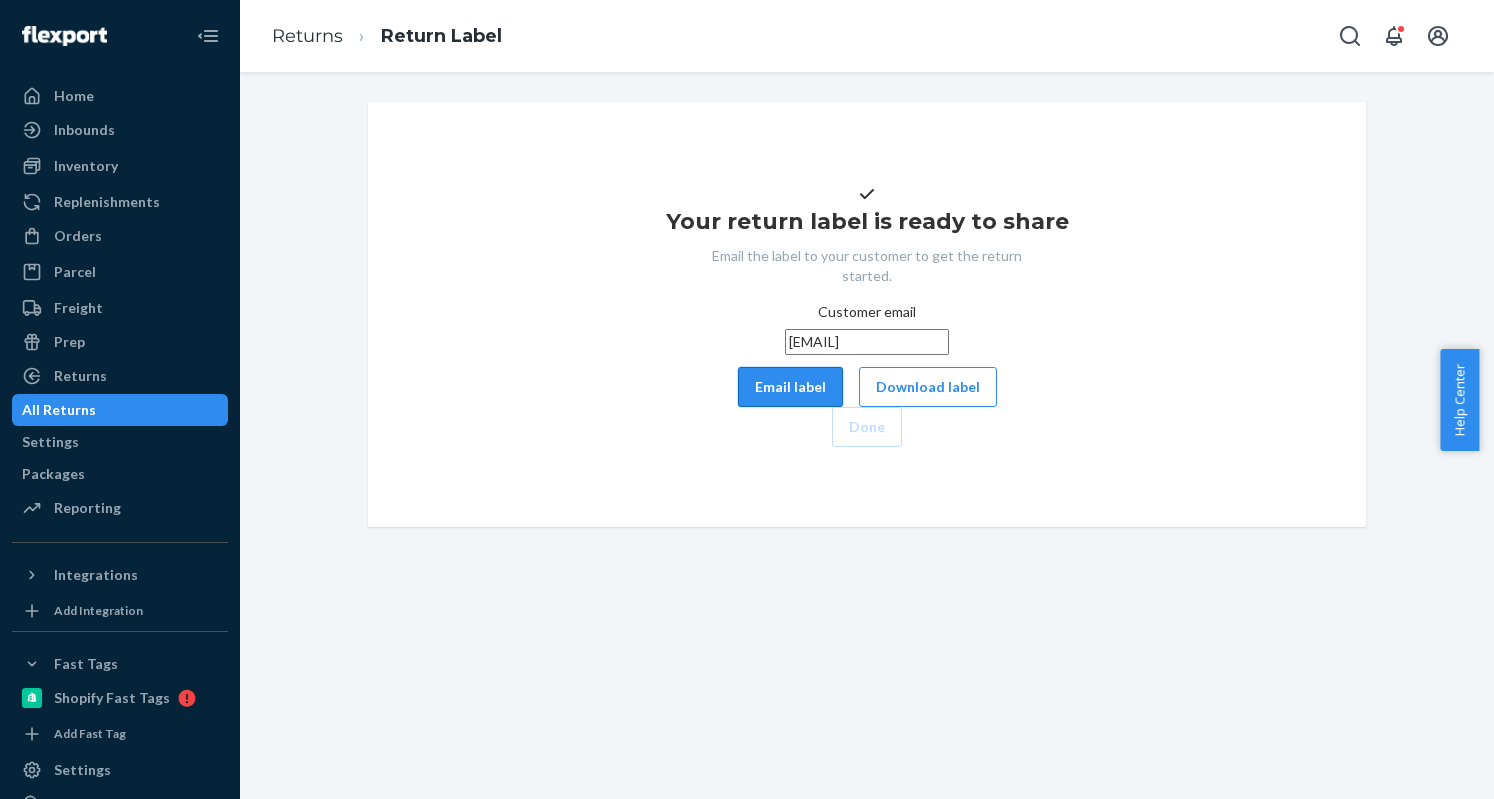type on "[EMAIL]" 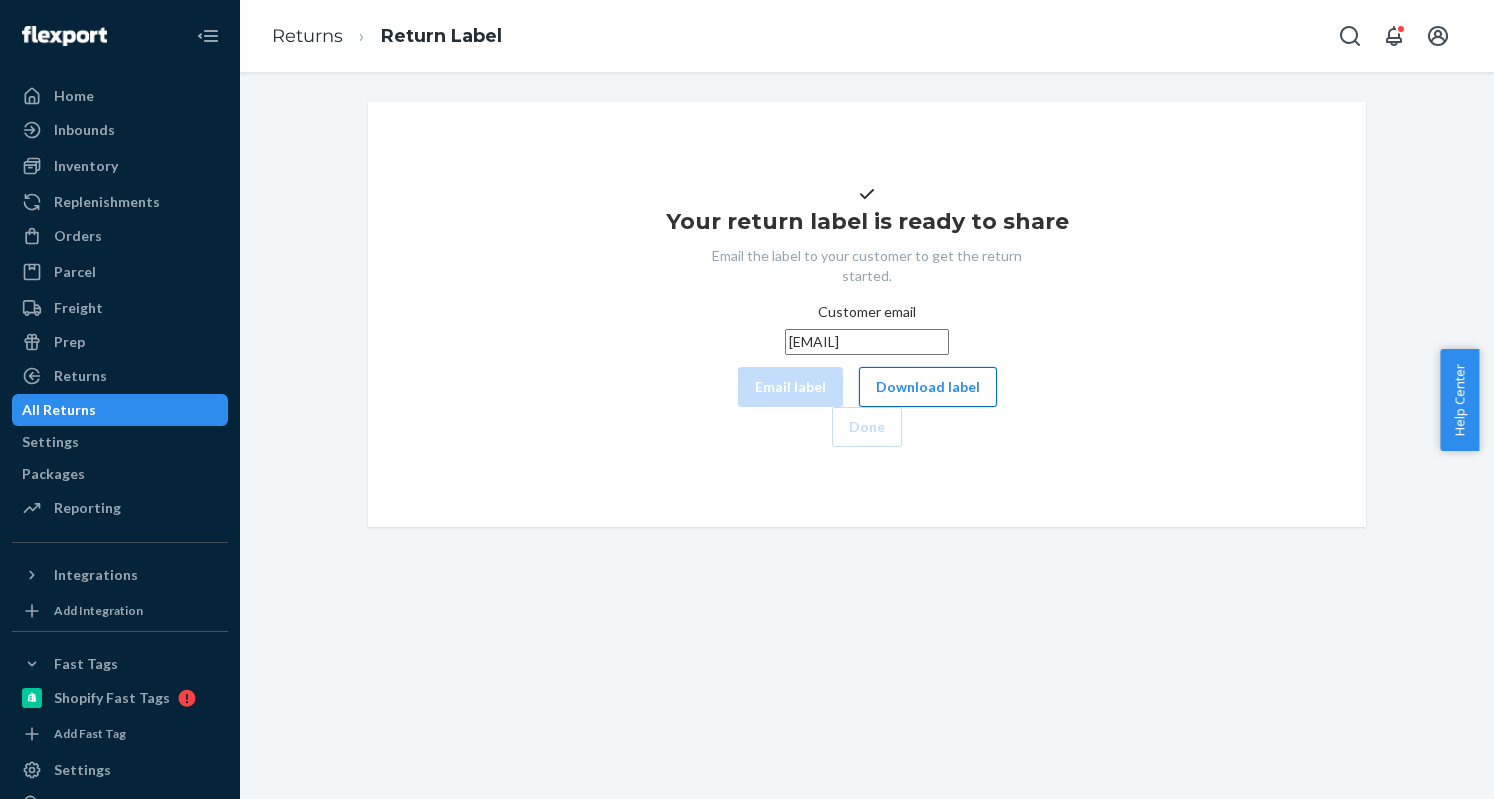 click on "Download label" at bounding box center (928, 387) 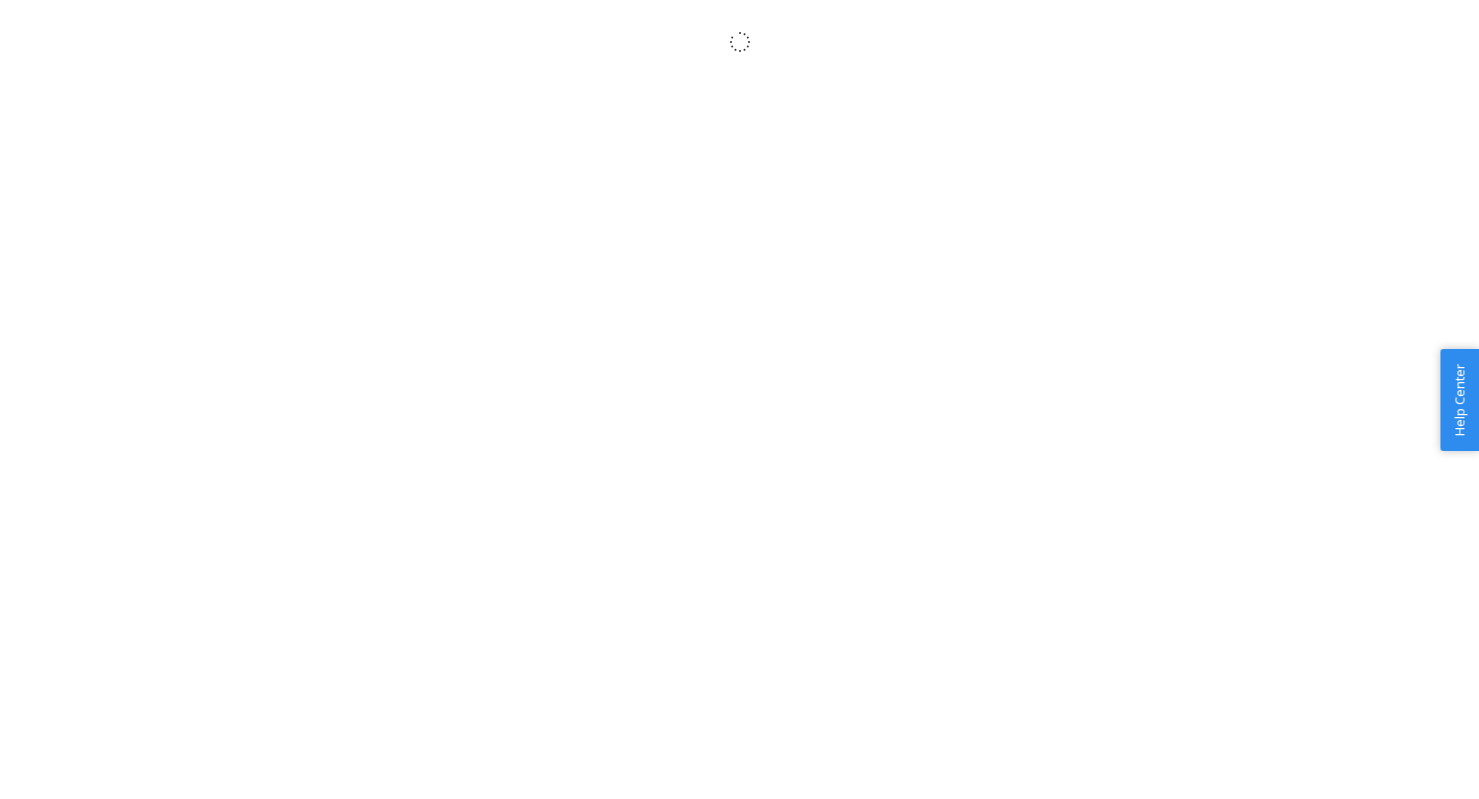 scroll, scrollTop: 0, scrollLeft: 0, axis: both 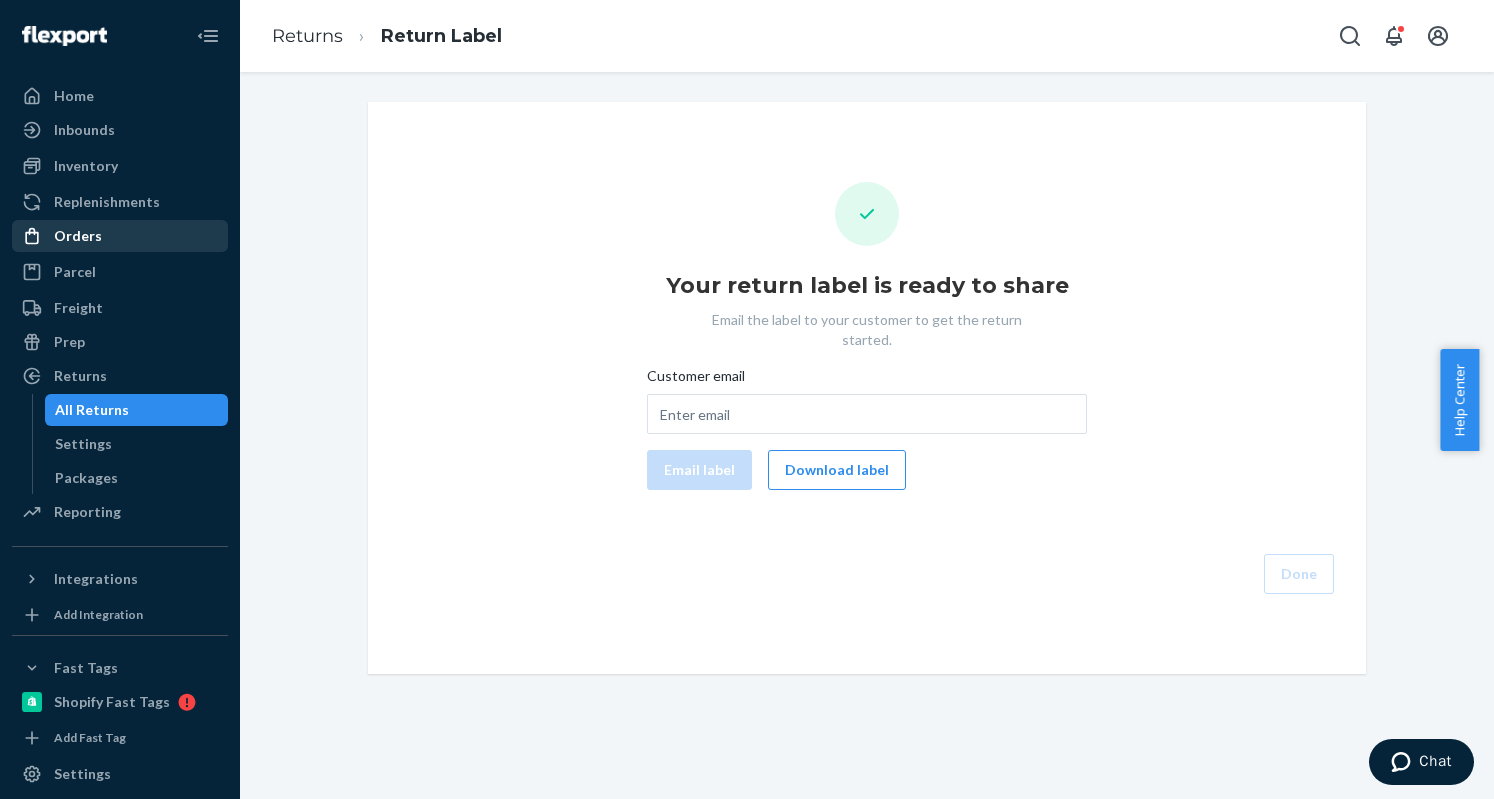 click on "Orders" at bounding box center (78, 236) 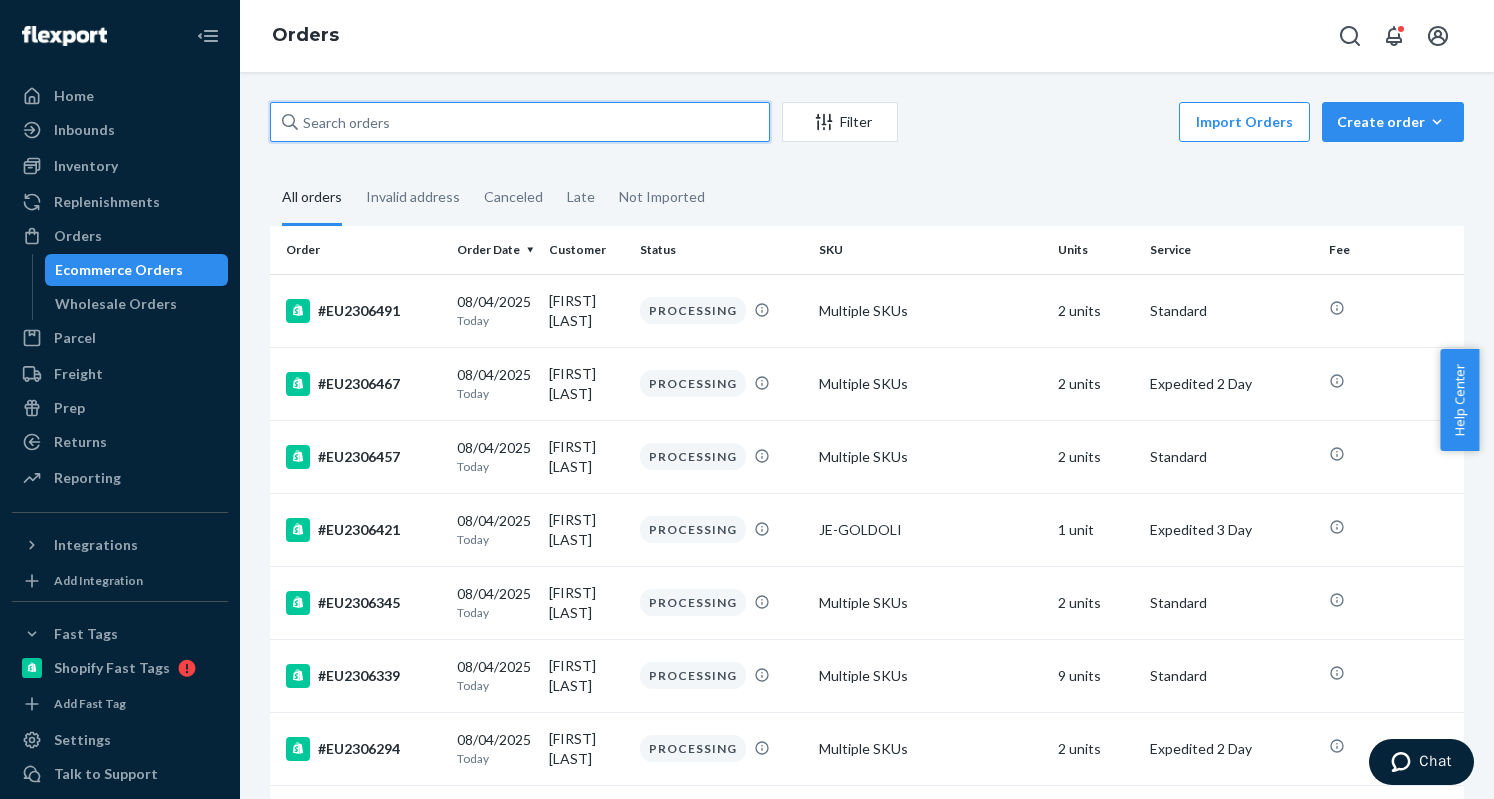 click at bounding box center (520, 122) 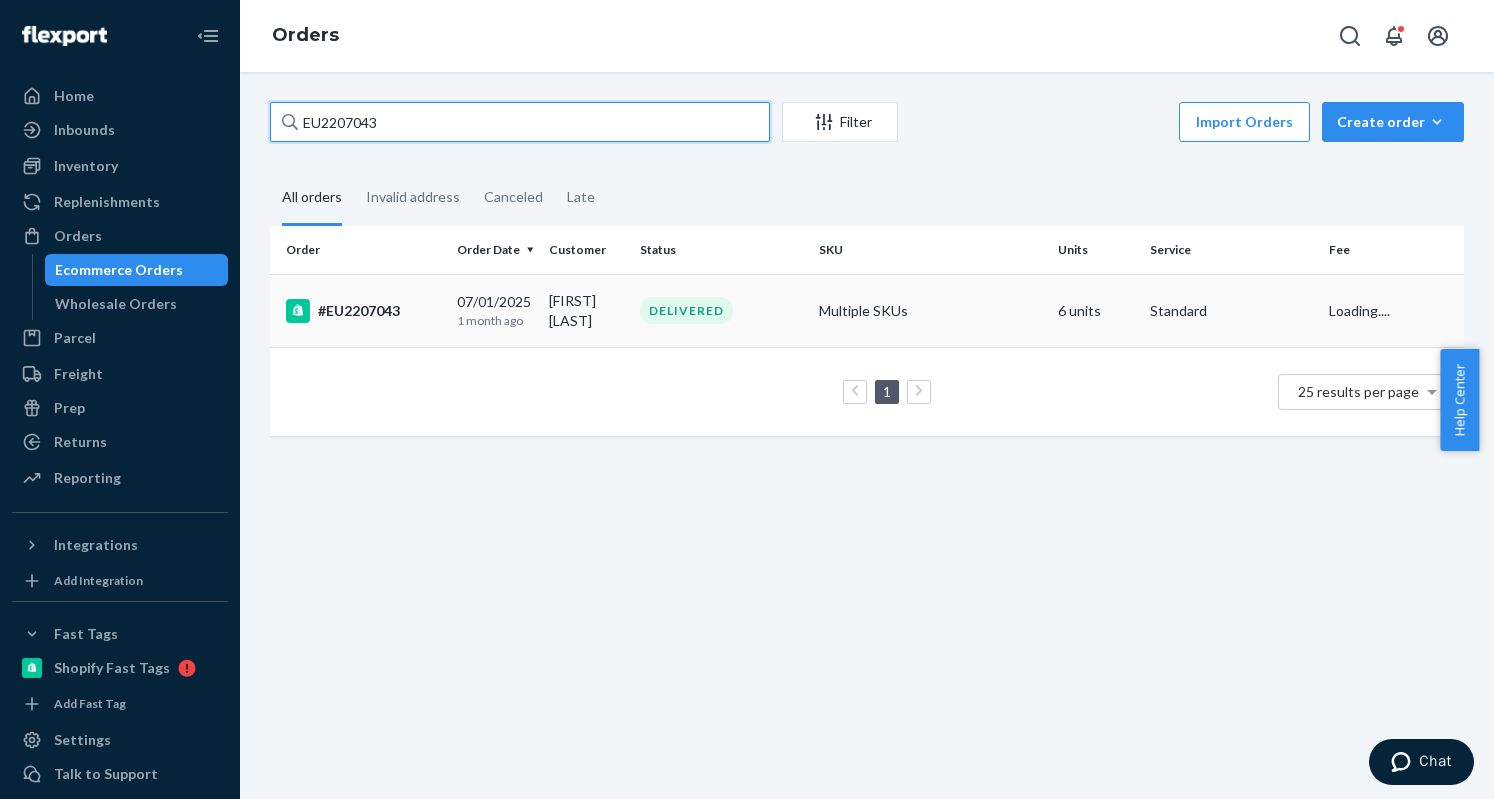 type on "EU2207043" 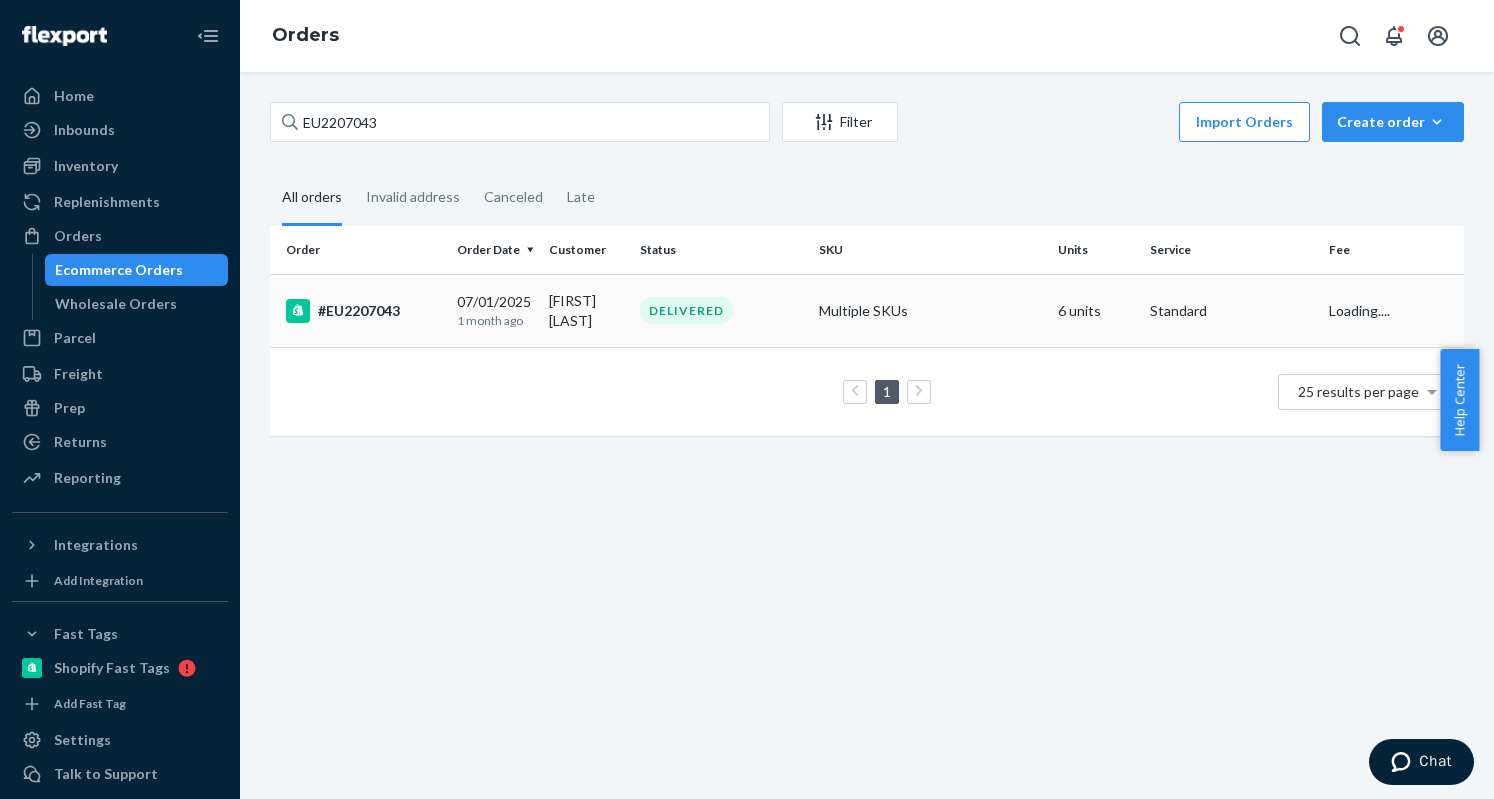 click on "#EU2207043" at bounding box center (363, 311) 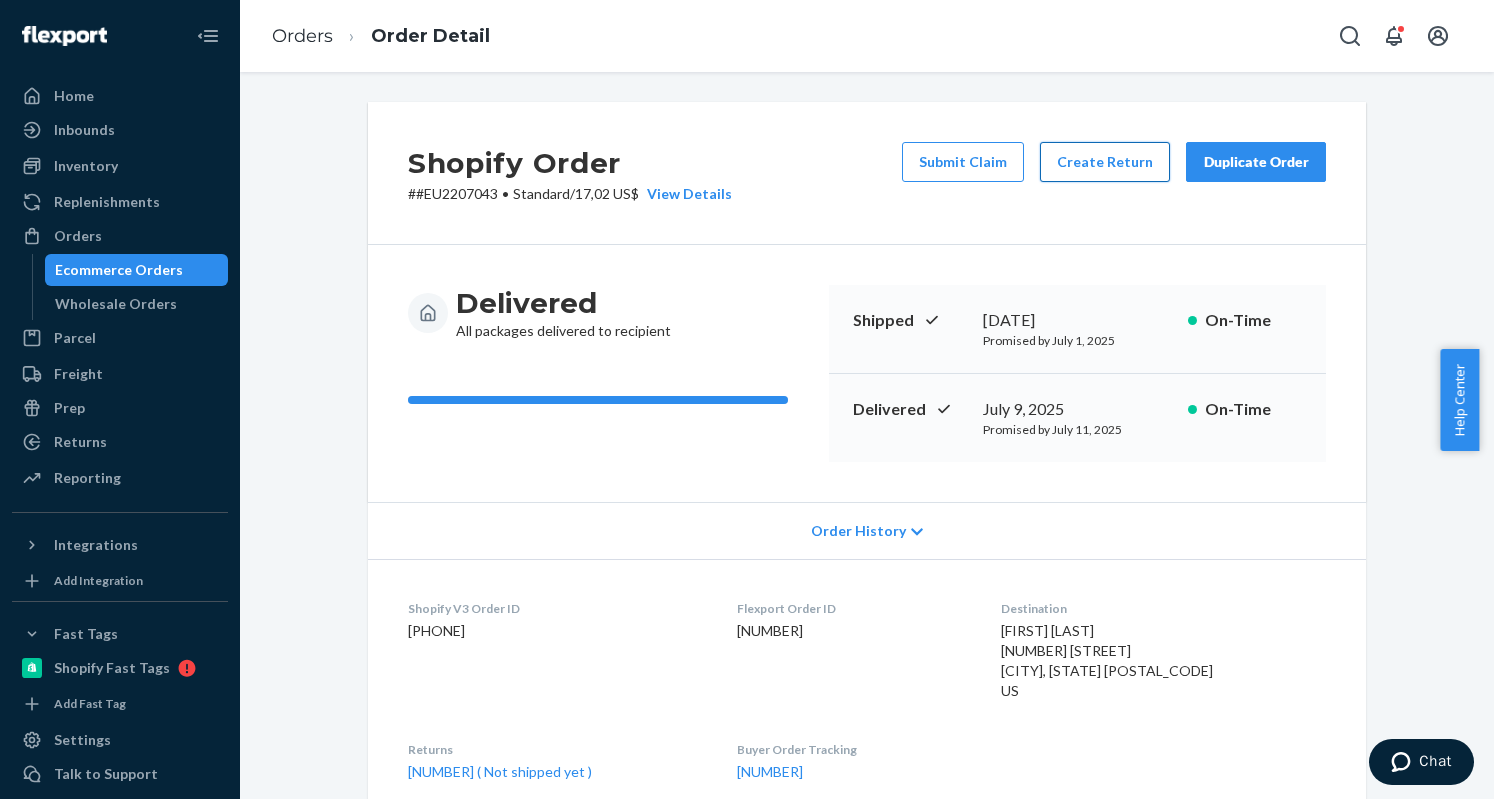 click on "Create Return" at bounding box center [1105, 162] 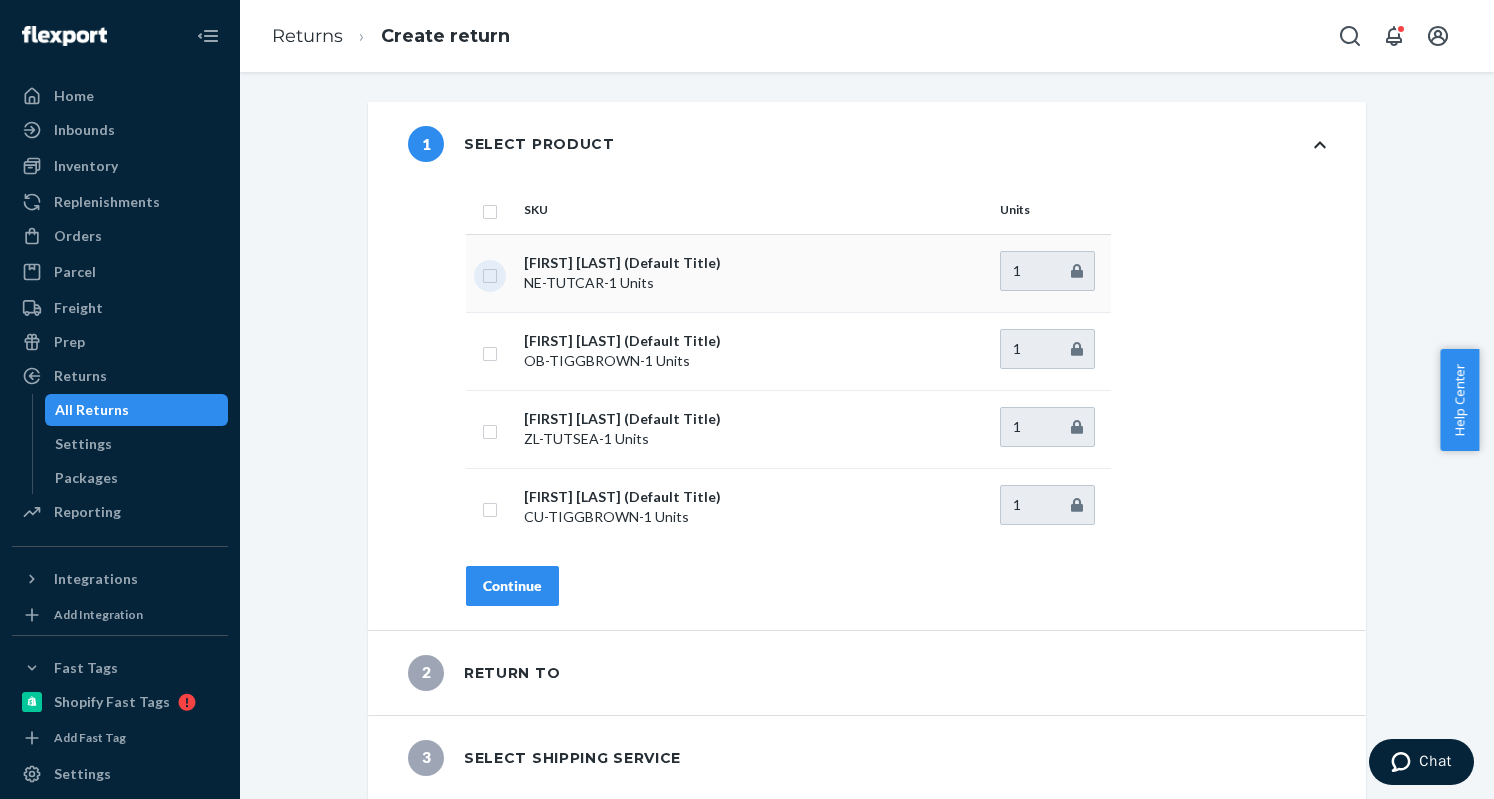 click at bounding box center [490, 273] 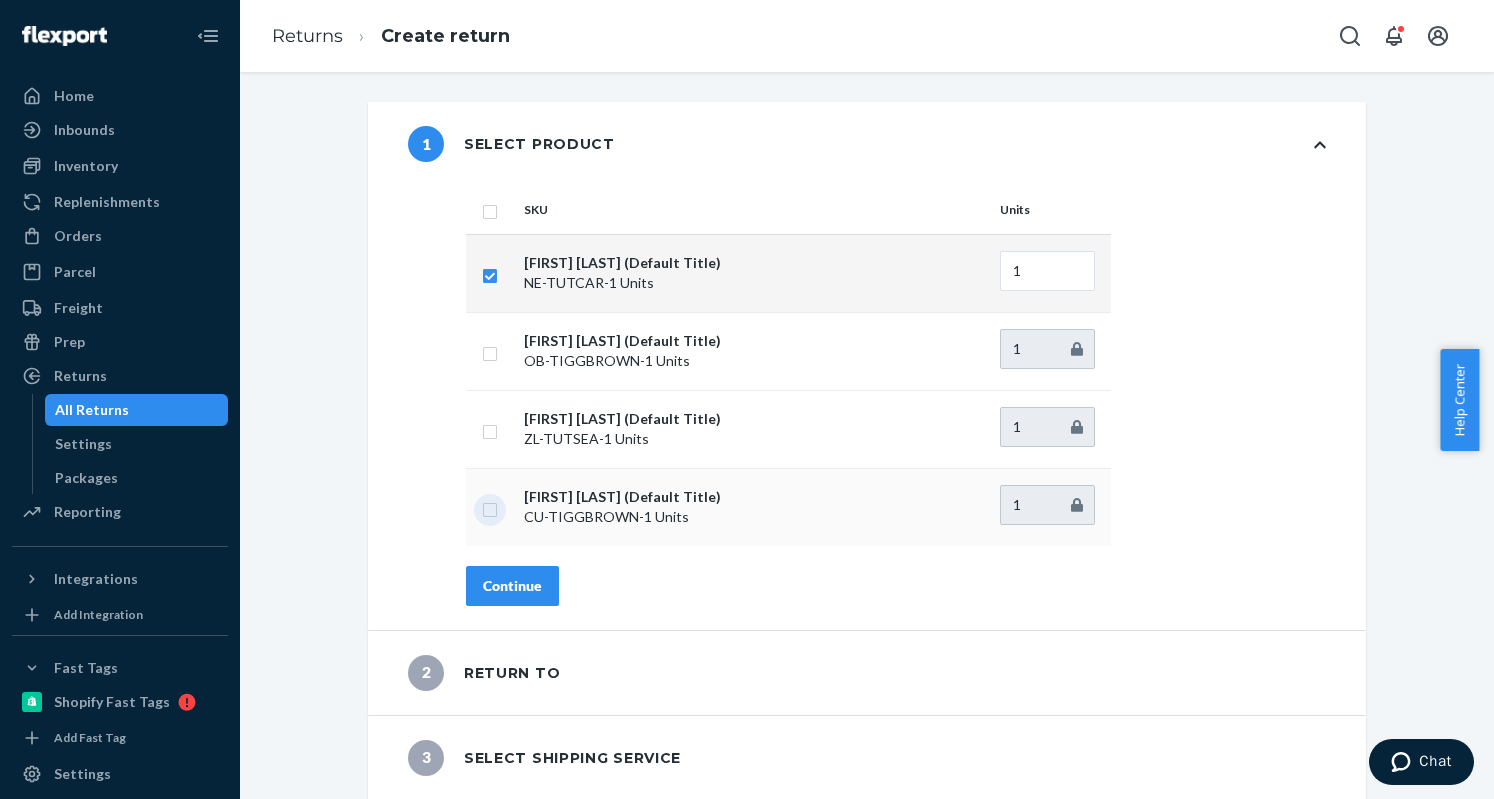 click at bounding box center [490, 507] 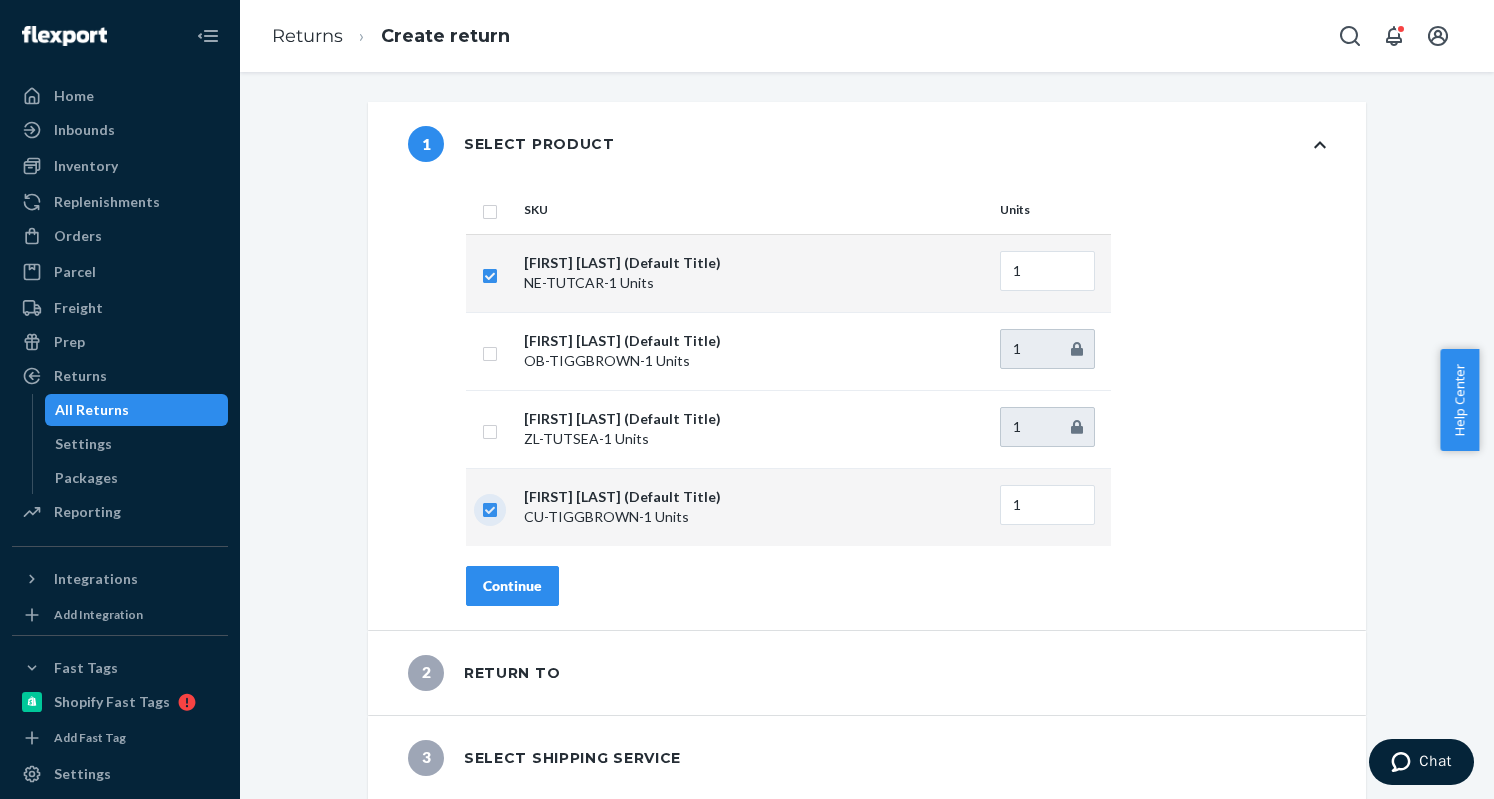 click at bounding box center (490, 507) 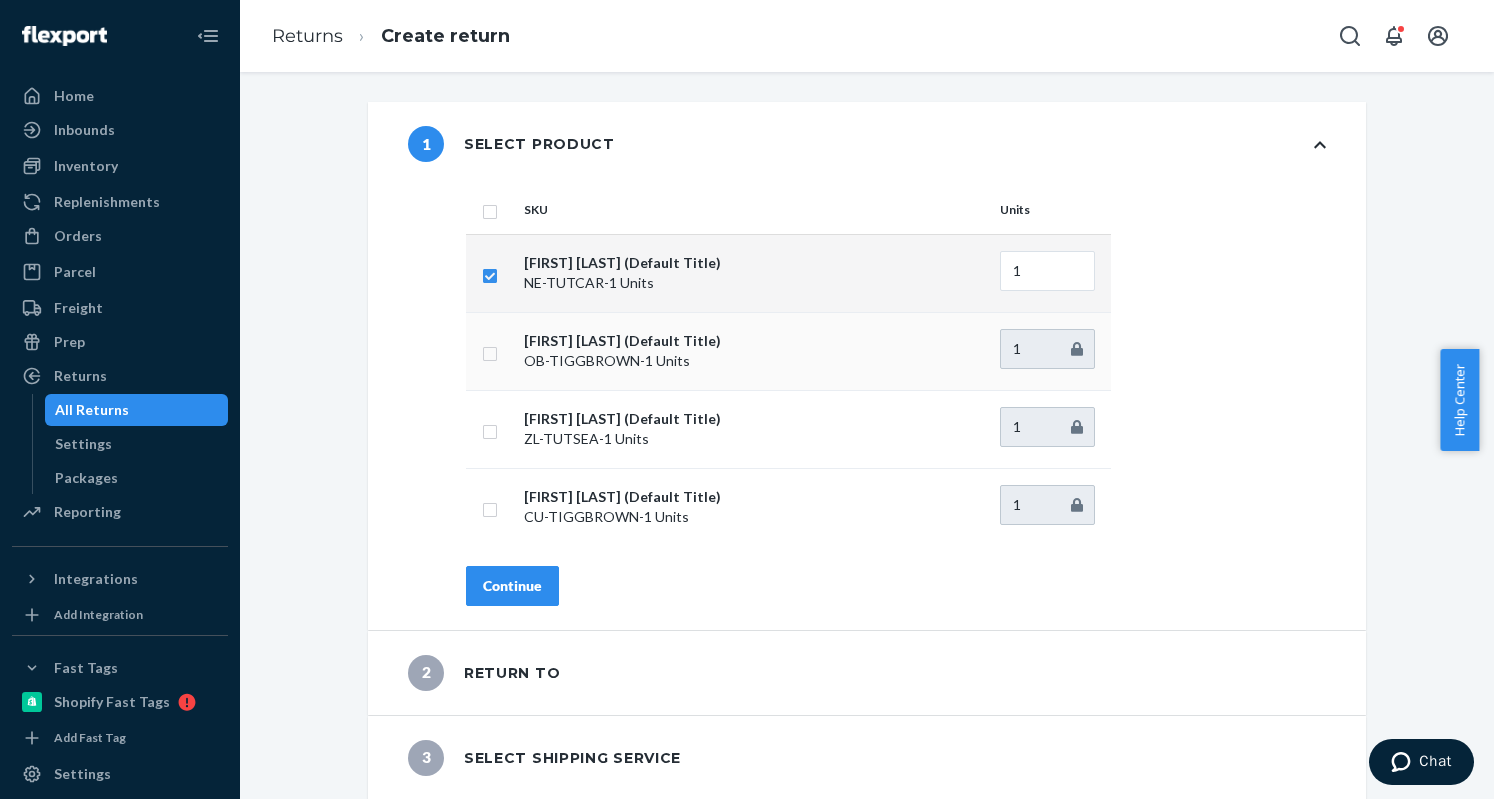 click at bounding box center (490, 351) 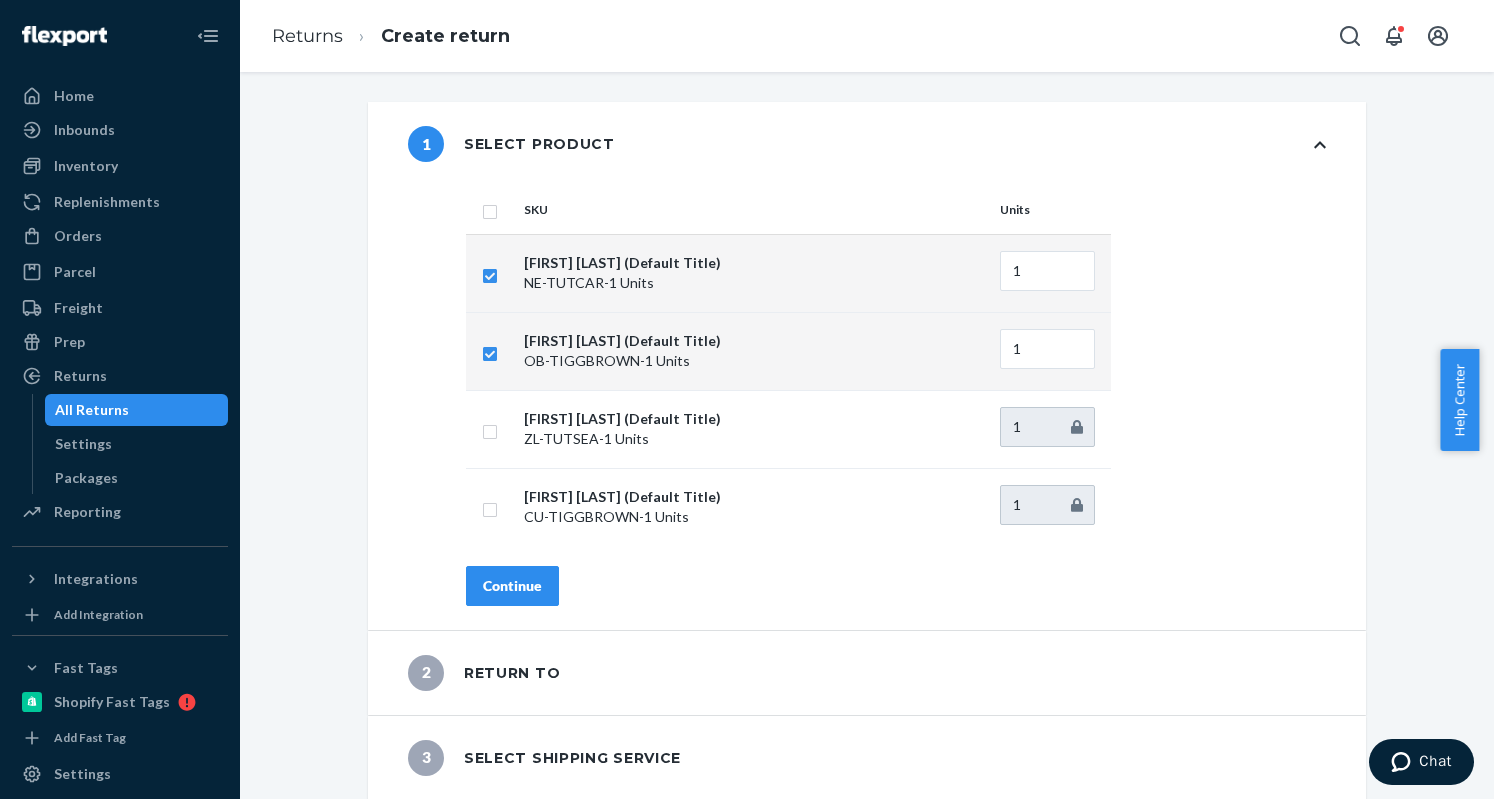 click on "Continue" at bounding box center [512, 586] 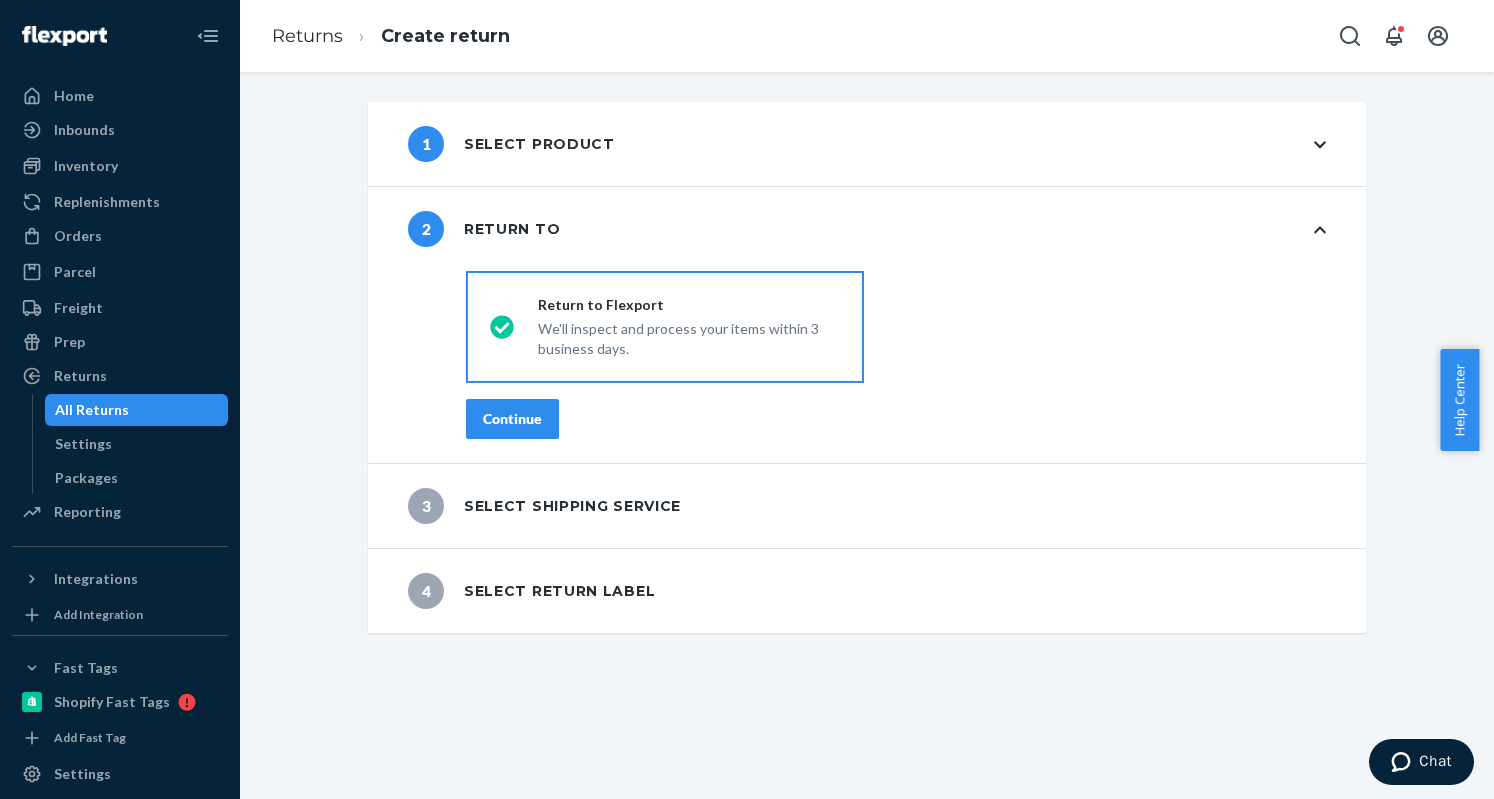 click on "Continue" at bounding box center (512, 419) 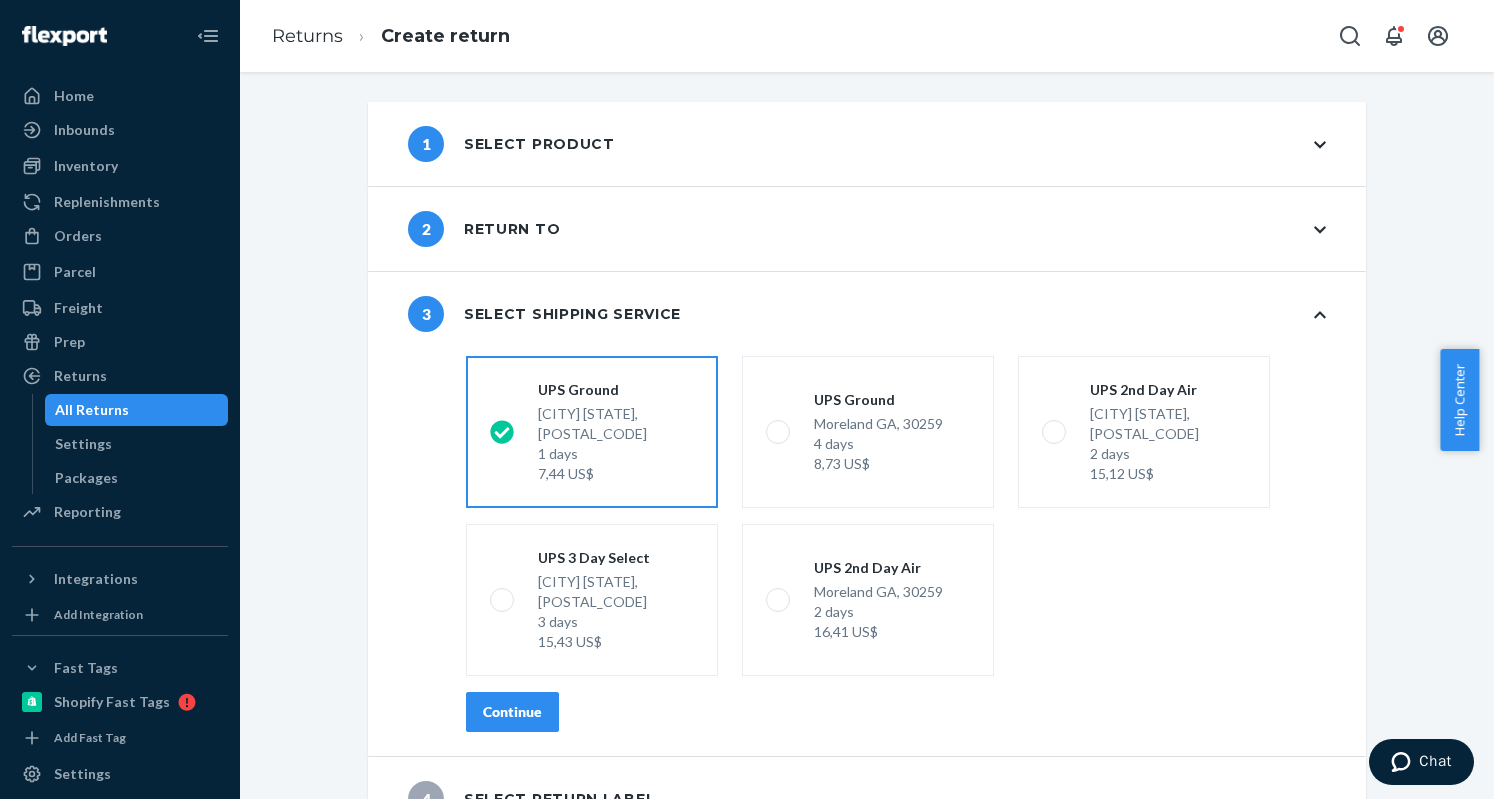 click on "Continue" at bounding box center [512, 712] 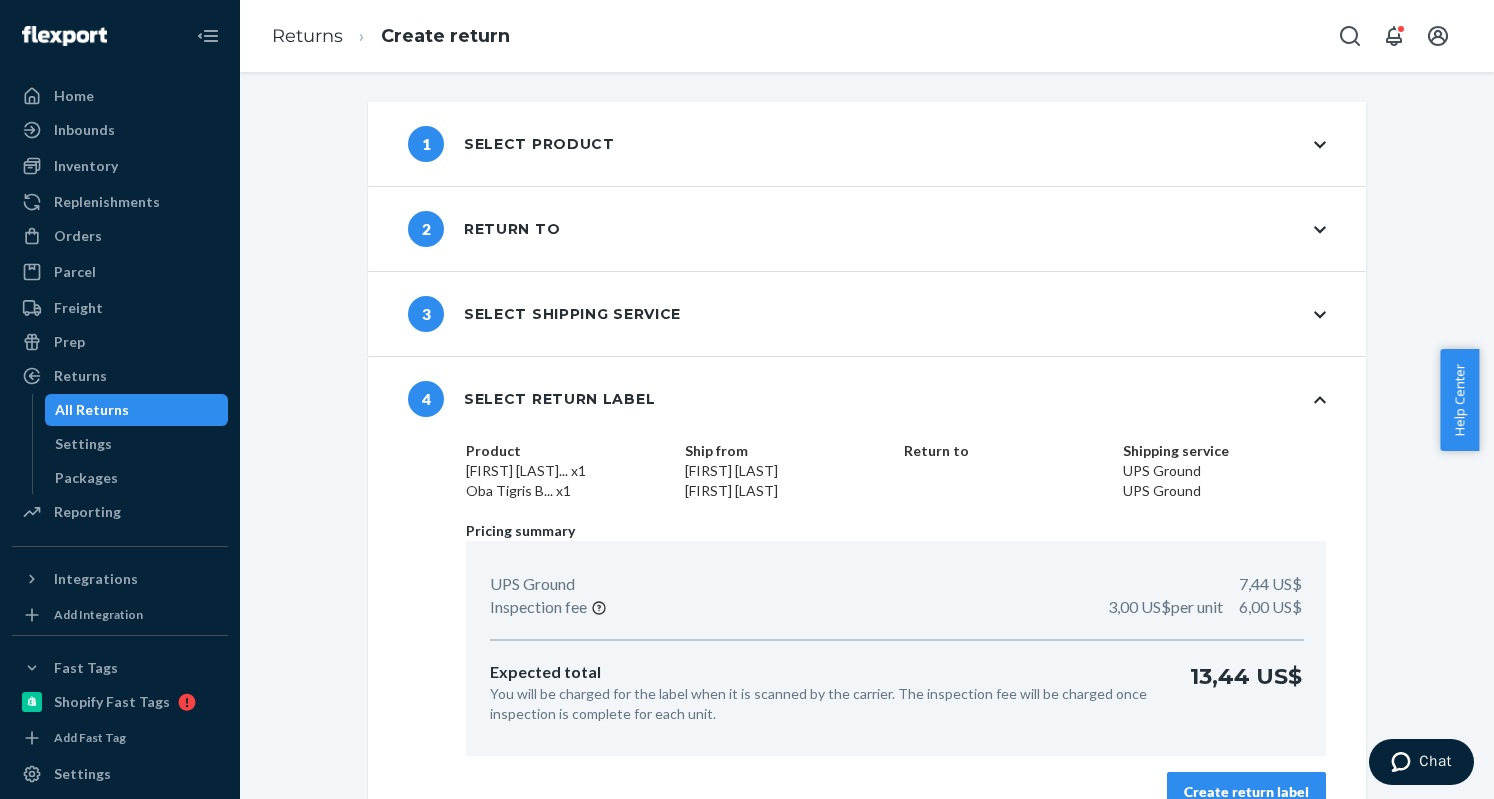 scroll, scrollTop: 35, scrollLeft: 0, axis: vertical 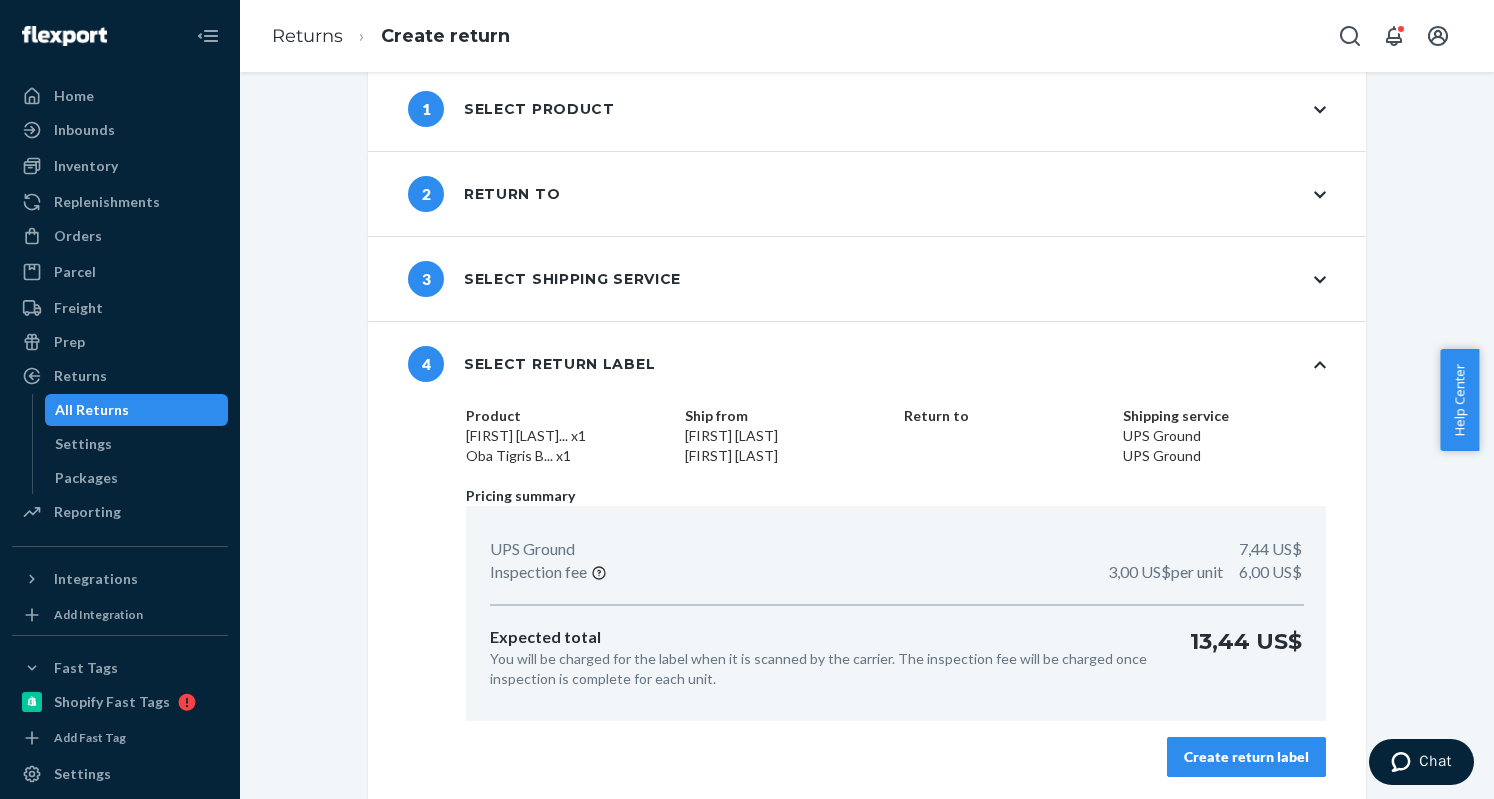 click on "Create return label" at bounding box center [1246, 757] 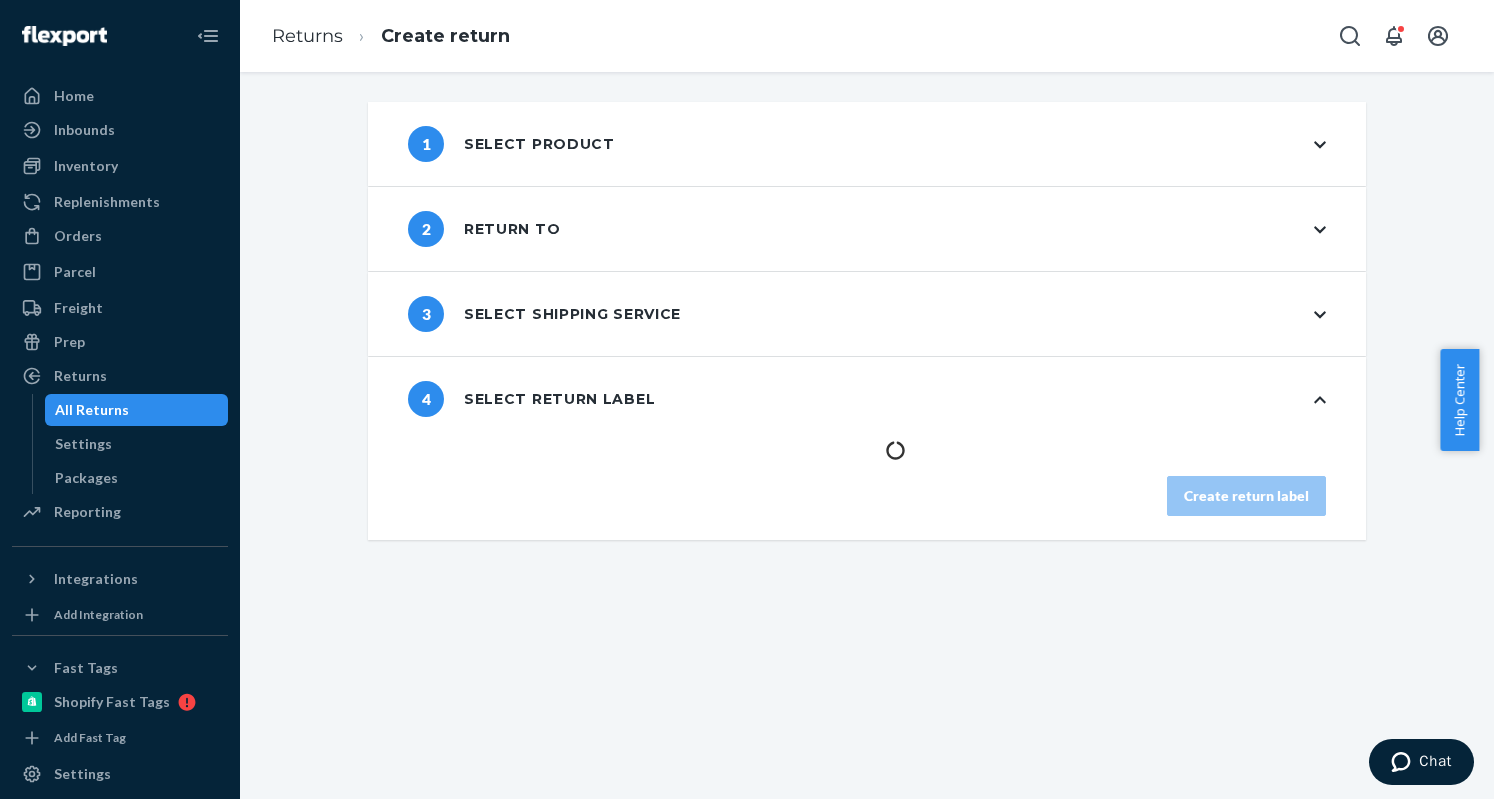 scroll, scrollTop: 0, scrollLeft: 0, axis: both 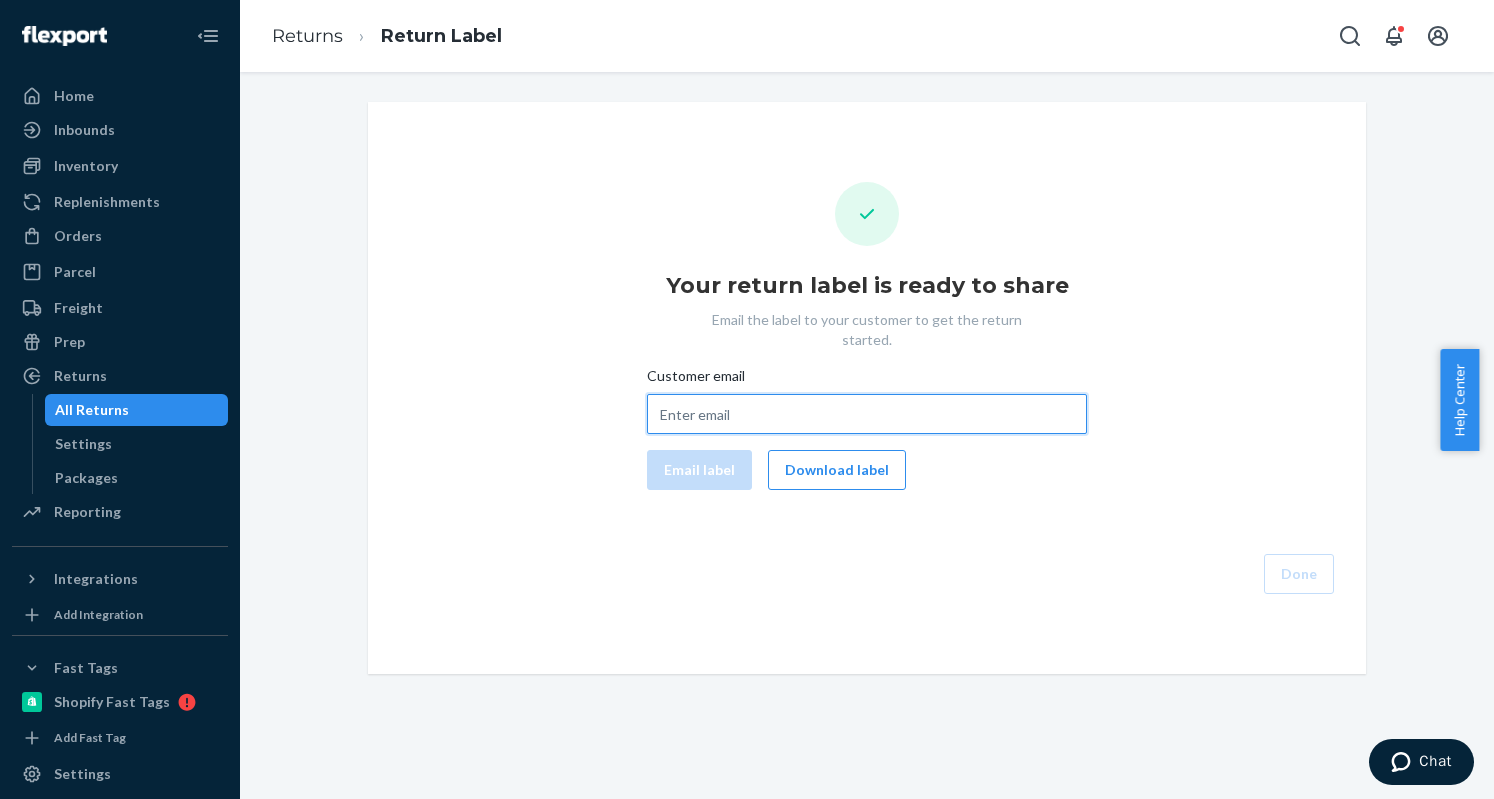 click on "Customer email" at bounding box center (867, 414) 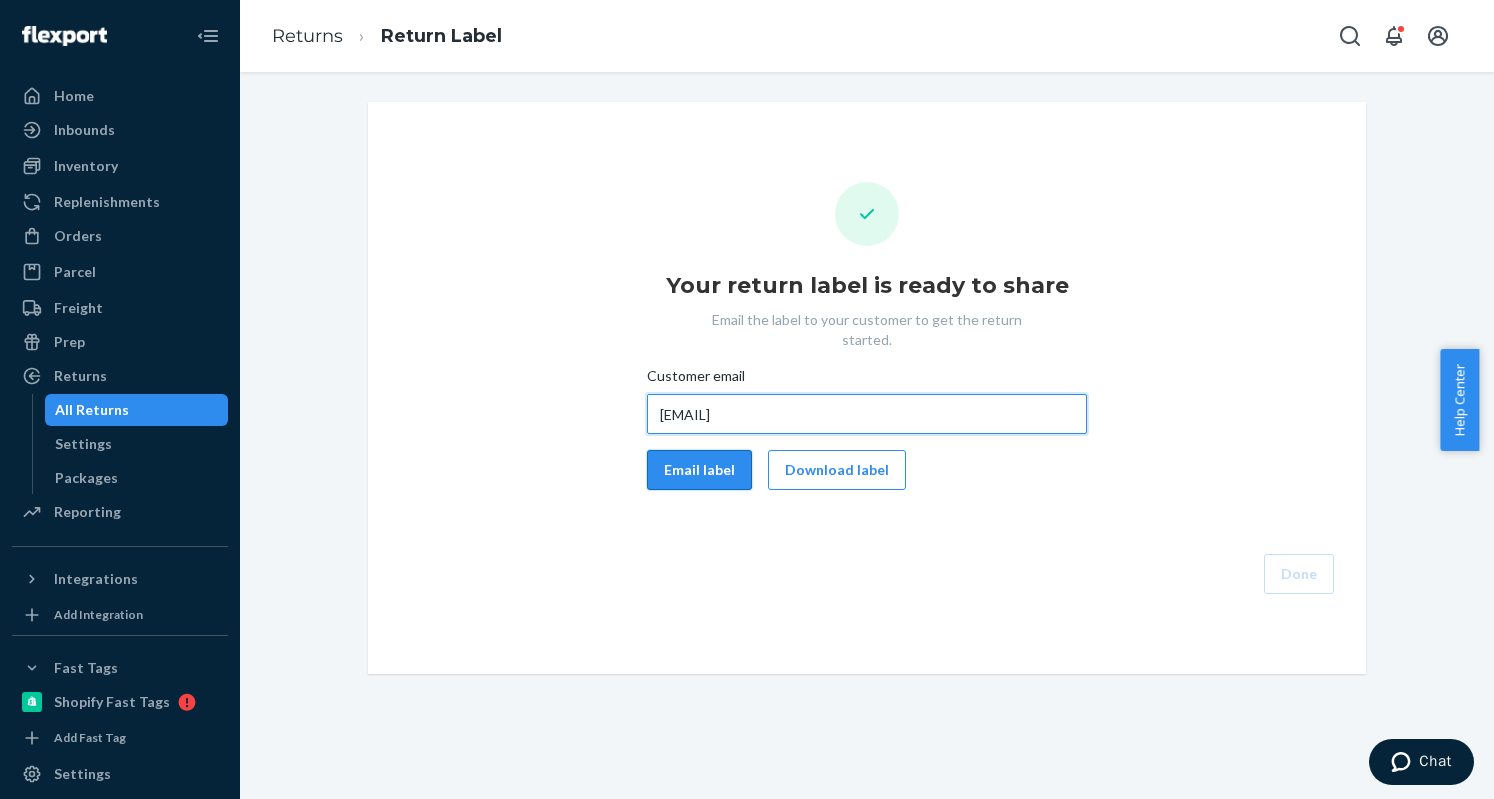 type on "[EMAIL]" 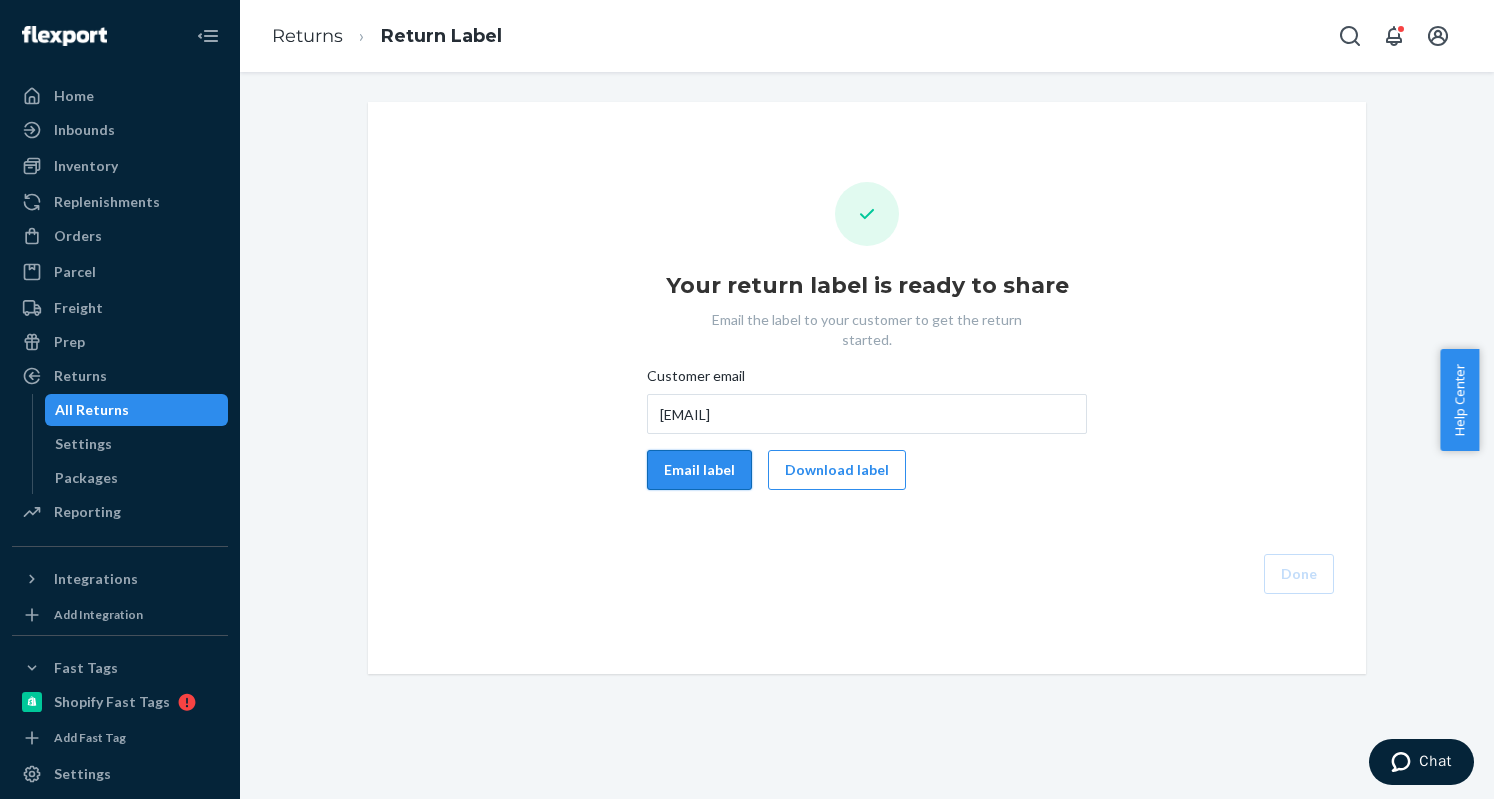 click on "Email label" at bounding box center (699, 470) 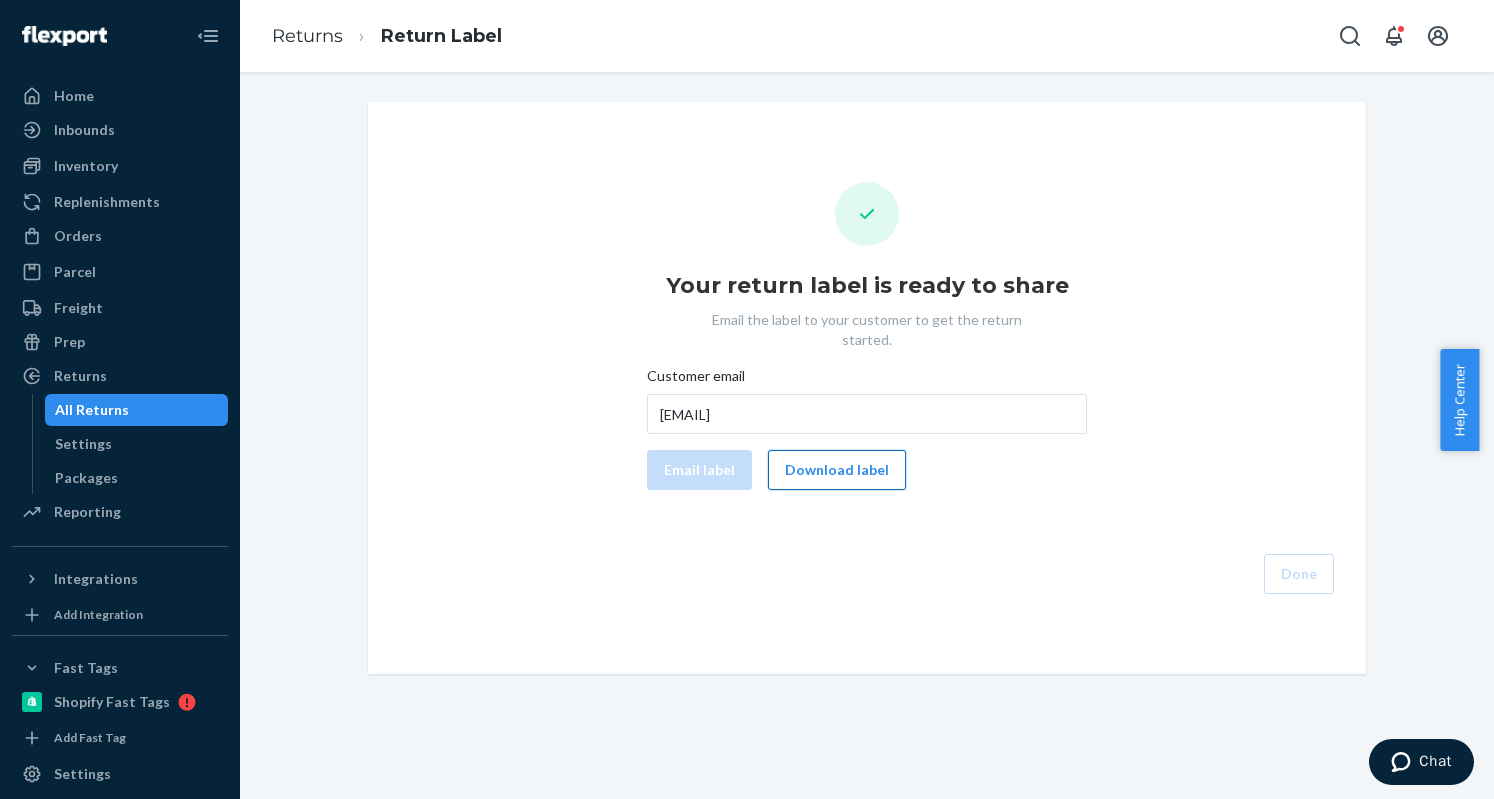 click on "Download label" at bounding box center [837, 470] 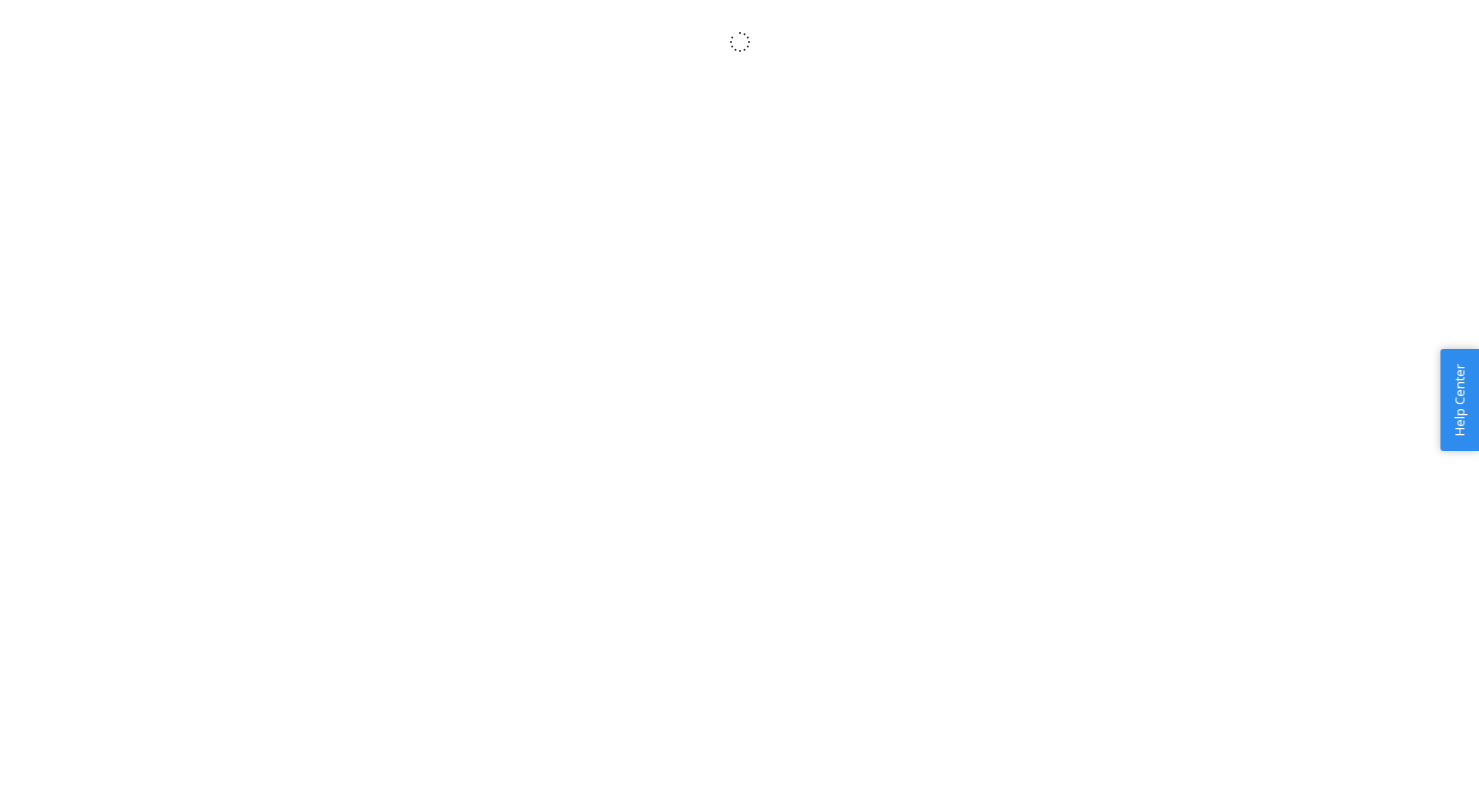 scroll, scrollTop: 0, scrollLeft: 0, axis: both 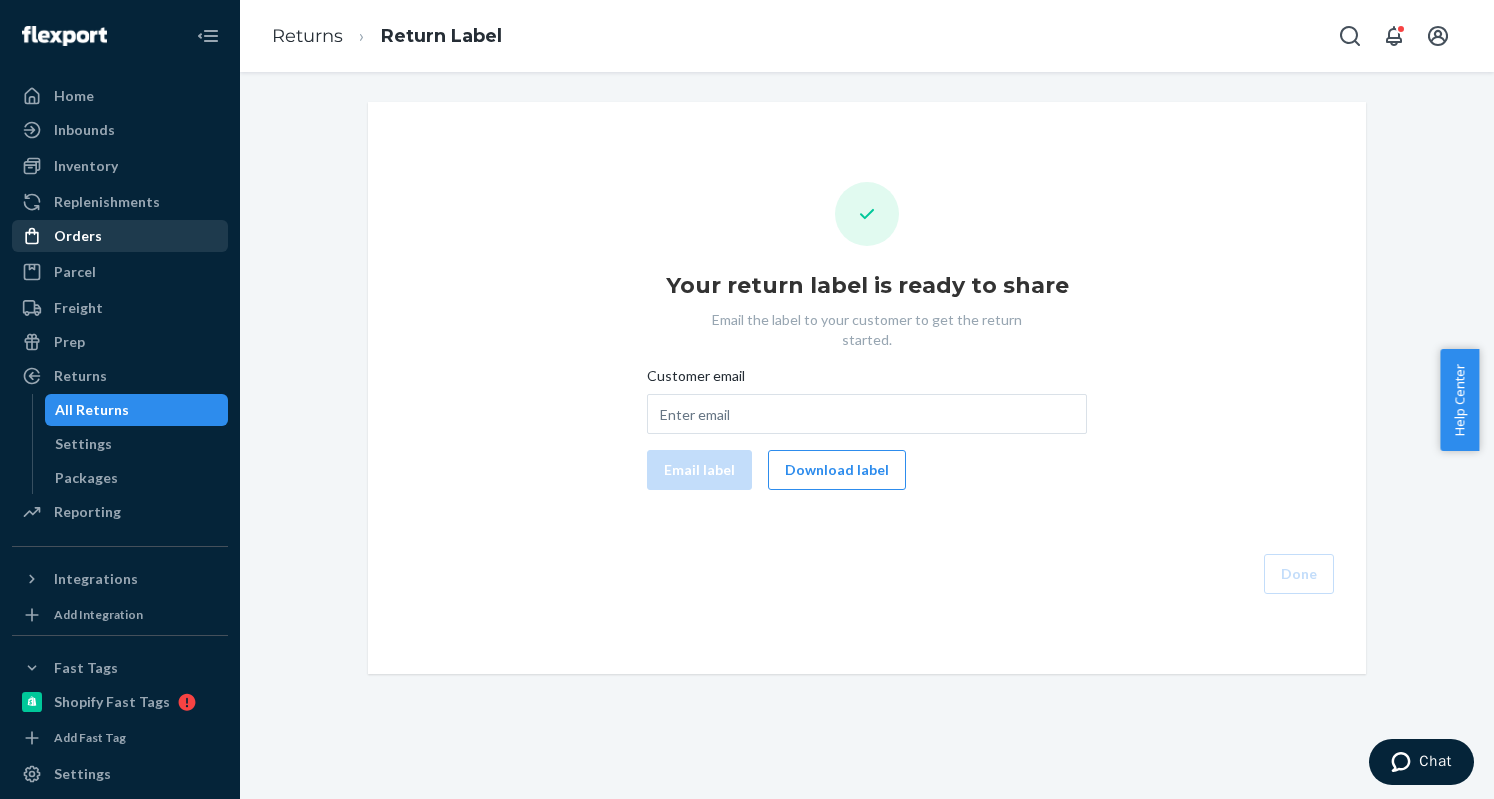 click on "Orders" at bounding box center (120, 236) 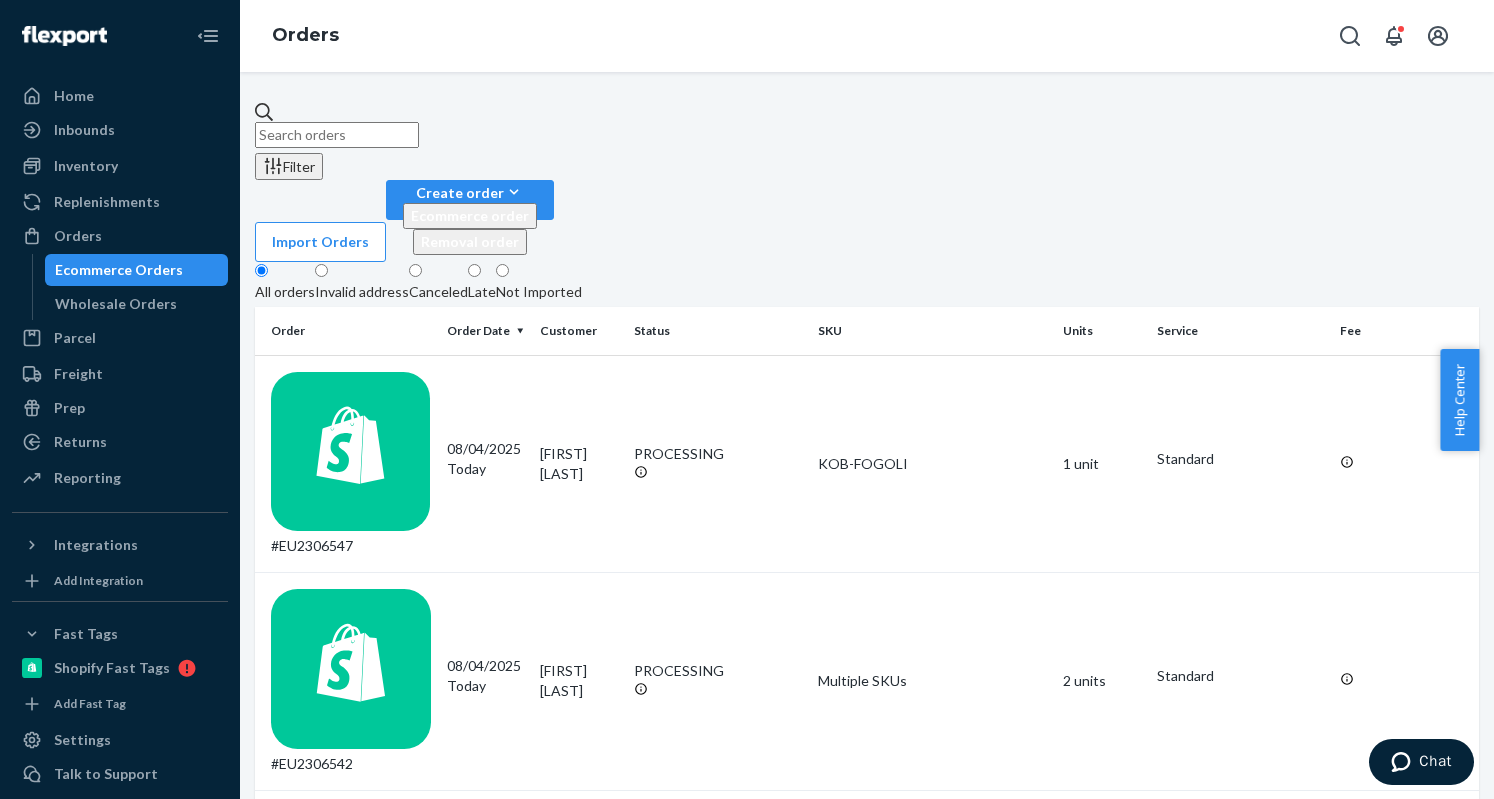 click at bounding box center (337, 135) 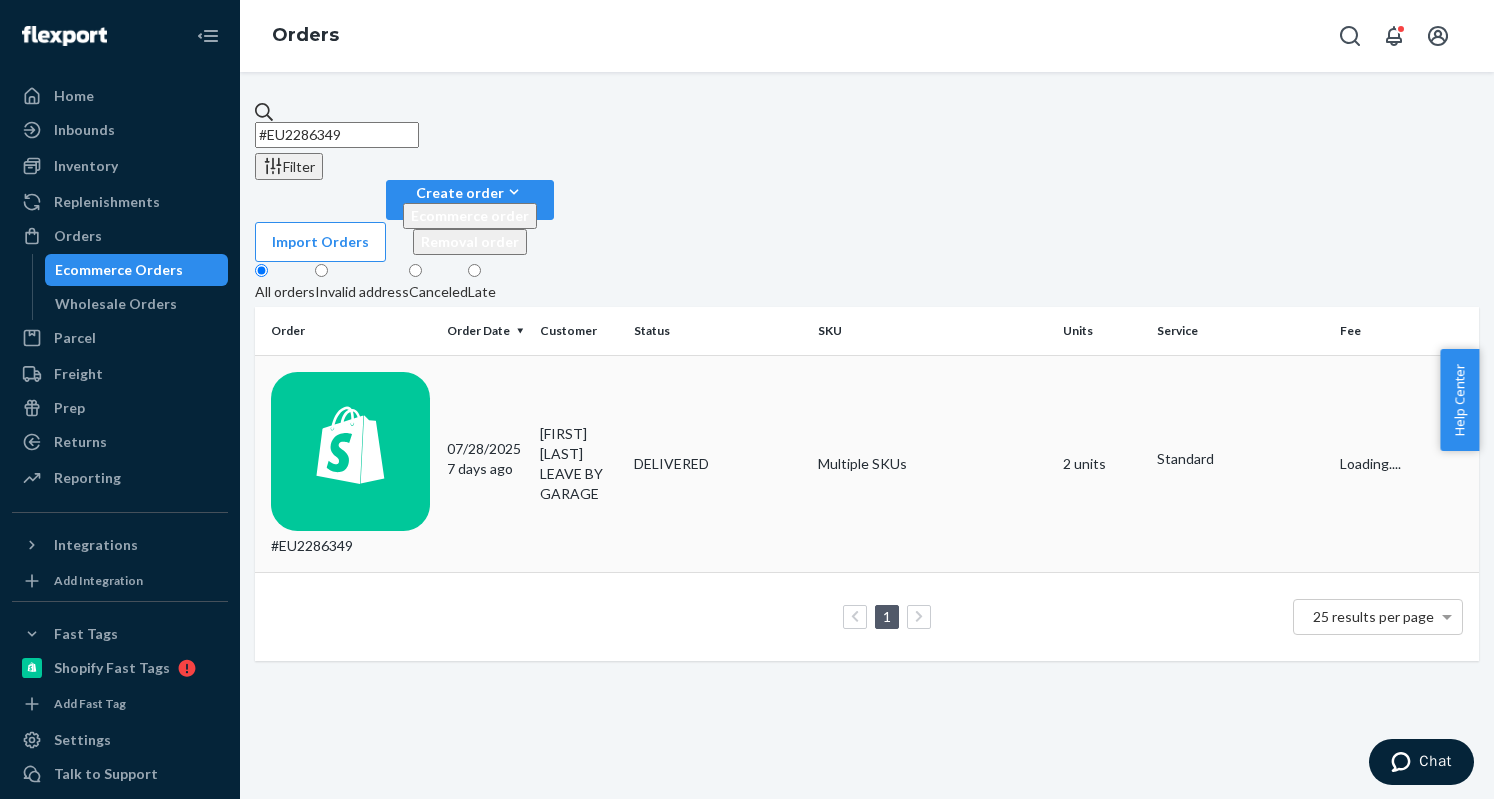 type on "#EU2286349" 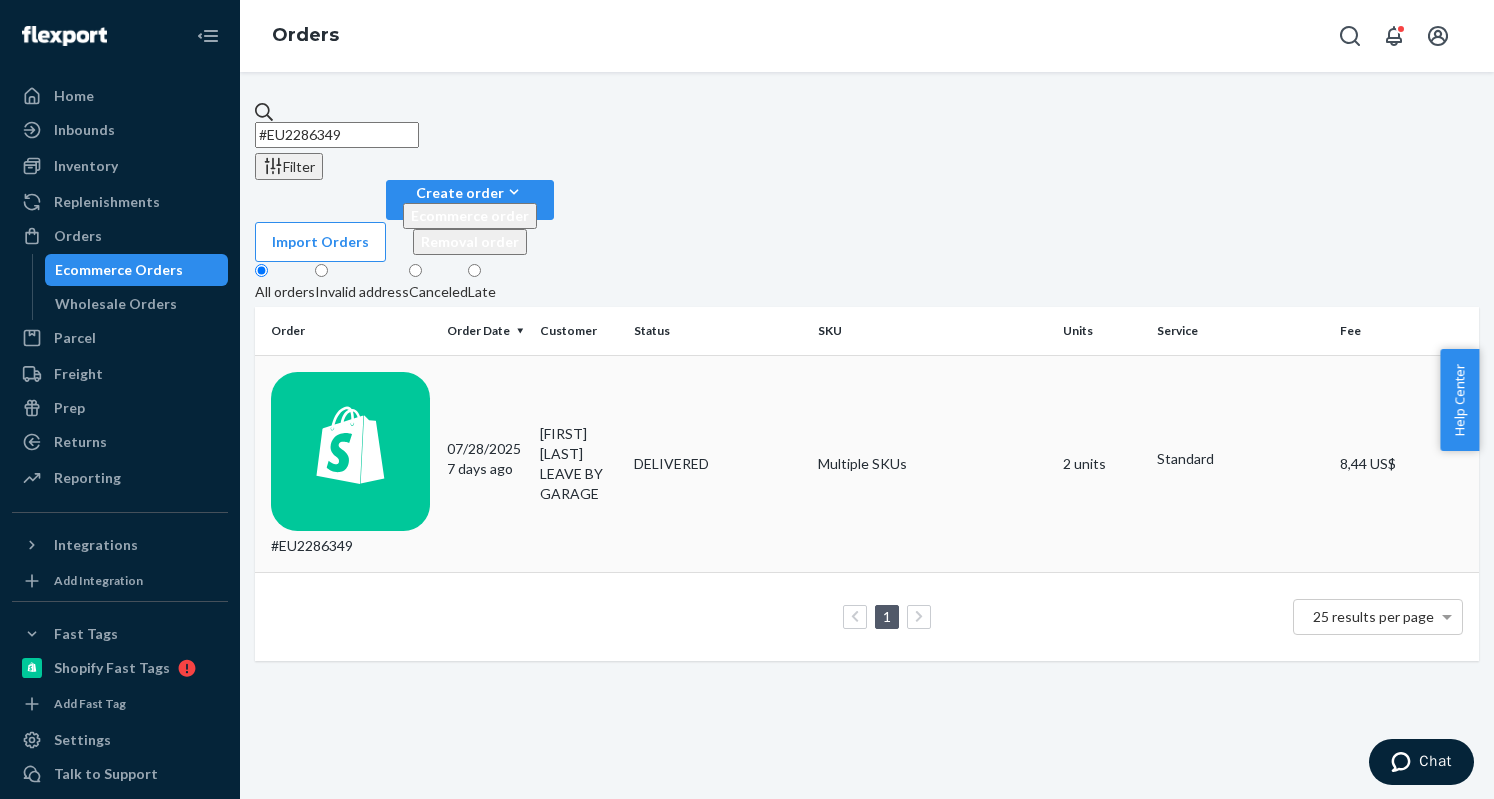 click on "#EU2286349" at bounding box center [351, 464] 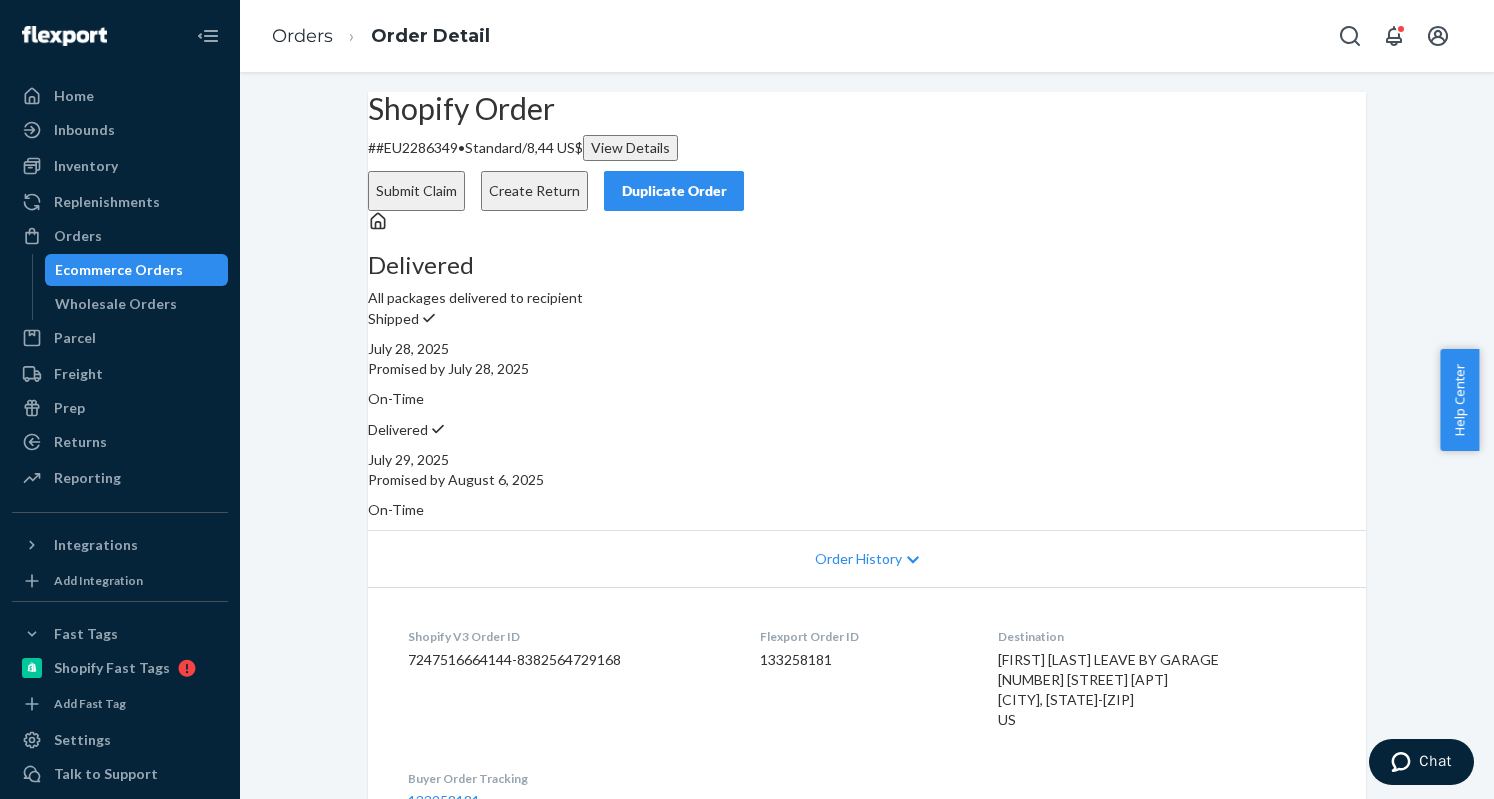click on "Shopify Order # #EU2286349 • Standard  /  8,44 US$ View Details Submit Claim Create Return Duplicate Order" at bounding box center (867, 151) 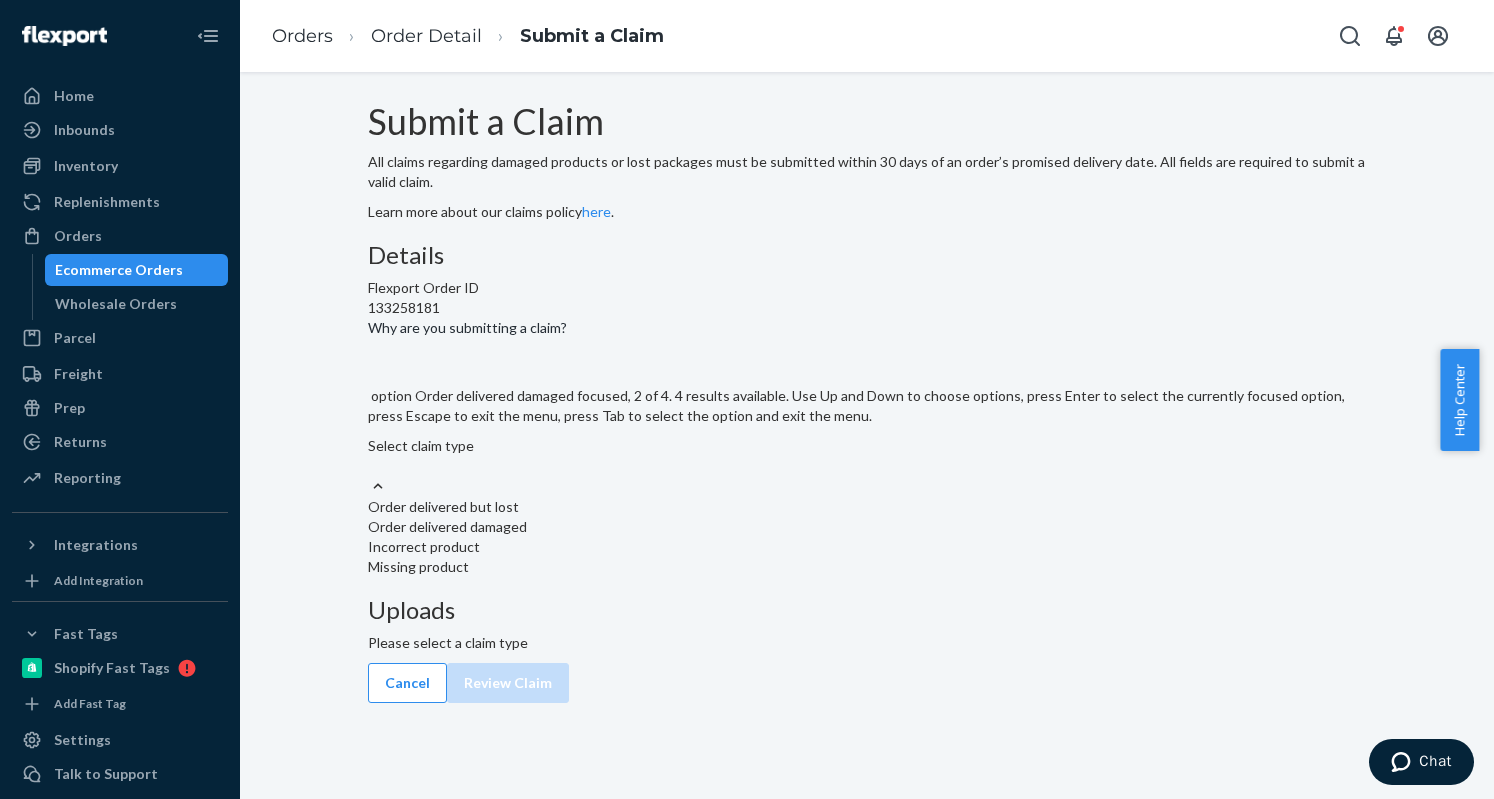 click on "Order delivered damaged" at bounding box center (867, 527) 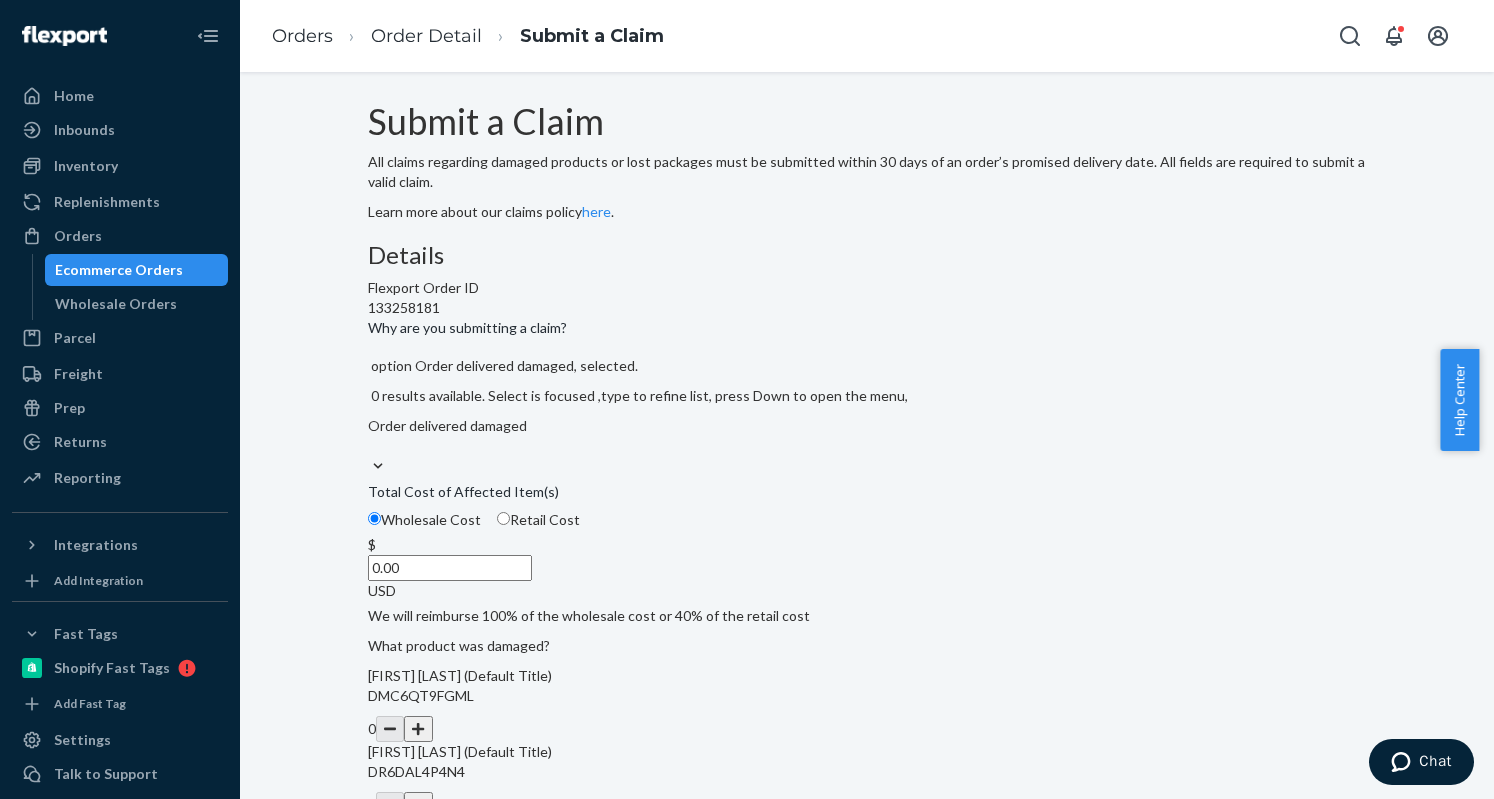 click on "Retail Cost" at bounding box center [503, 518] 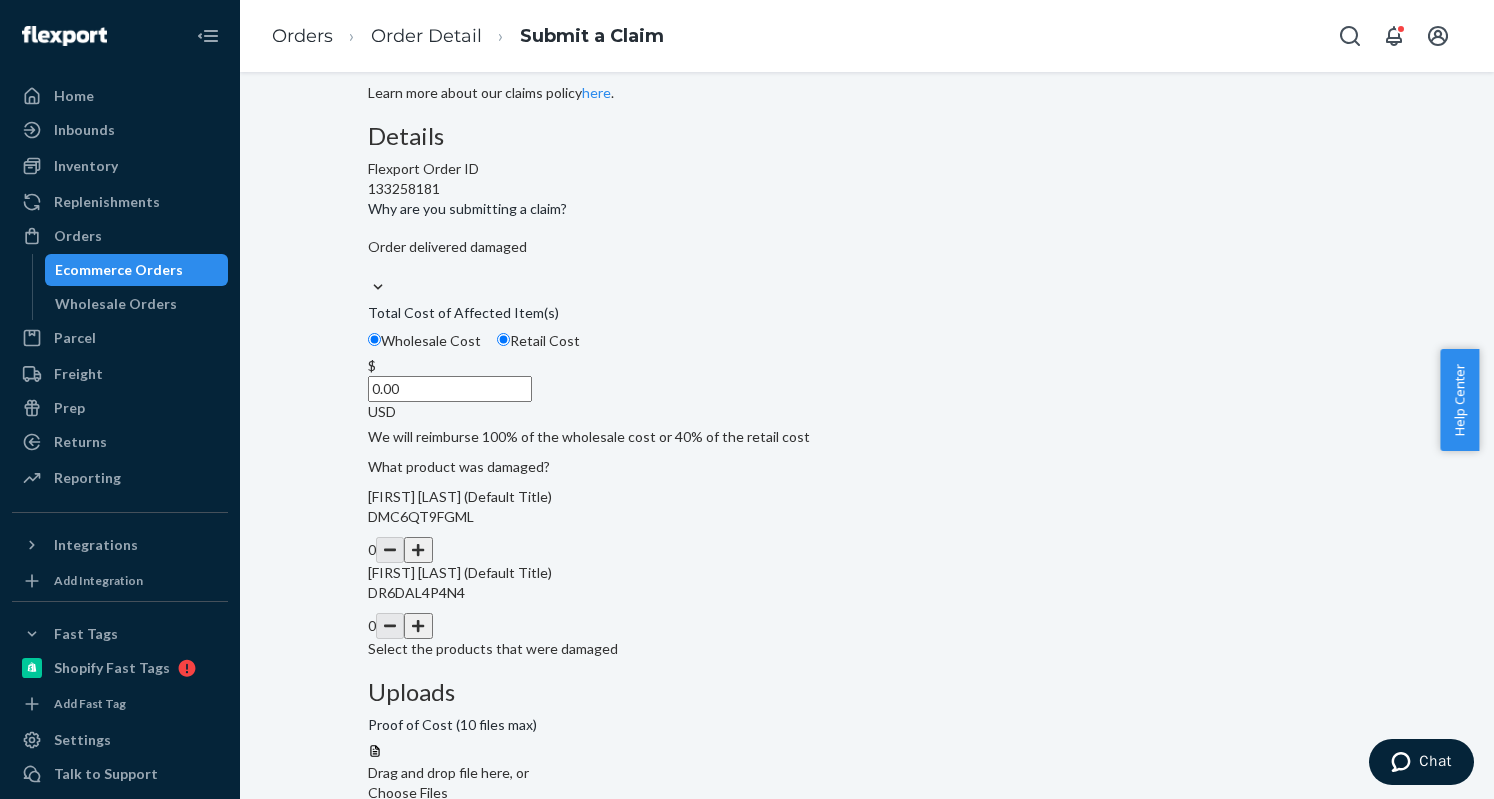 scroll, scrollTop: 203, scrollLeft: 0, axis: vertical 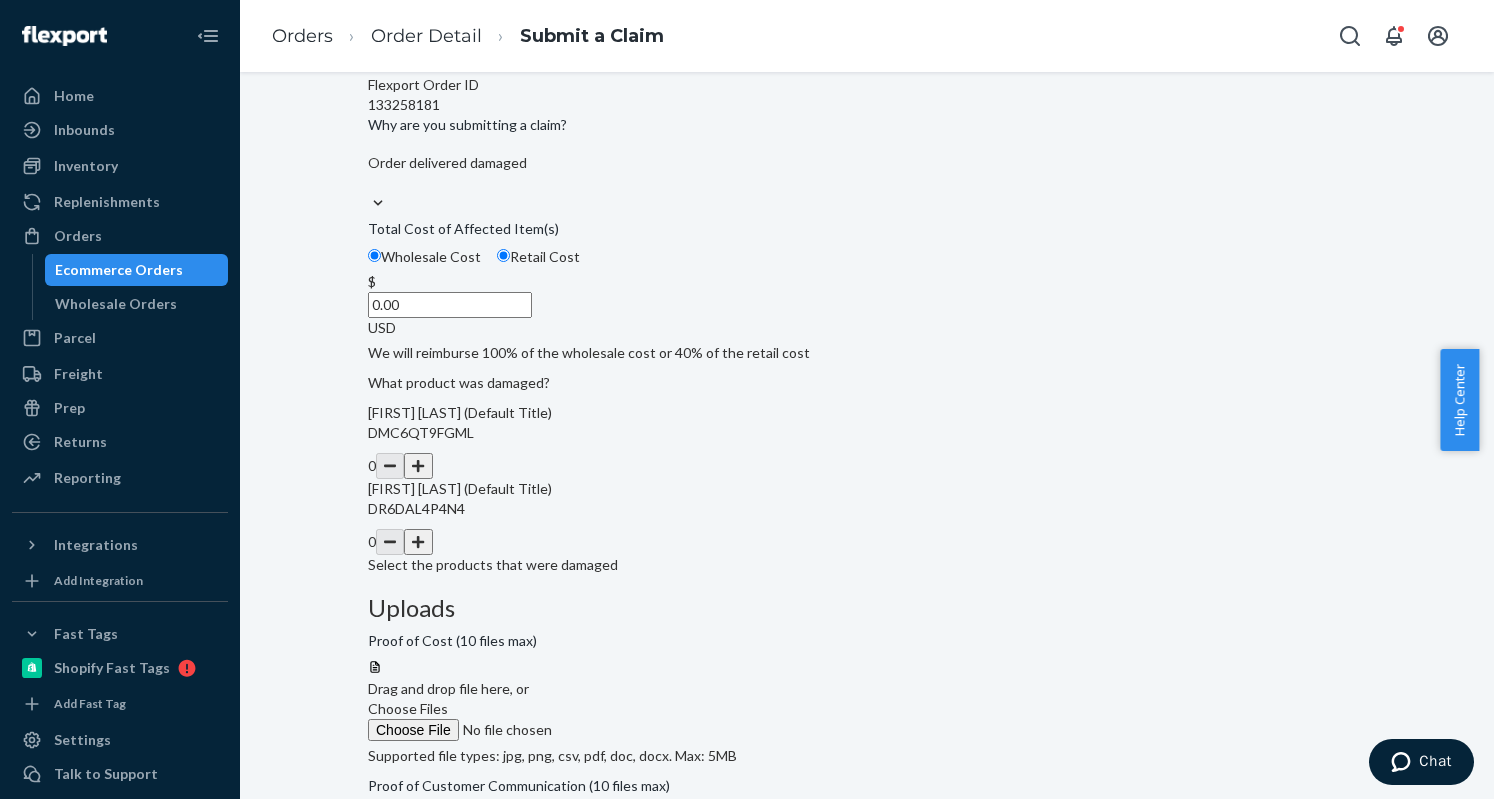 click on "0.00" at bounding box center (450, 305) 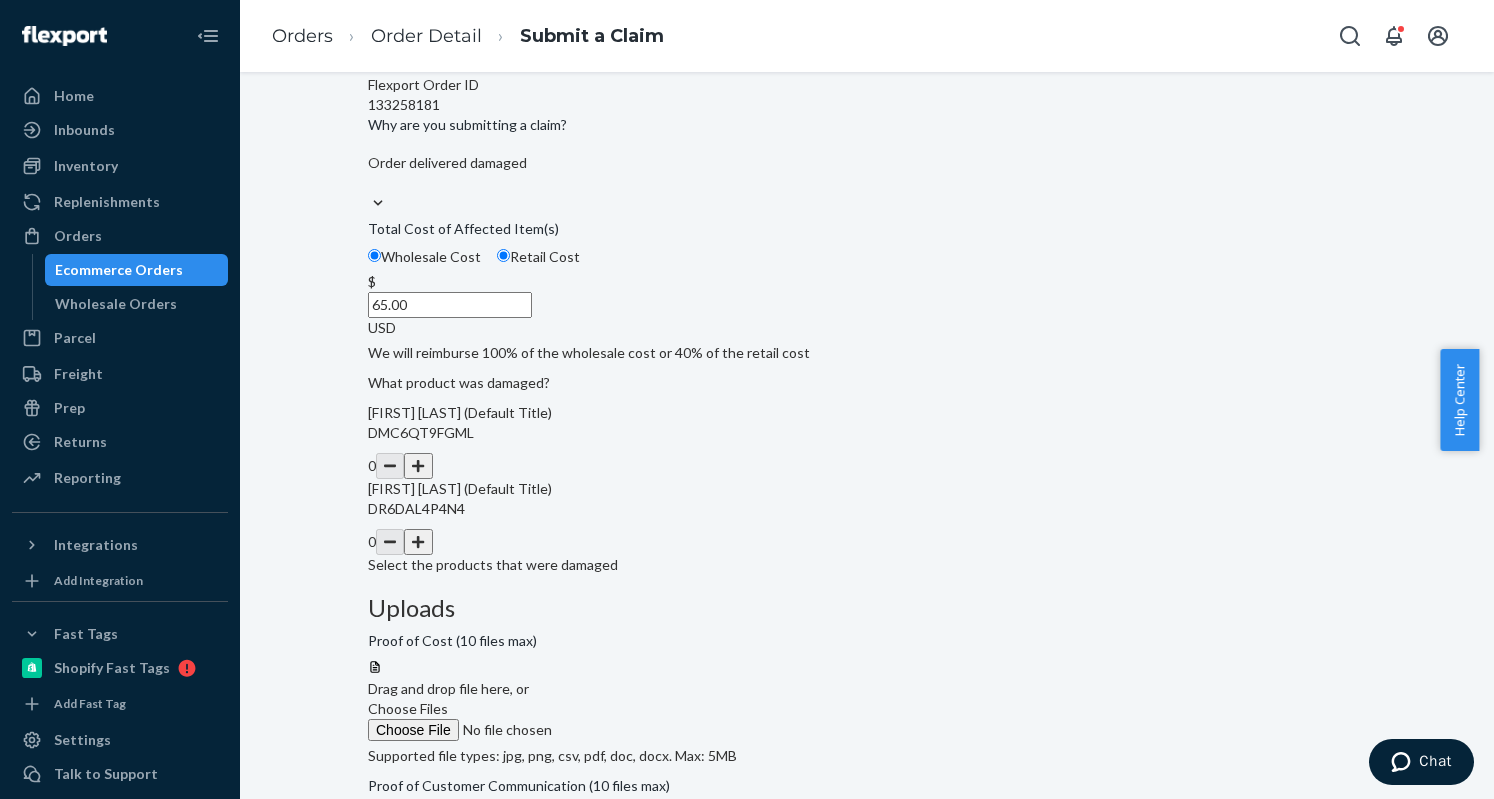 type on "65.00" 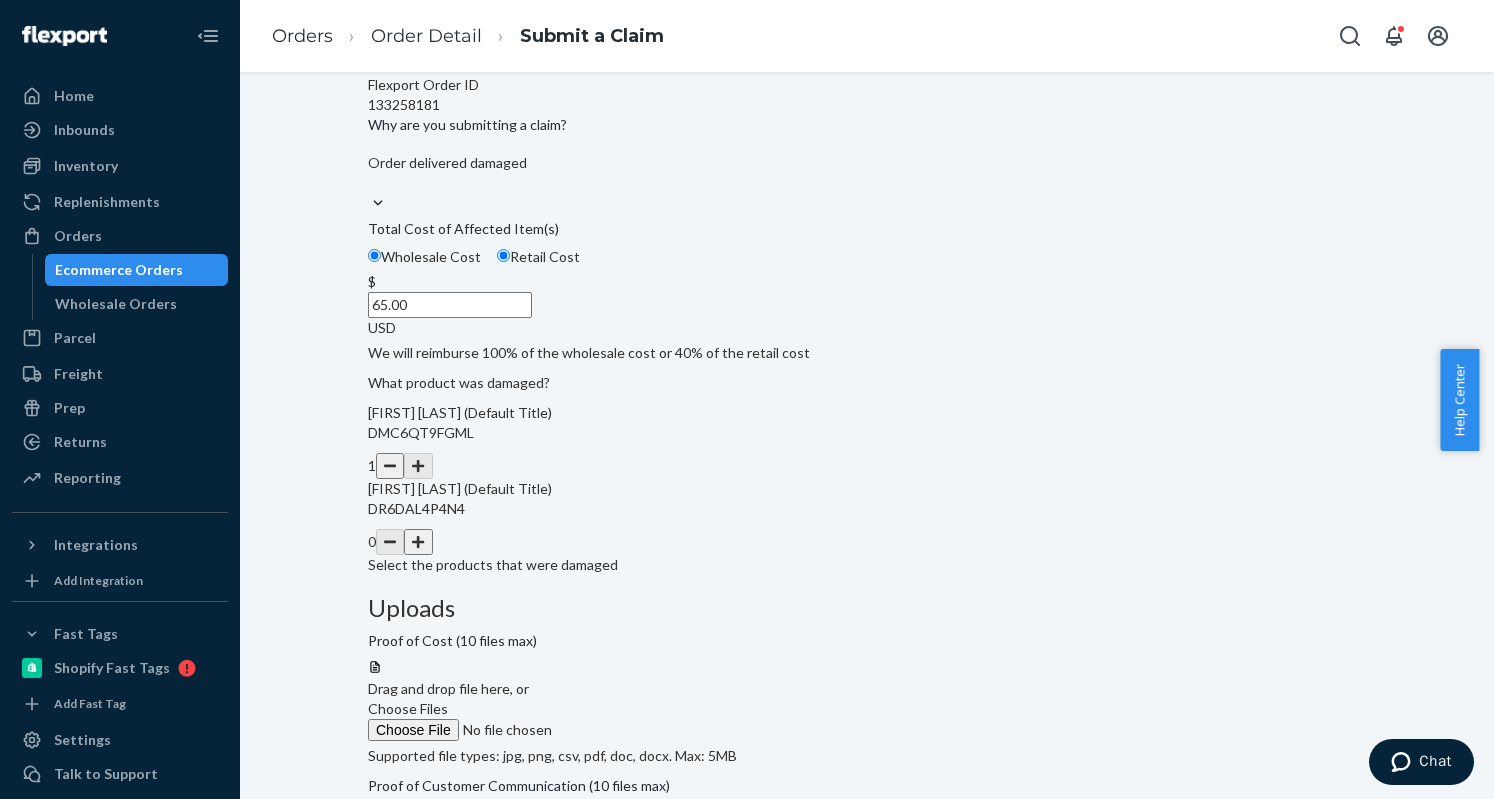 click on "Choose Files" at bounding box center (504, 720) 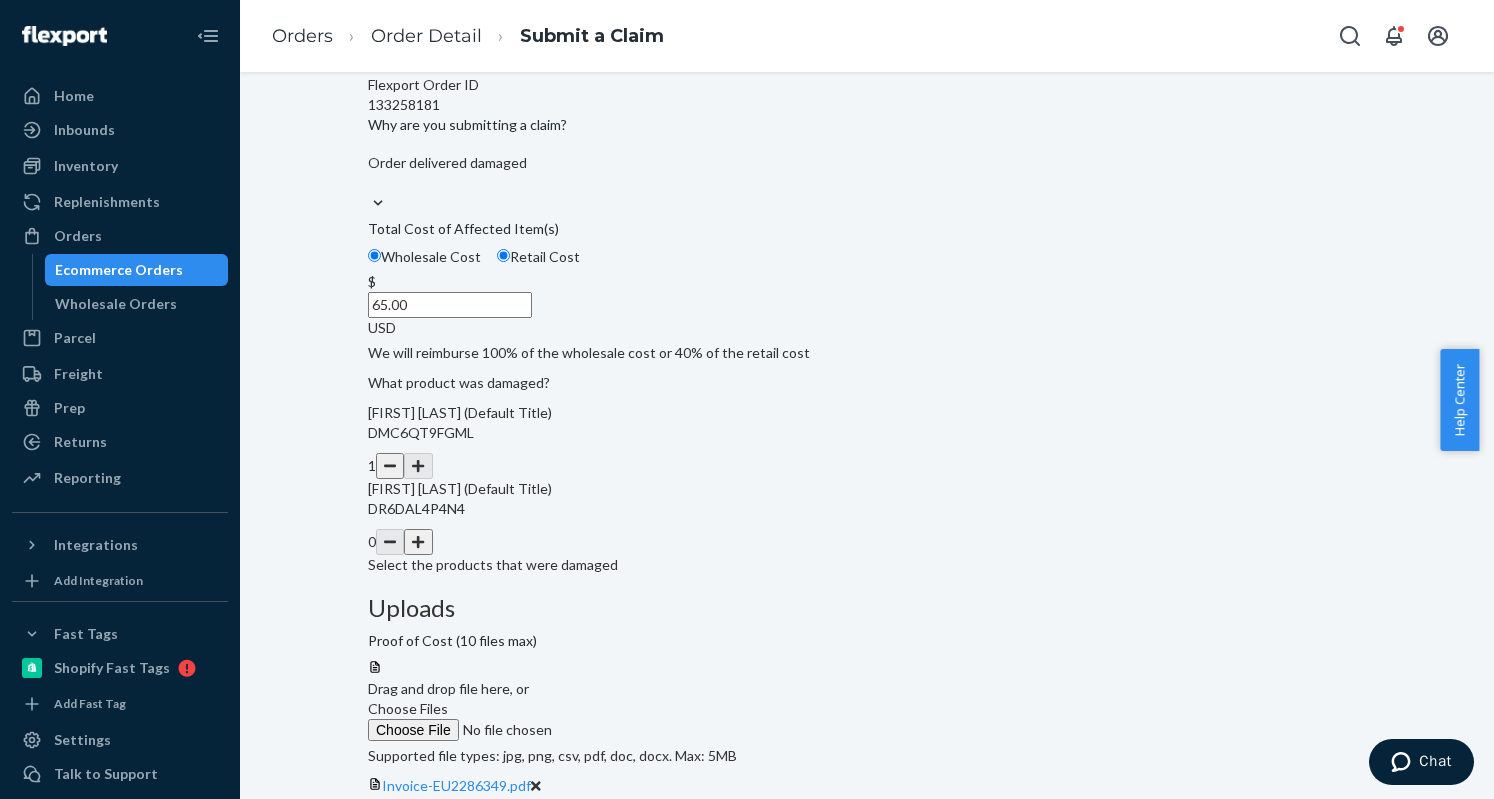 click on "Choose Files" at bounding box center (408, 873) 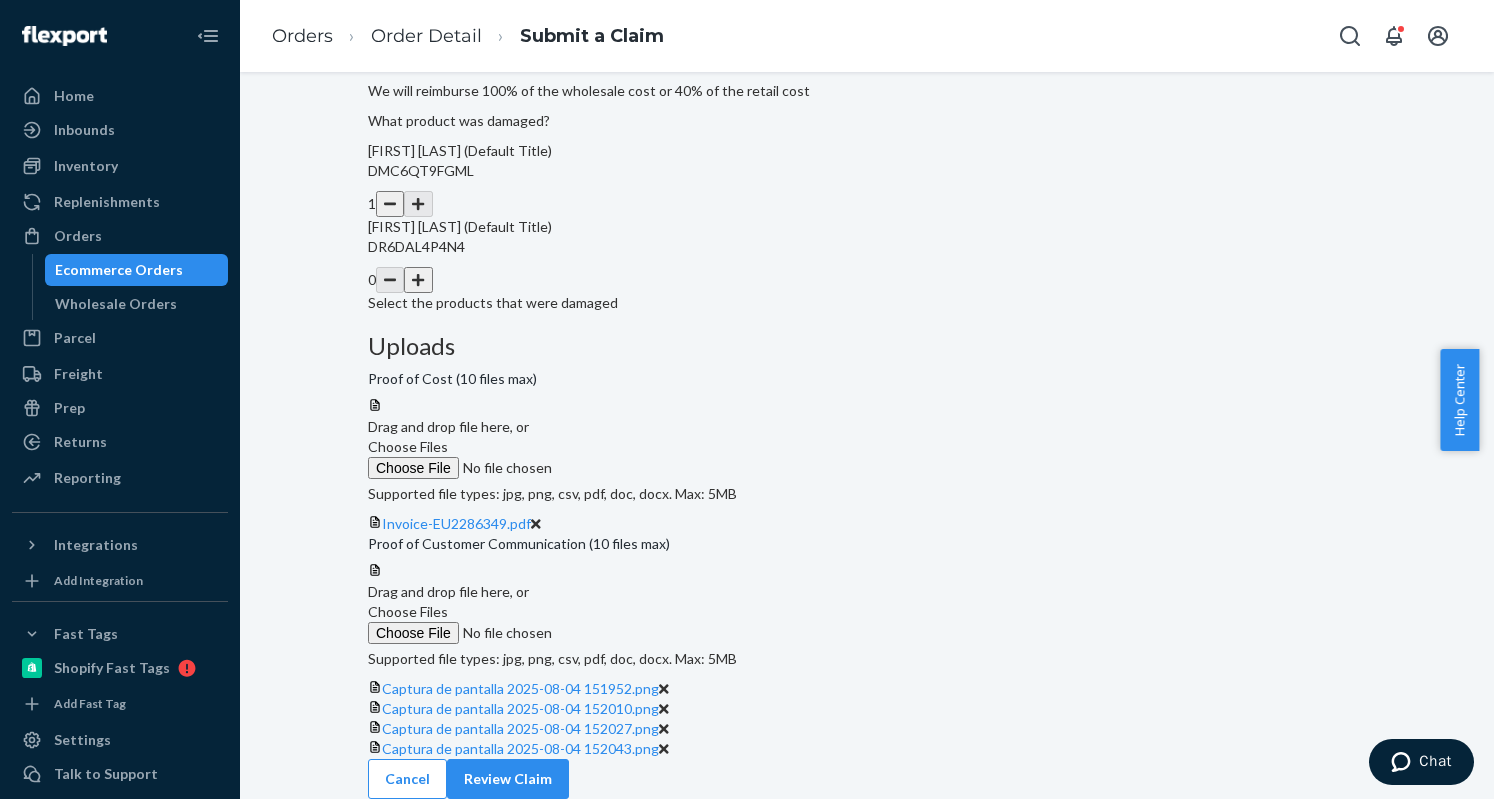 scroll, scrollTop: 550, scrollLeft: 0, axis: vertical 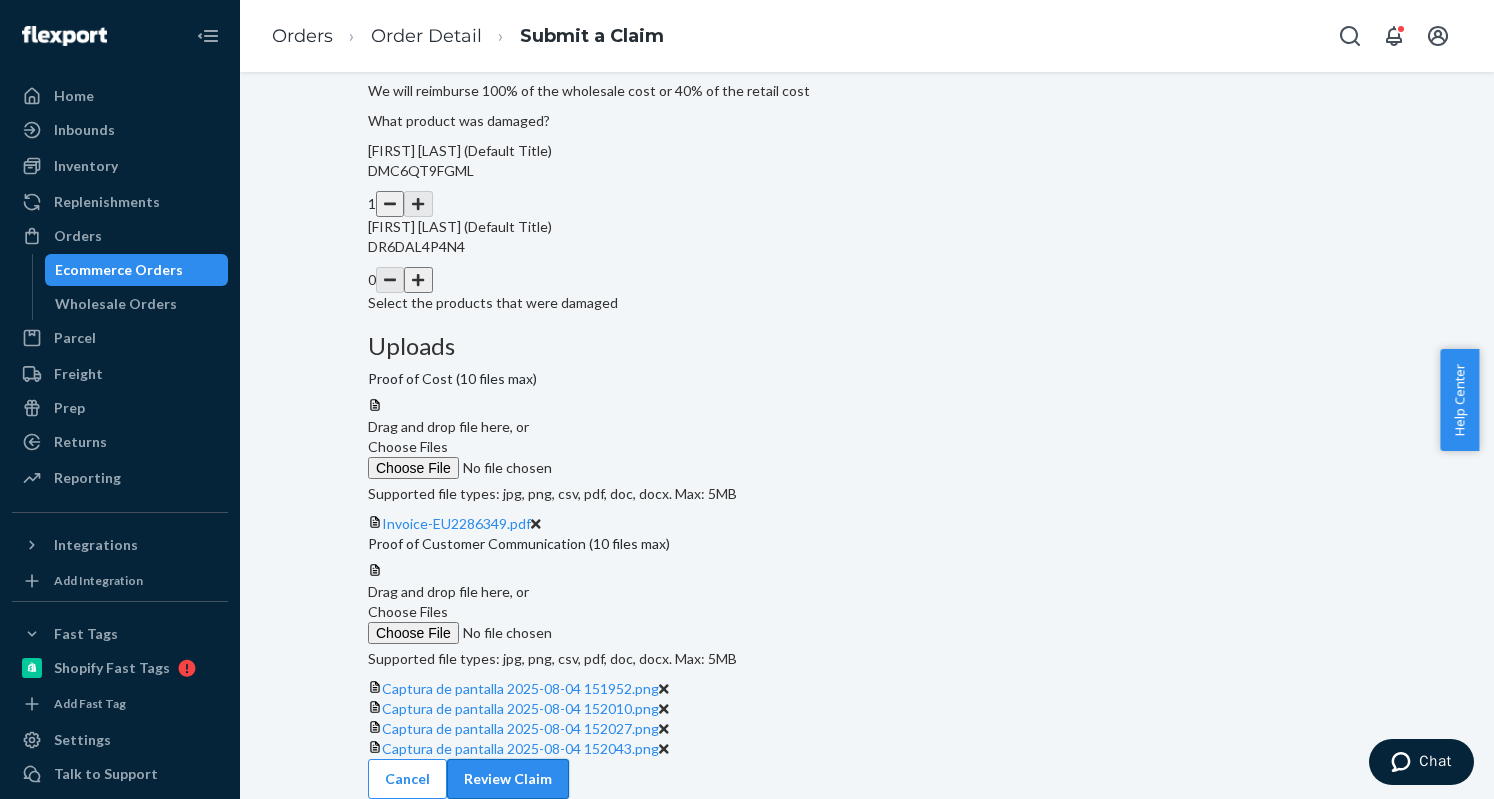 click on "Review Claim" at bounding box center [508, 779] 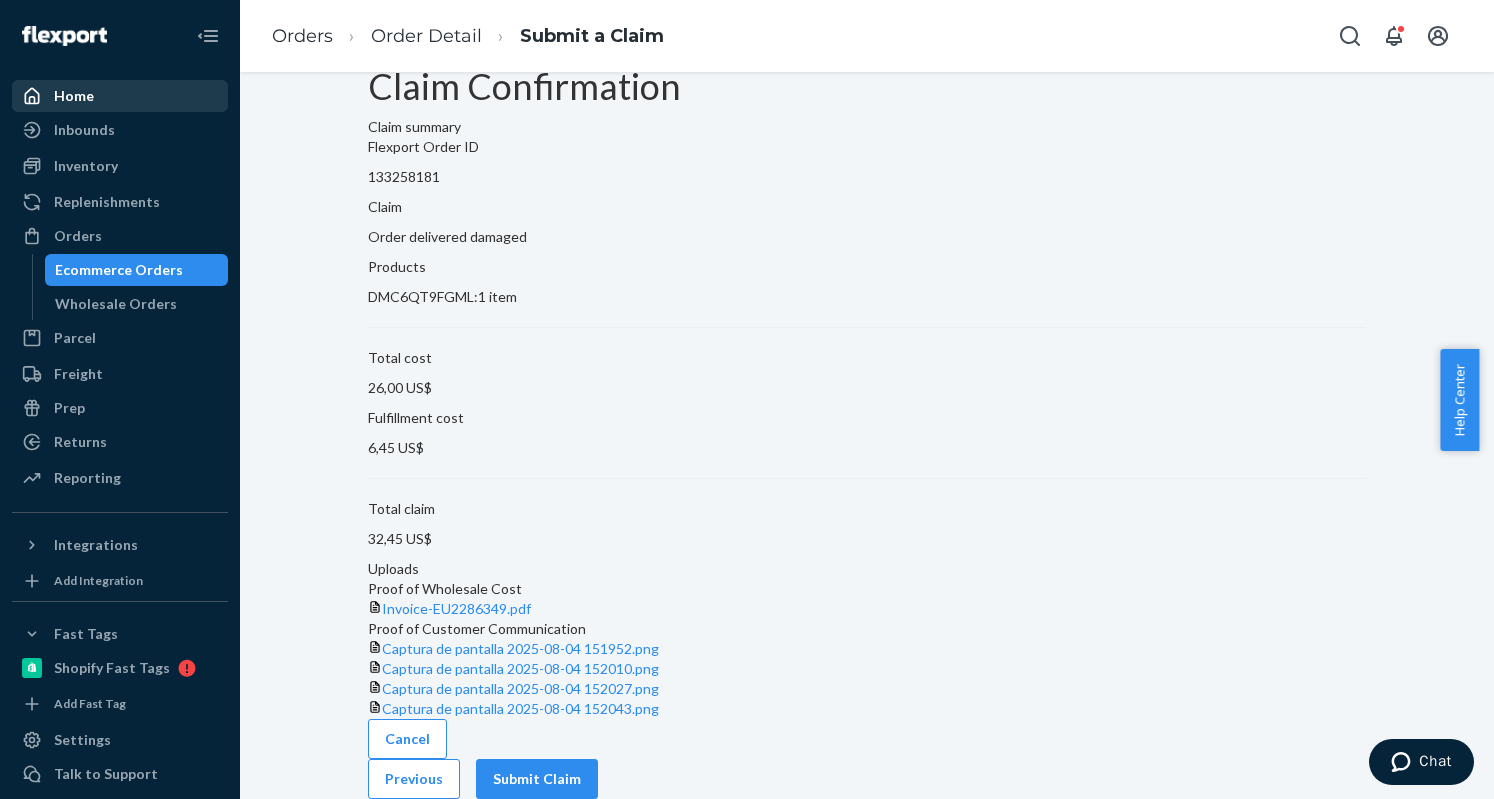 scroll, scrollTop: 229, scrollLeft: 0, axis: vertical 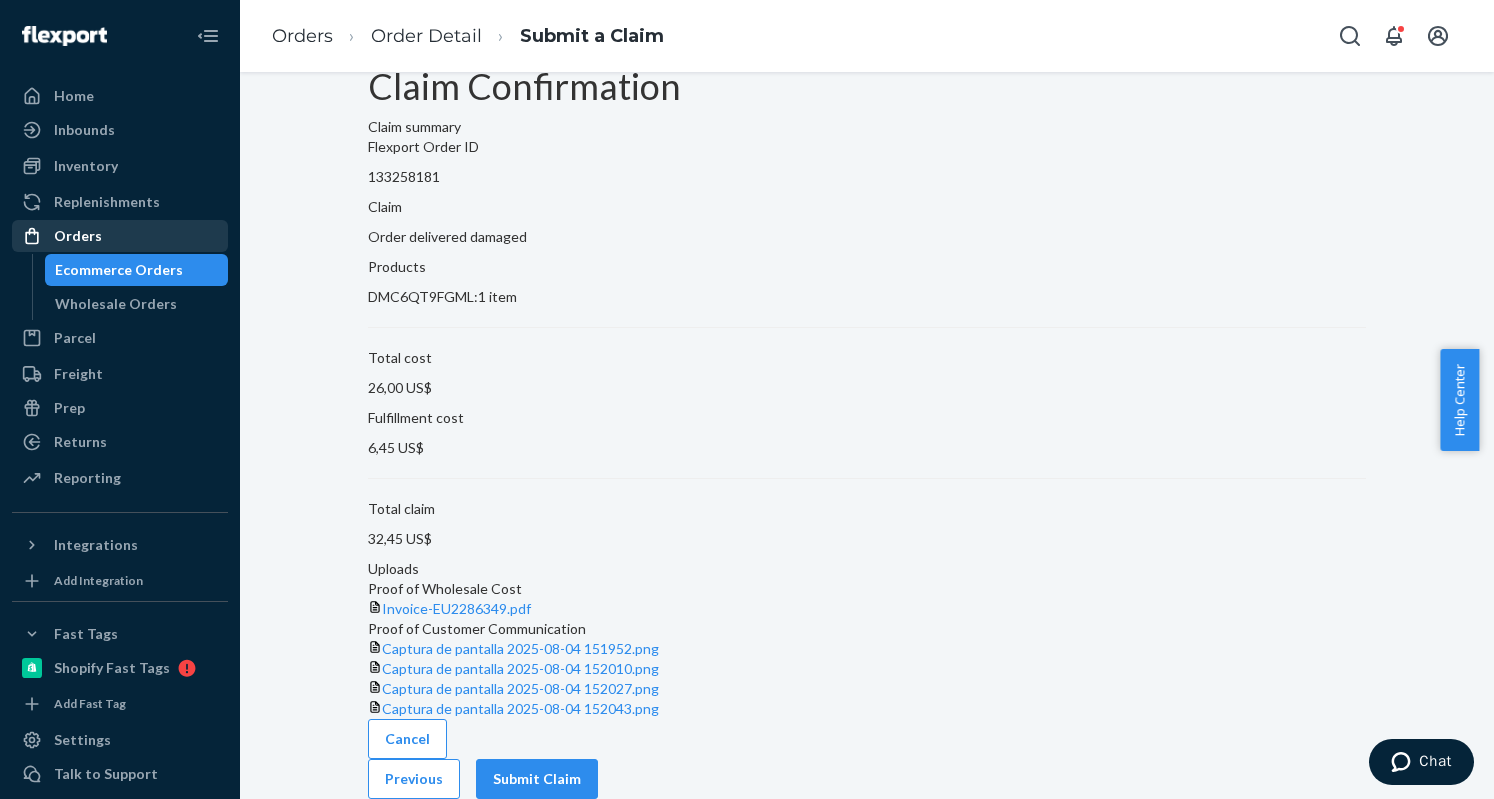 click on "Orders" at bounding box center (120, 236) 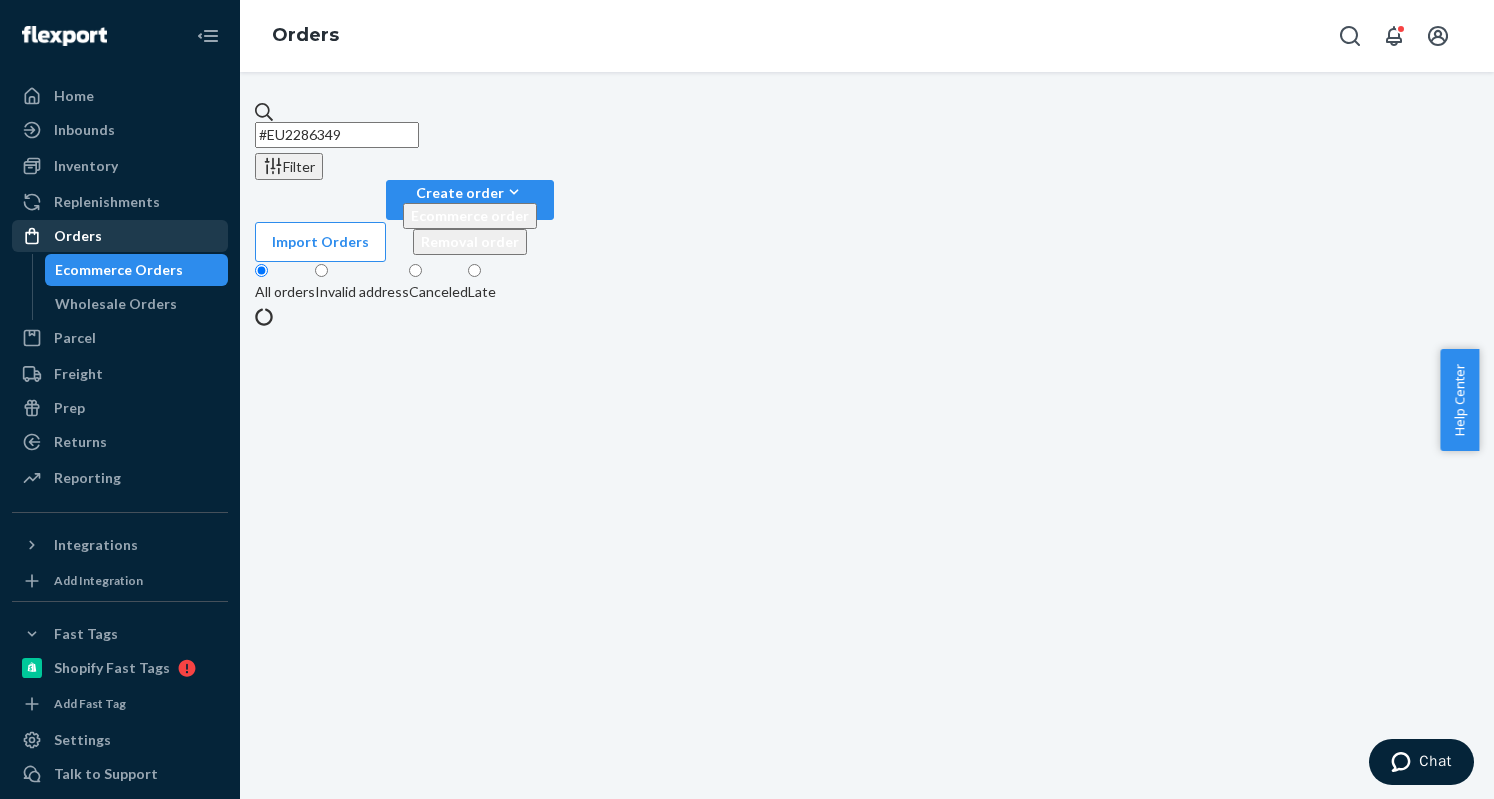 scroll, scrollTop: 0, scrollLeft: 0, axis: both 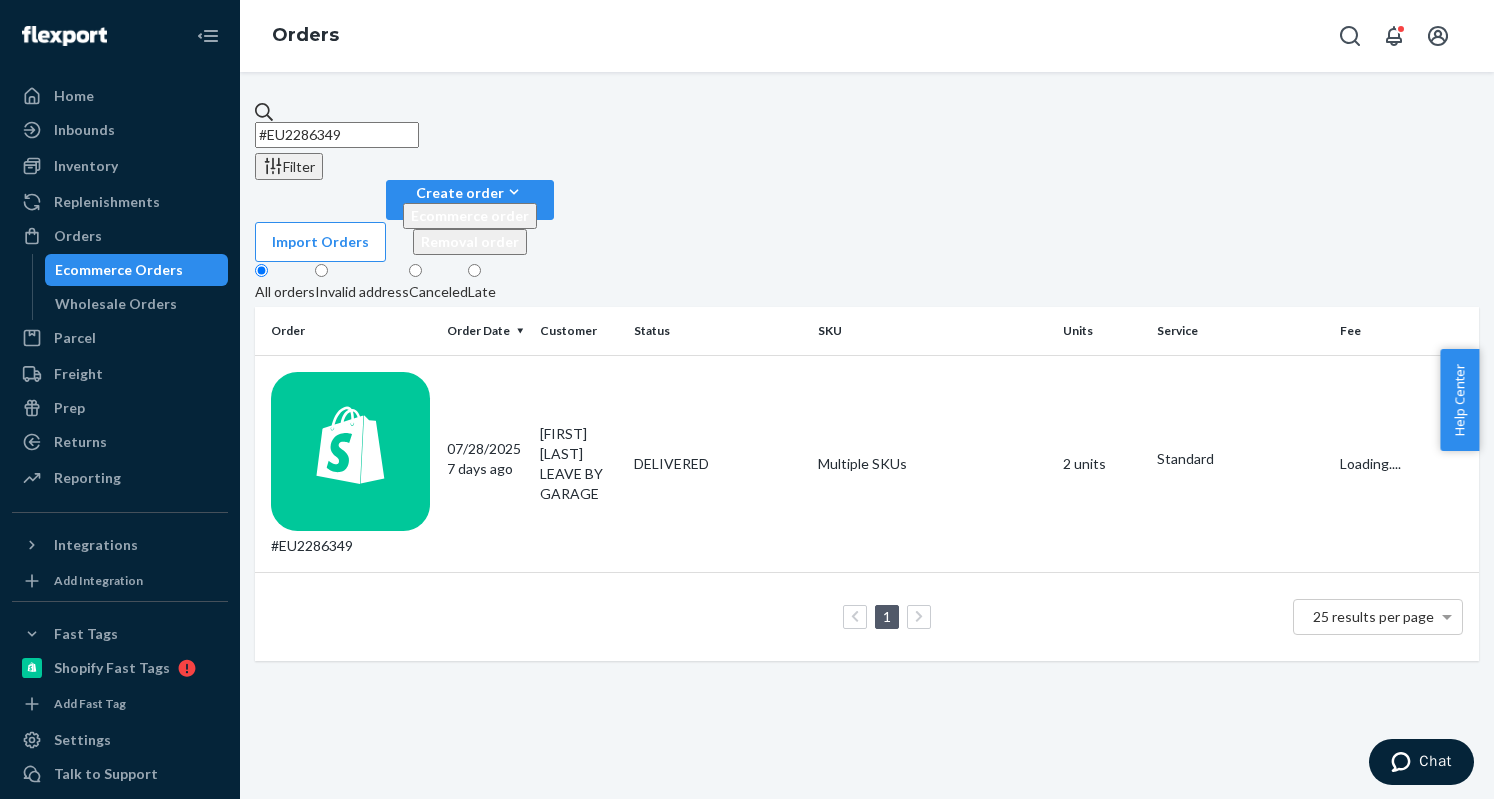 drag, startPoint x: 422, startPoint y: 125, endPoint x: 274, endPoint y: 125, distance: 148 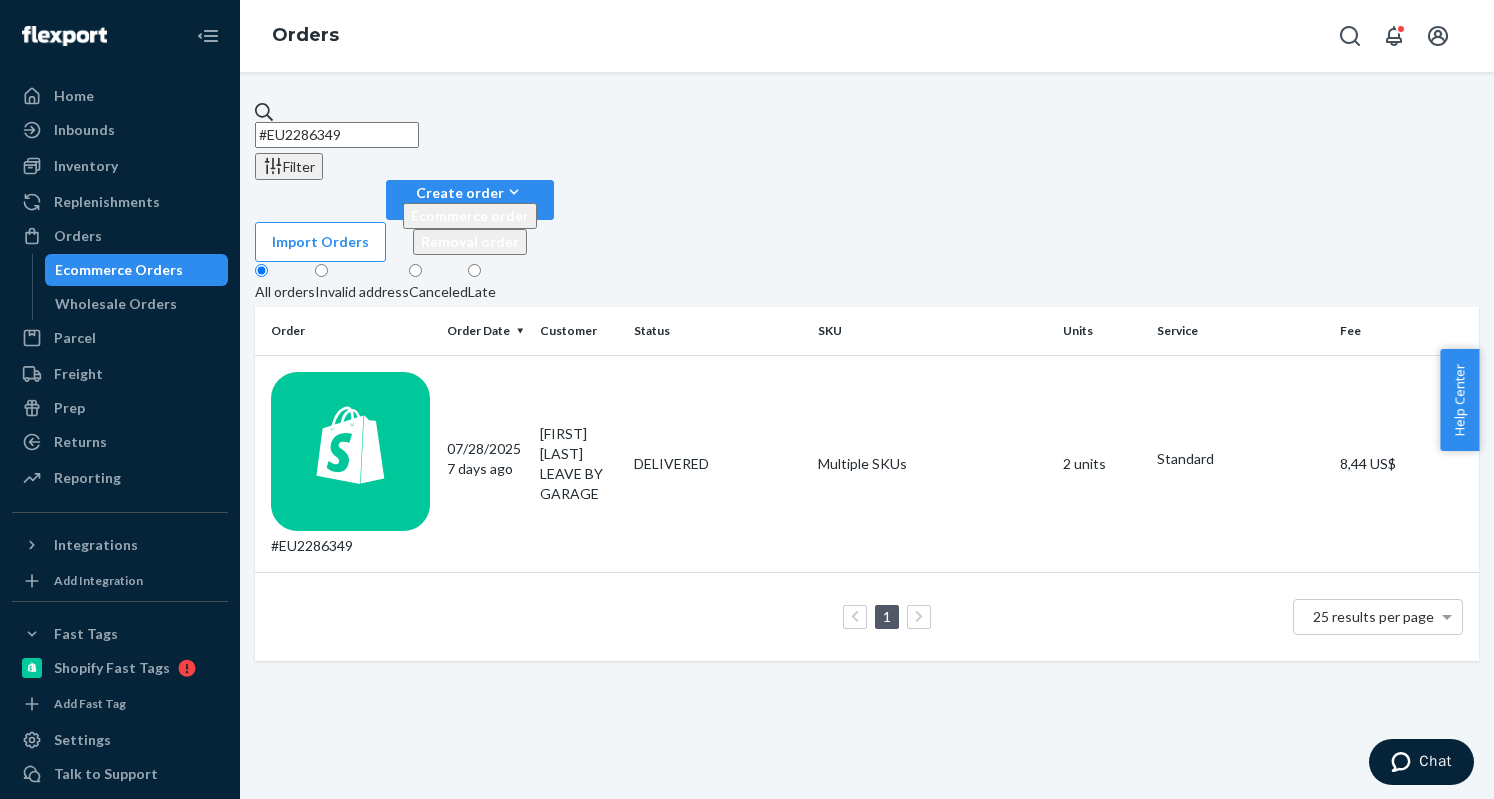 paste on "EU2277984" 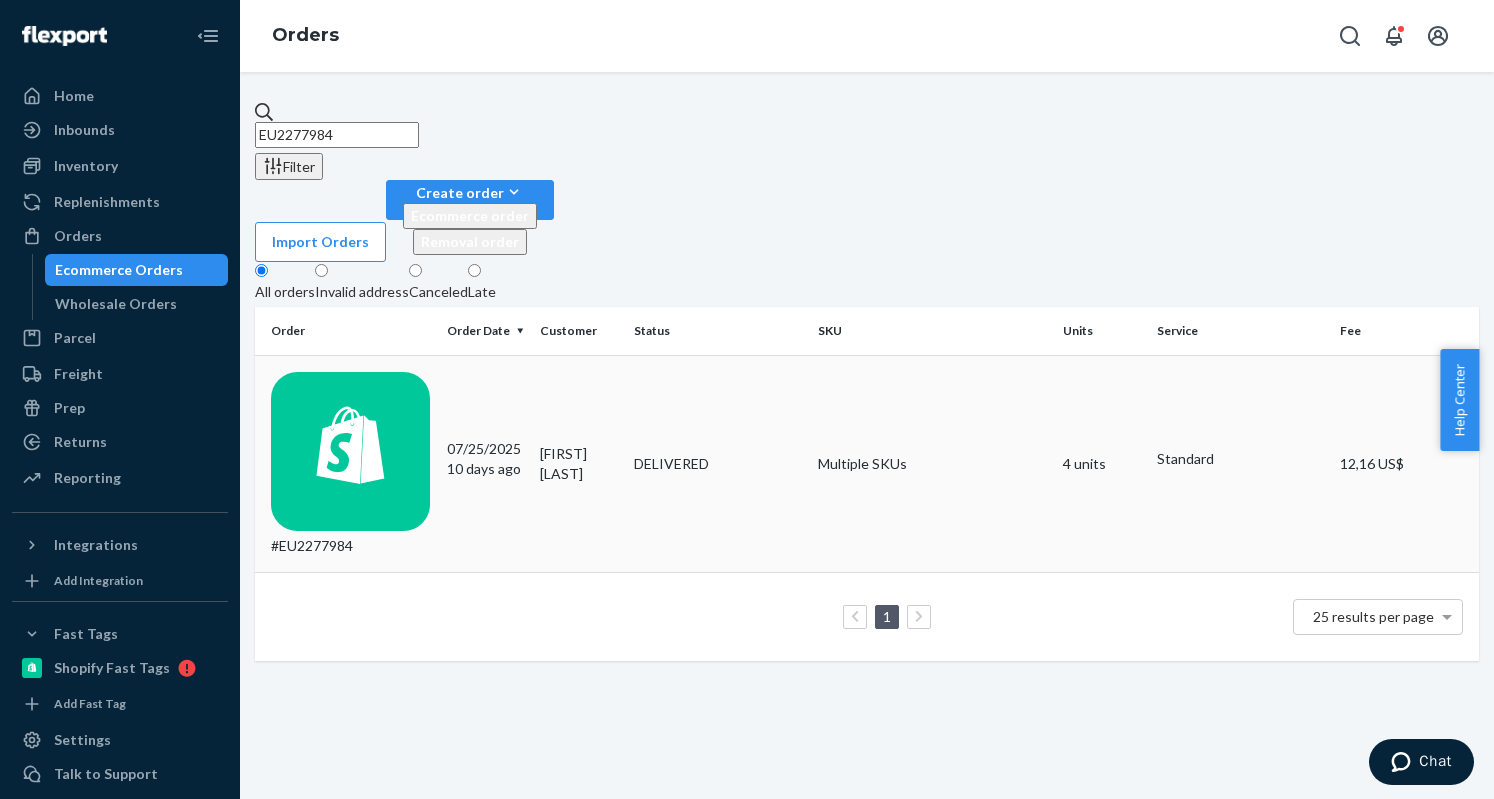 type on "EU2277984" 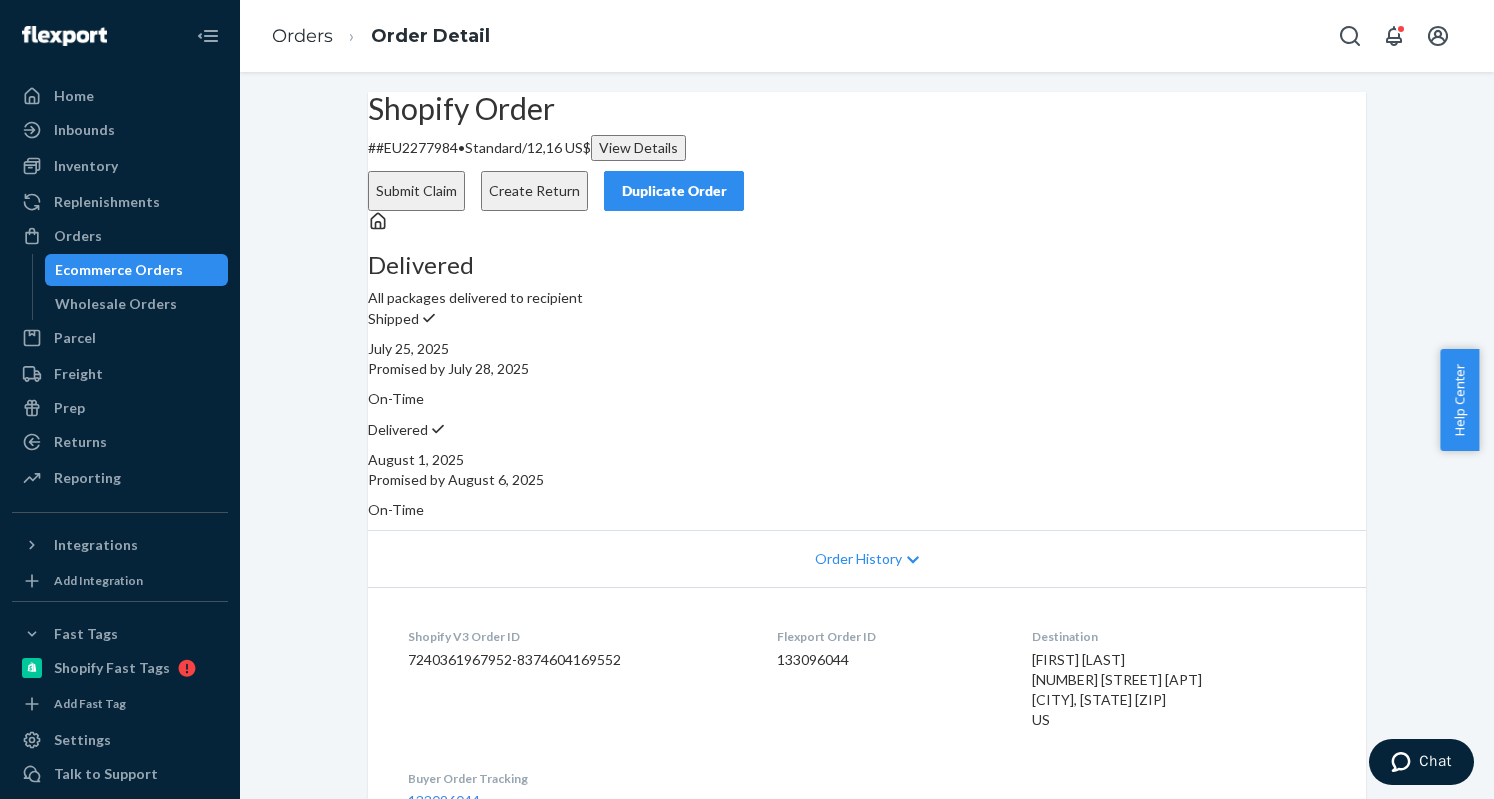click on "Create Return" at bounding box center (534, 191) 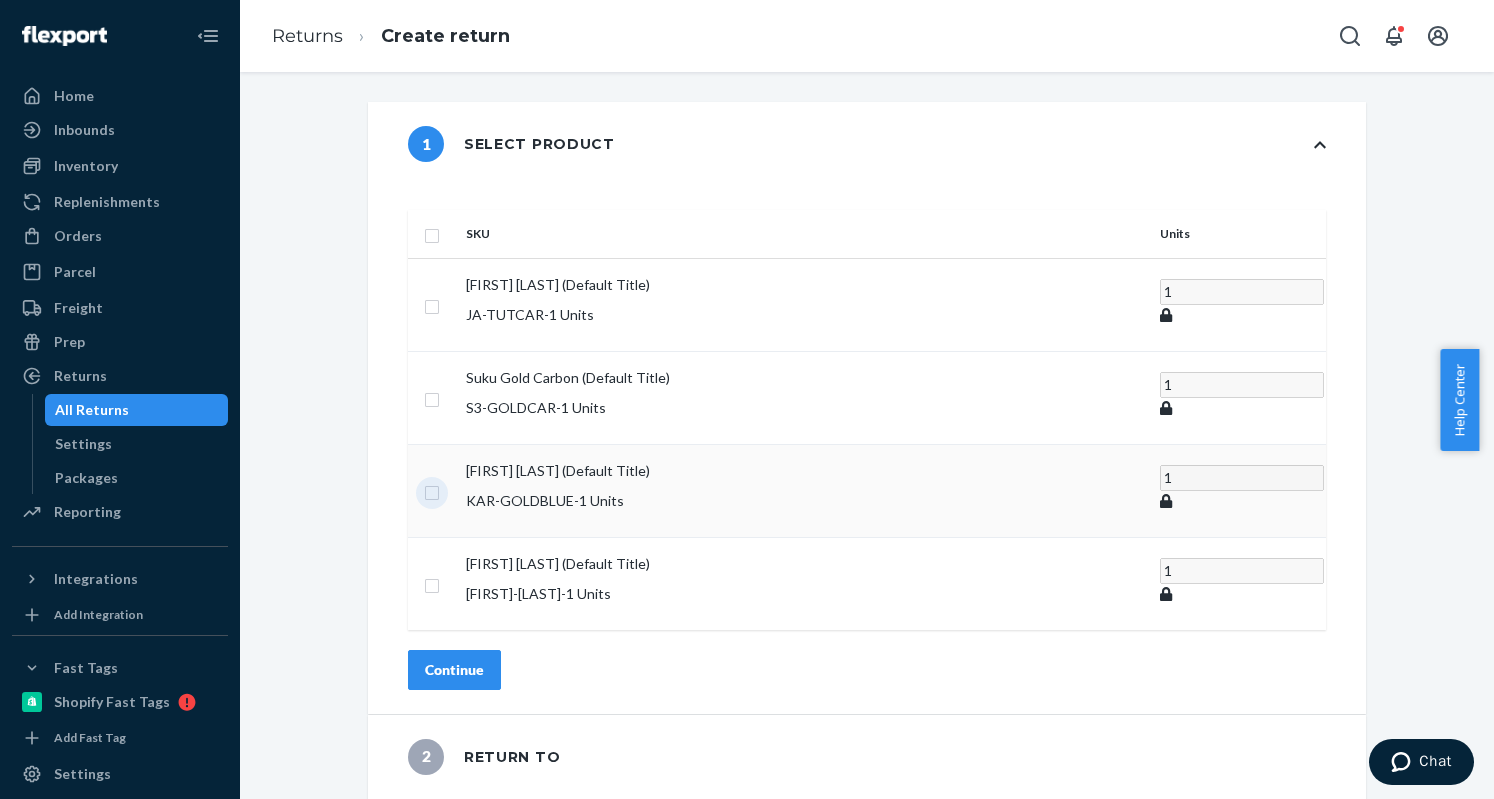 click at bounding box center (432, 490) 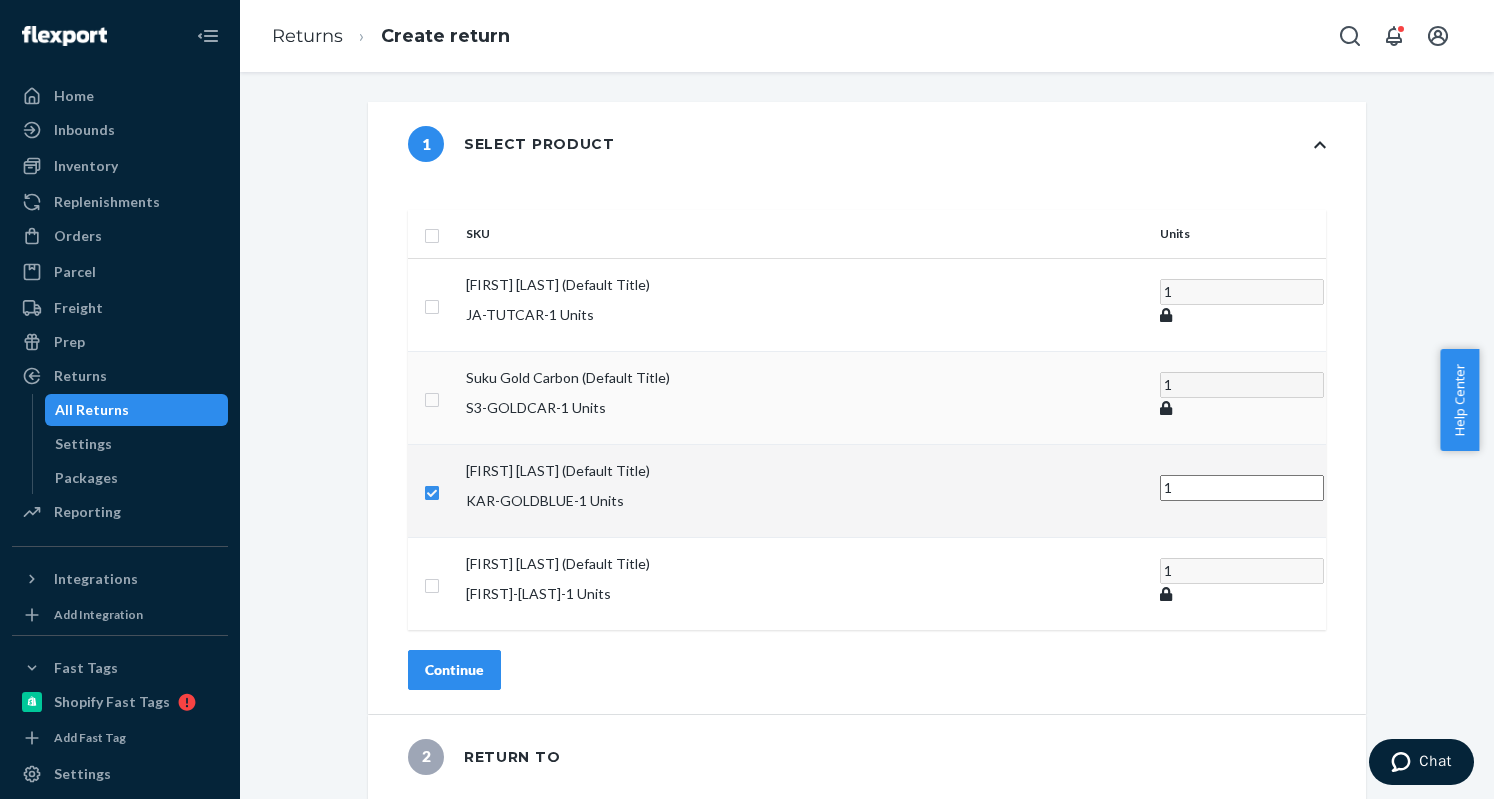 click at bounding box center (432, 397) 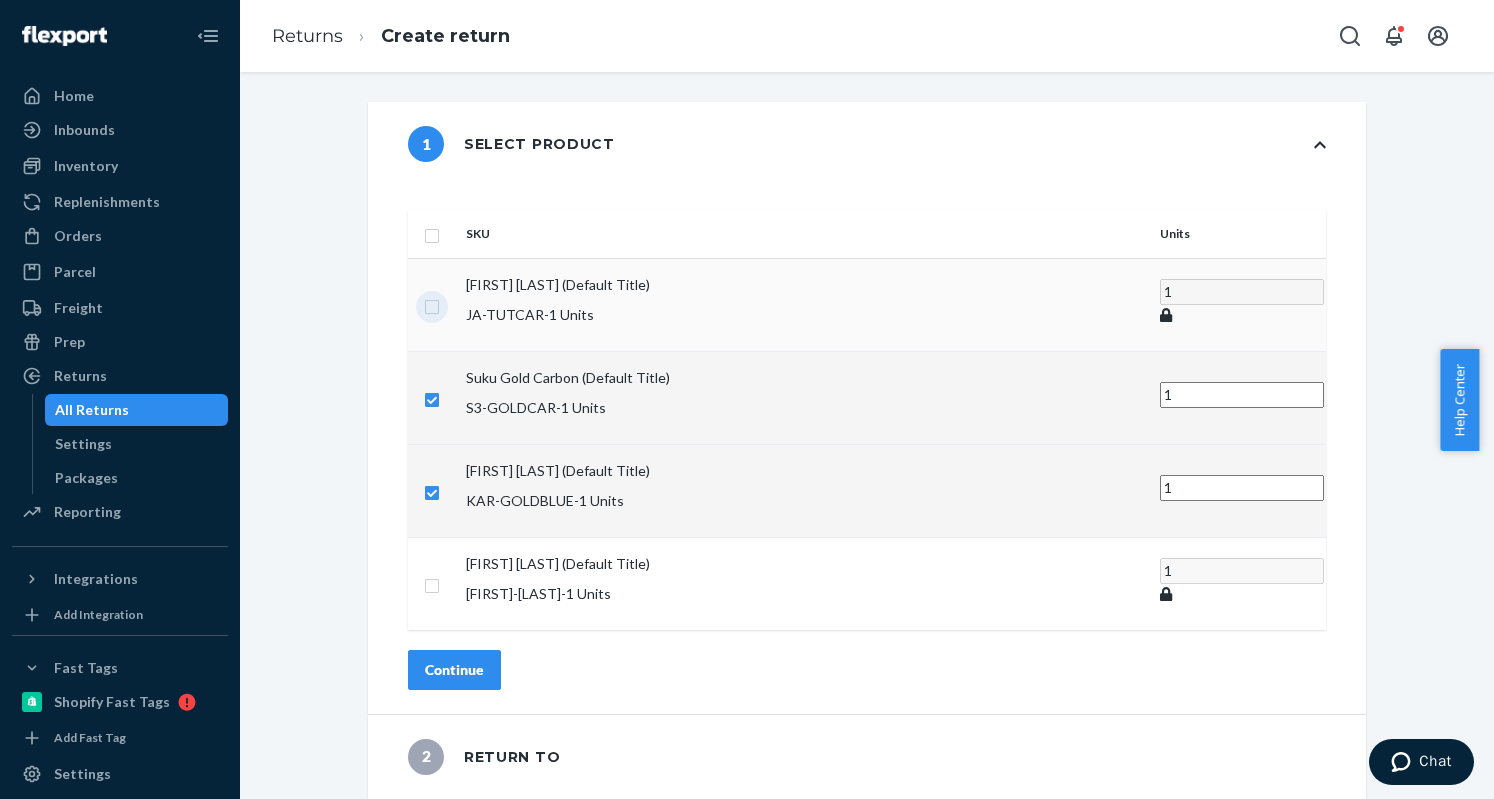 click at bounding box center [432, 304] 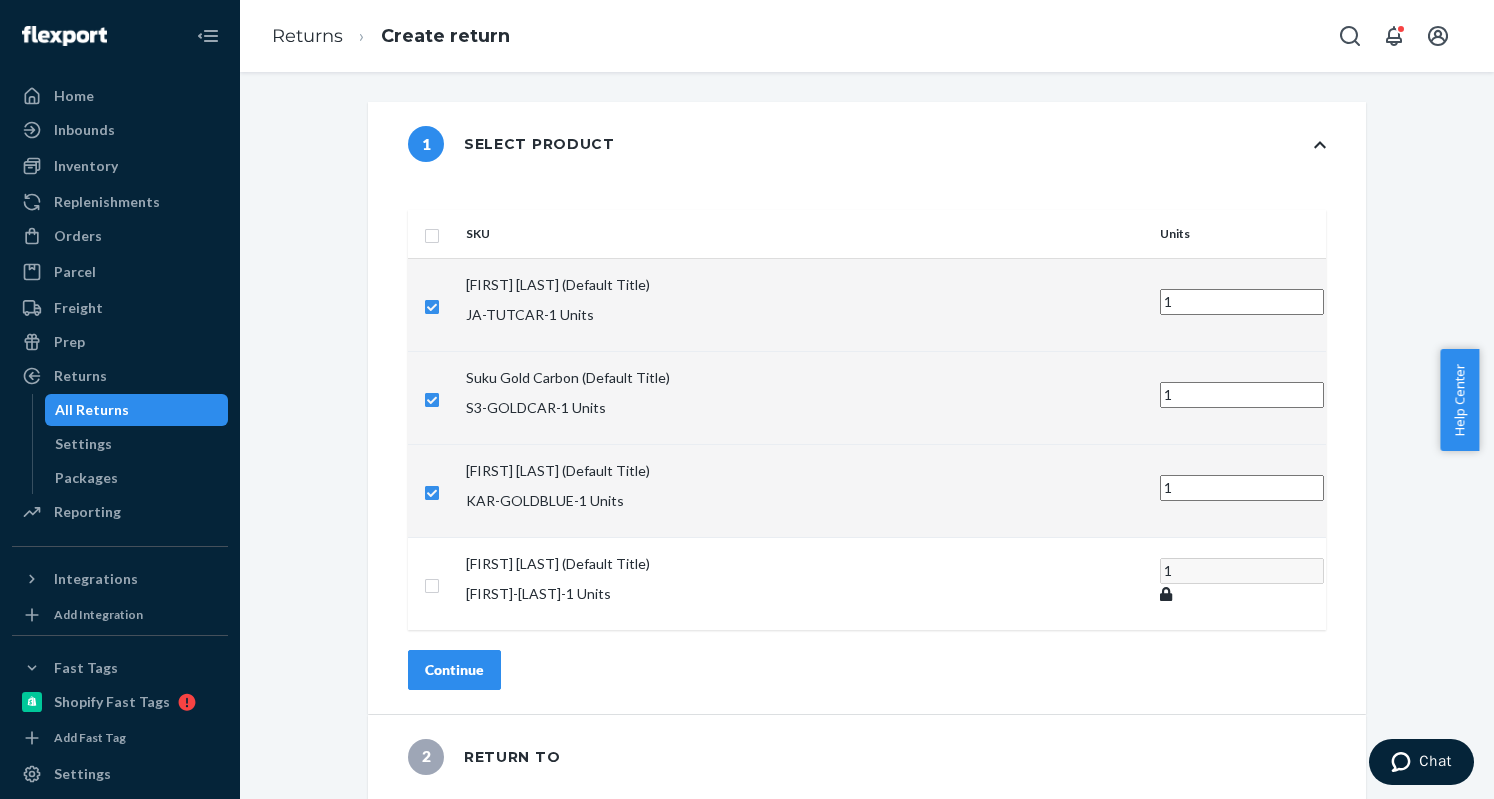click on "Continue" at bounding box center [454, 670] 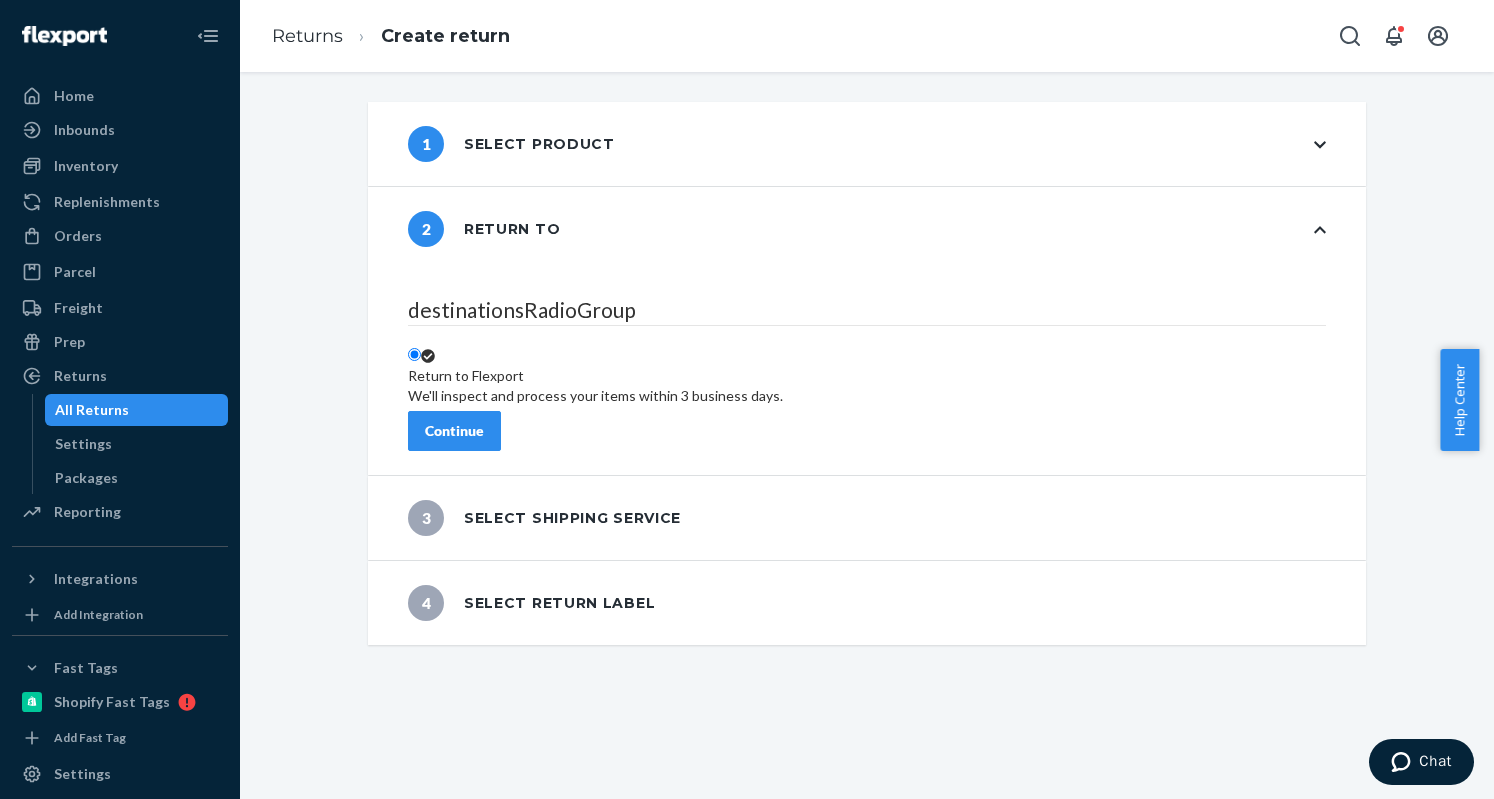click on "destinationsRadioGroup Return to Flexport We'll inspect and process your items within 3 business days. Continue" at bounding box center (867, 373) 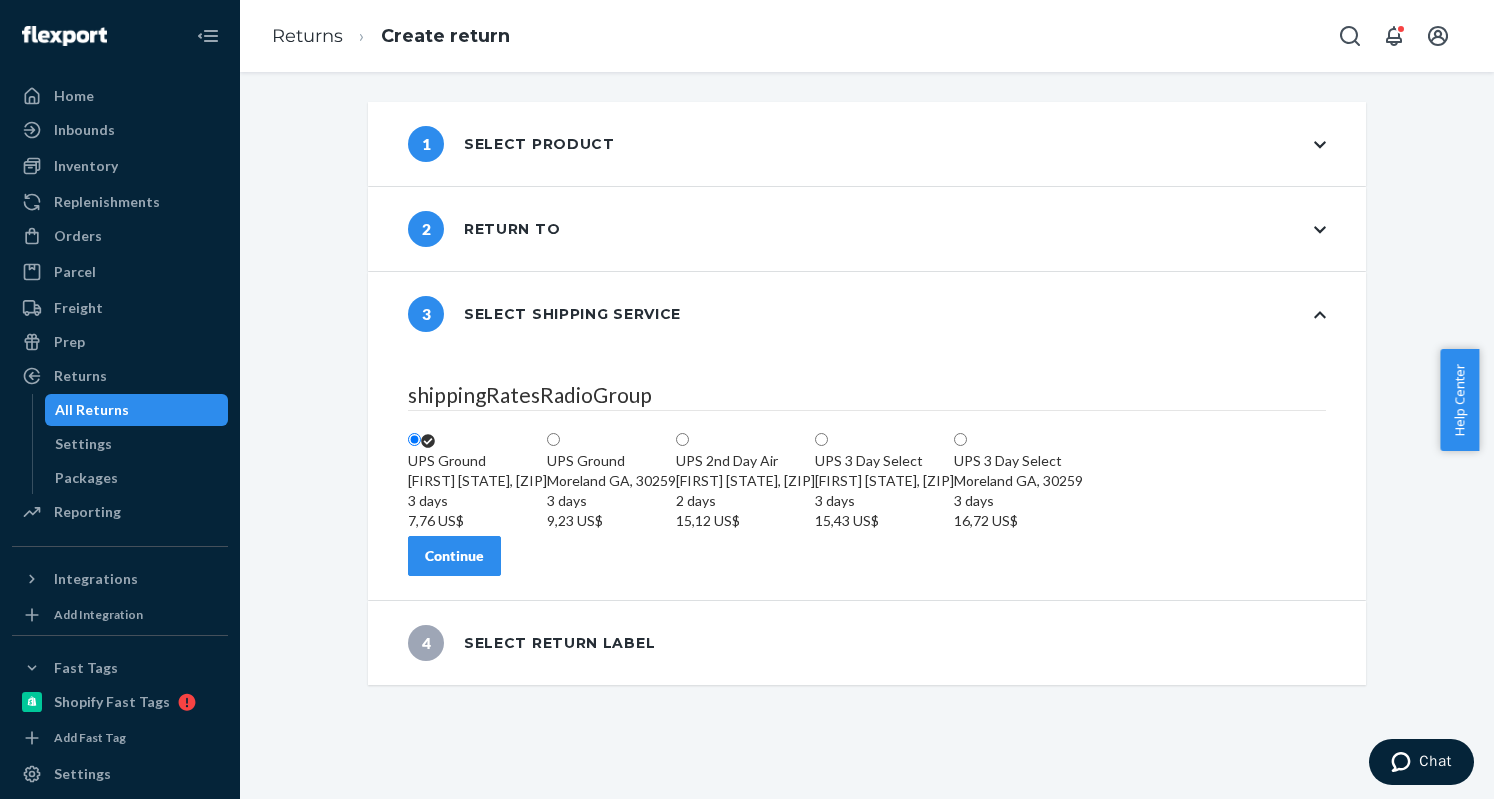 click on "Continue" at bounding box center [454, 556] 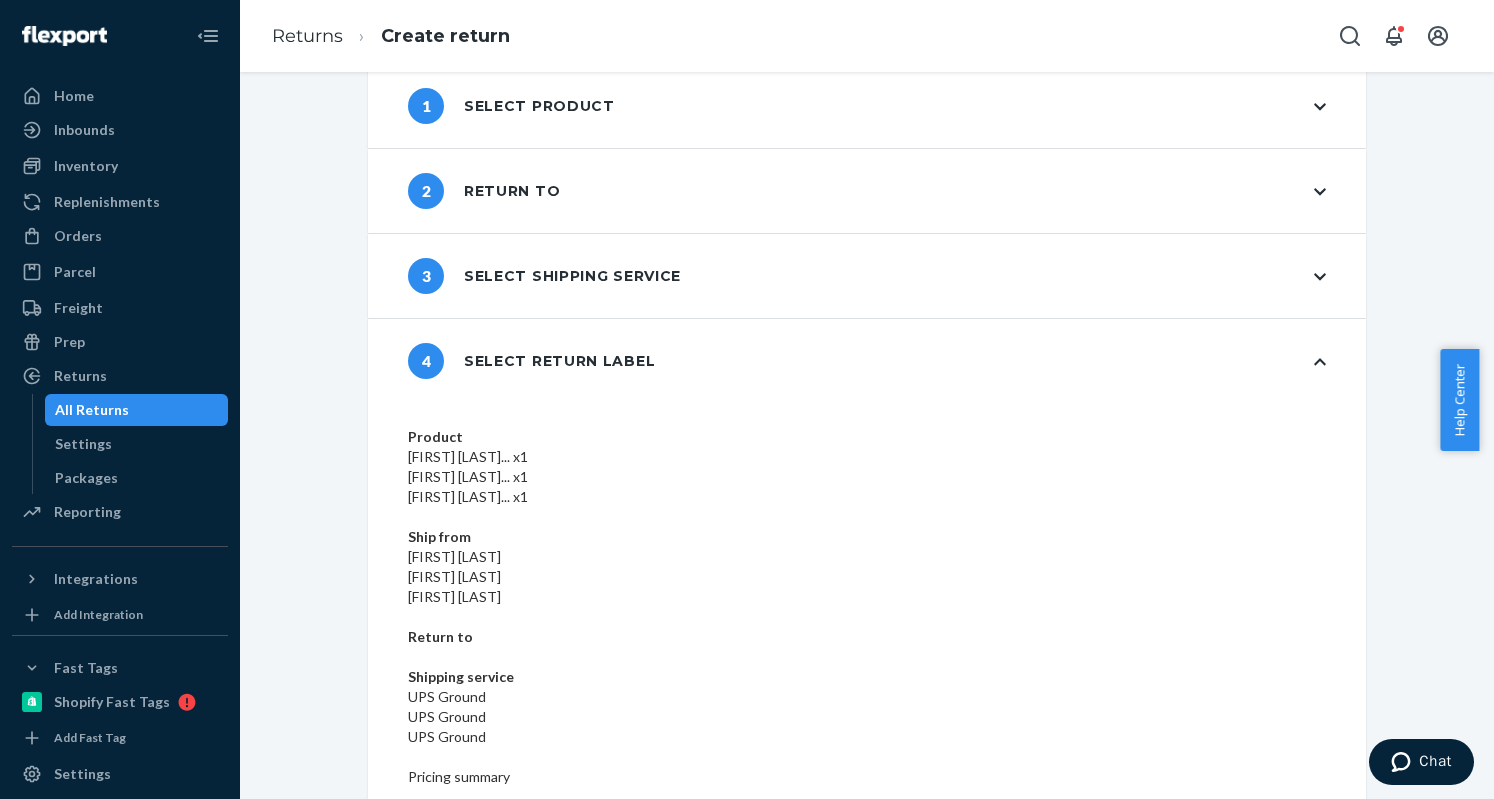scroll, scrollTop: 55, scrollLeft: 0, axis: vertical 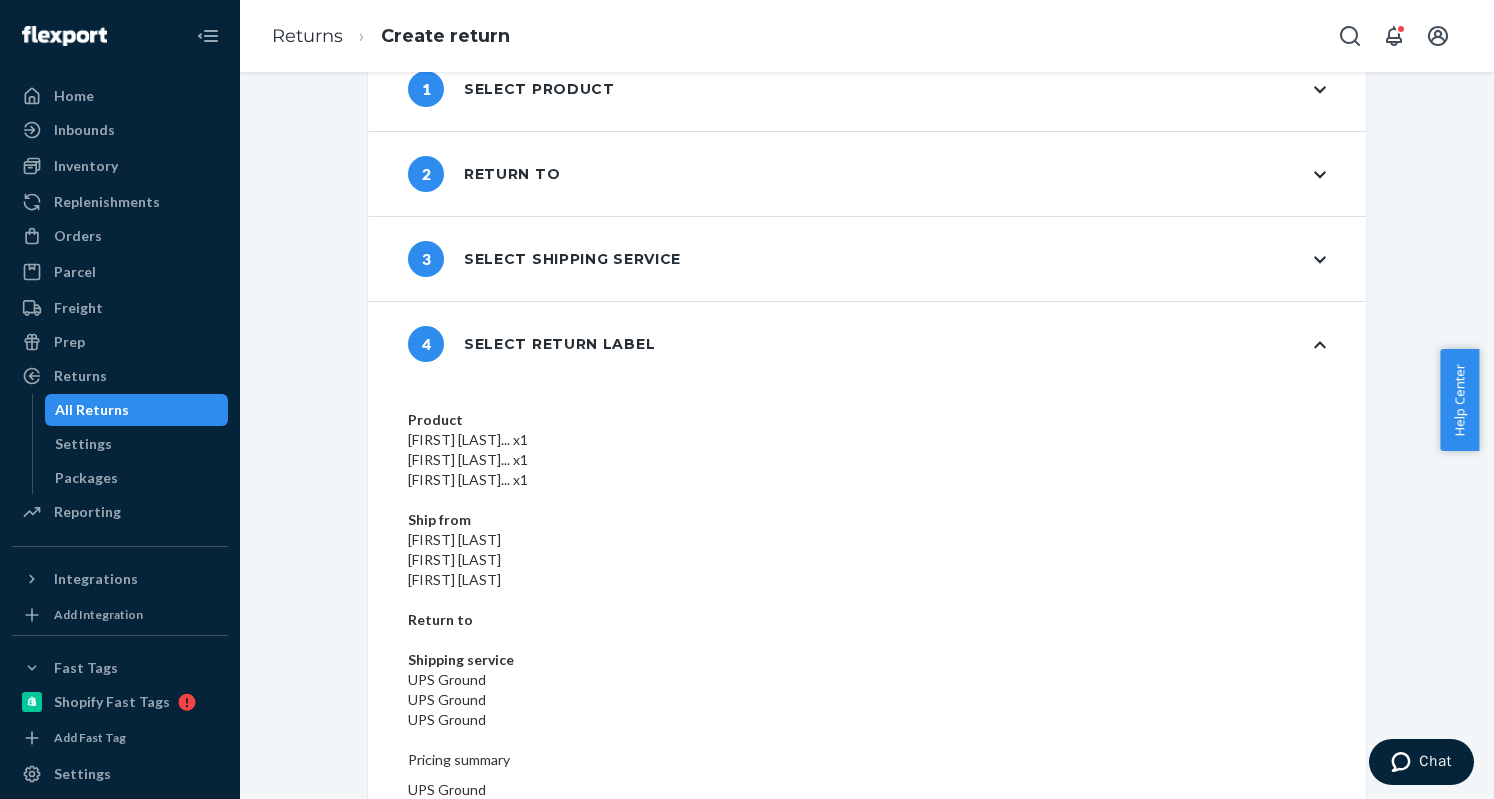 click on "Create return label" at bounding box center [487, 1061] 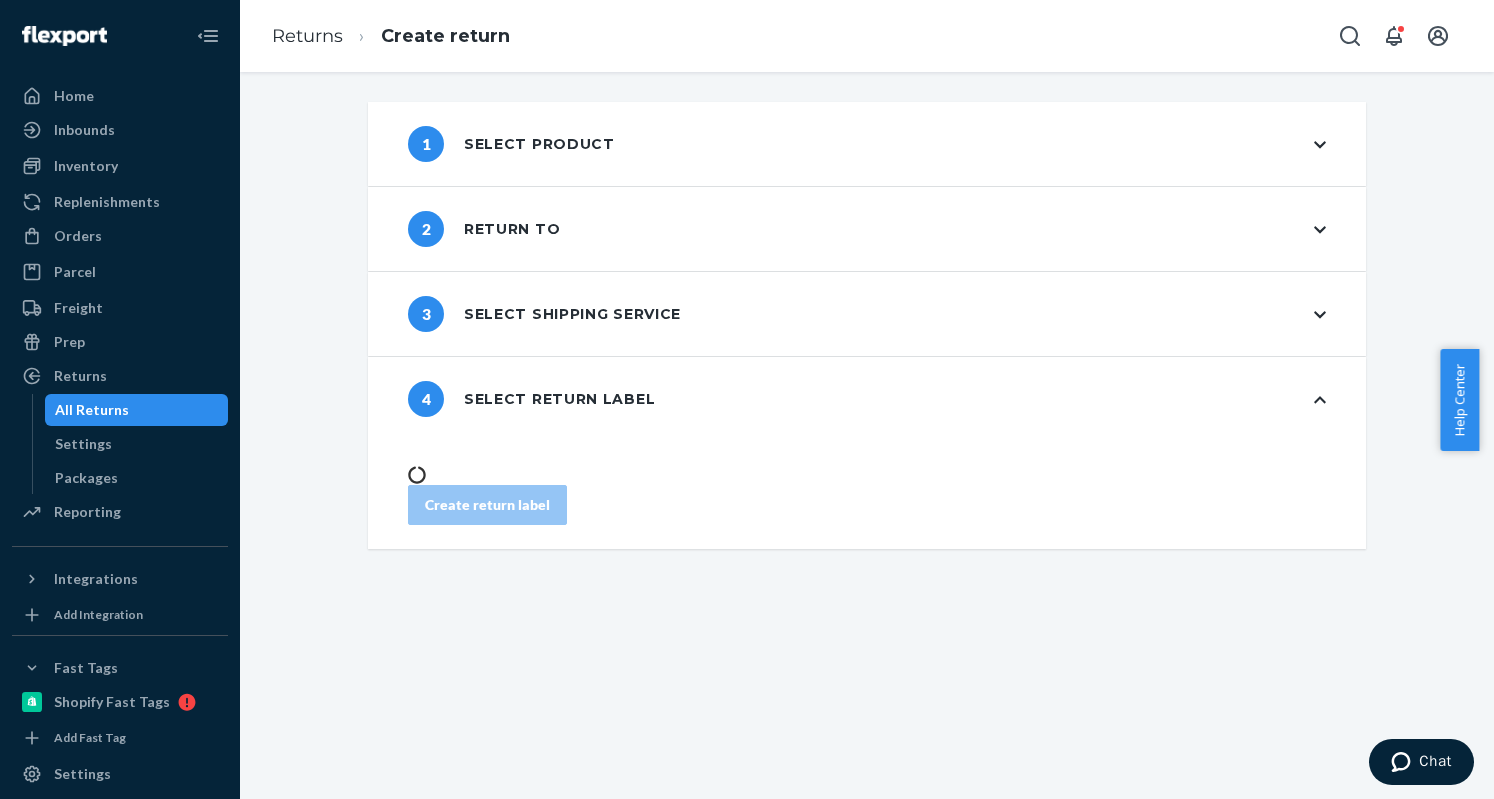 scroll, scrollTop: 0, scrollLeft: 0, axis: both 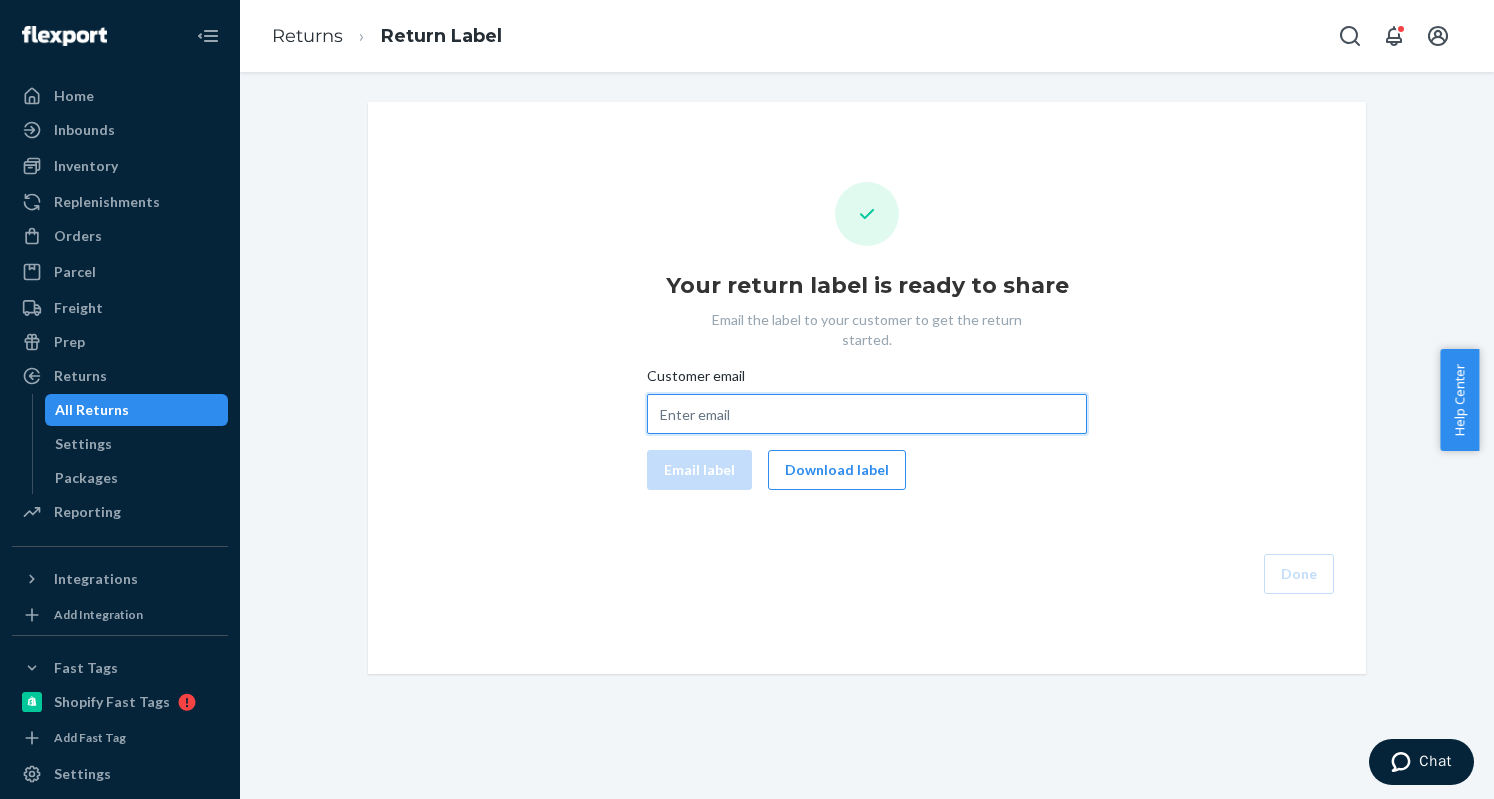 click on "Customer email" at bounding box center [867, 414] 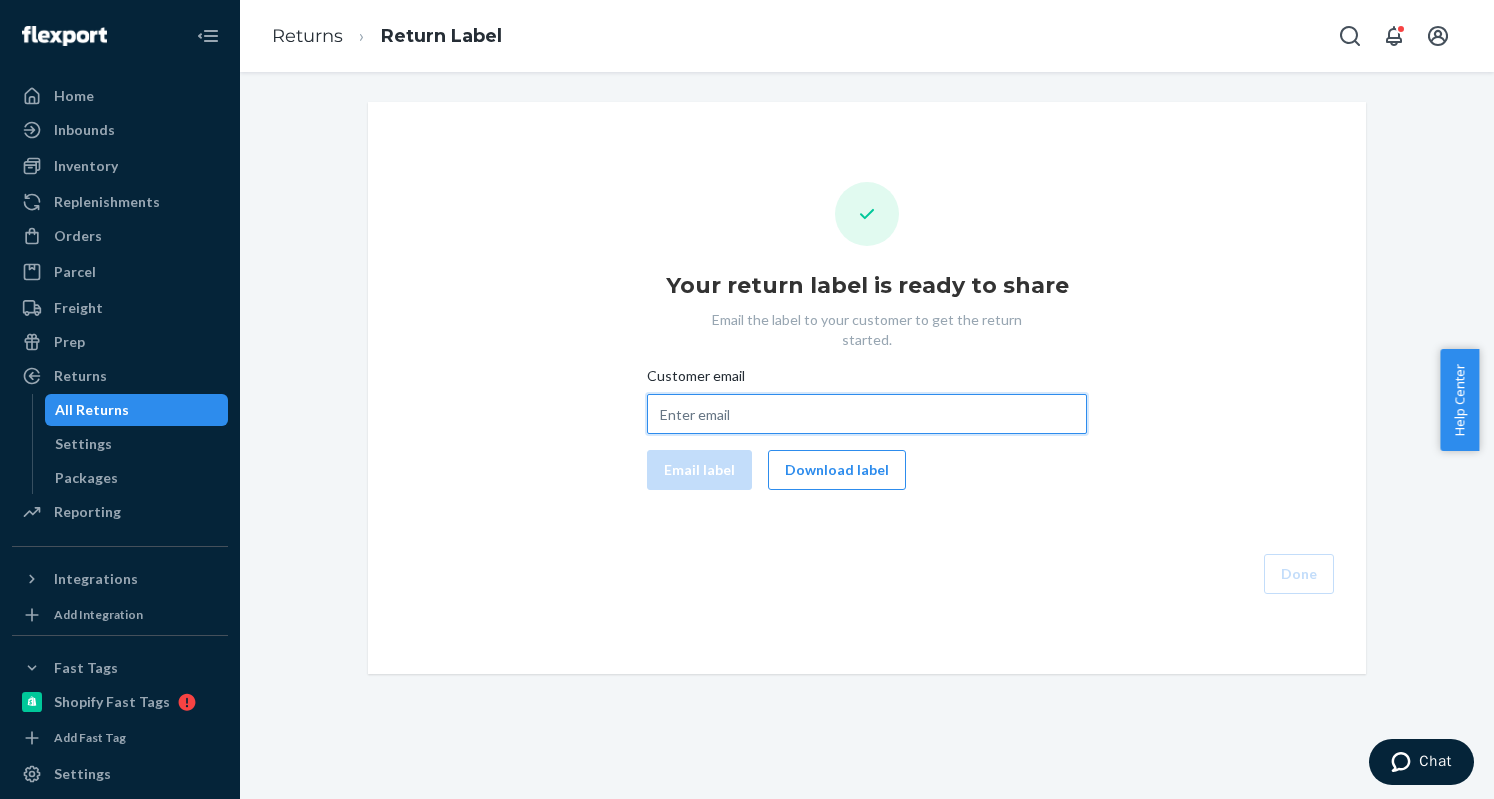 paste on "schaffer.talia1999@gmail.com" 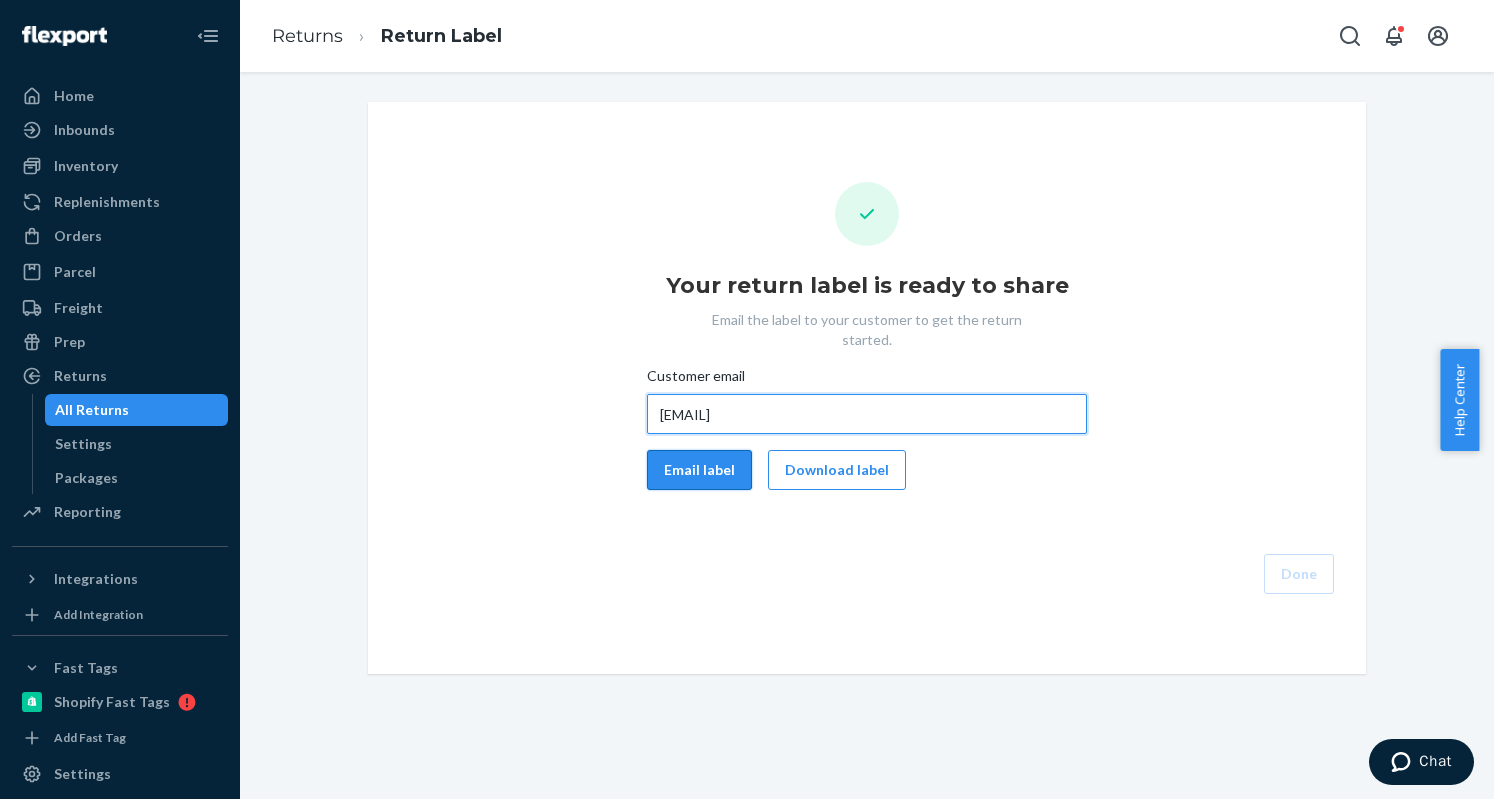 type on "schaffer.talia1999@gmail.com" 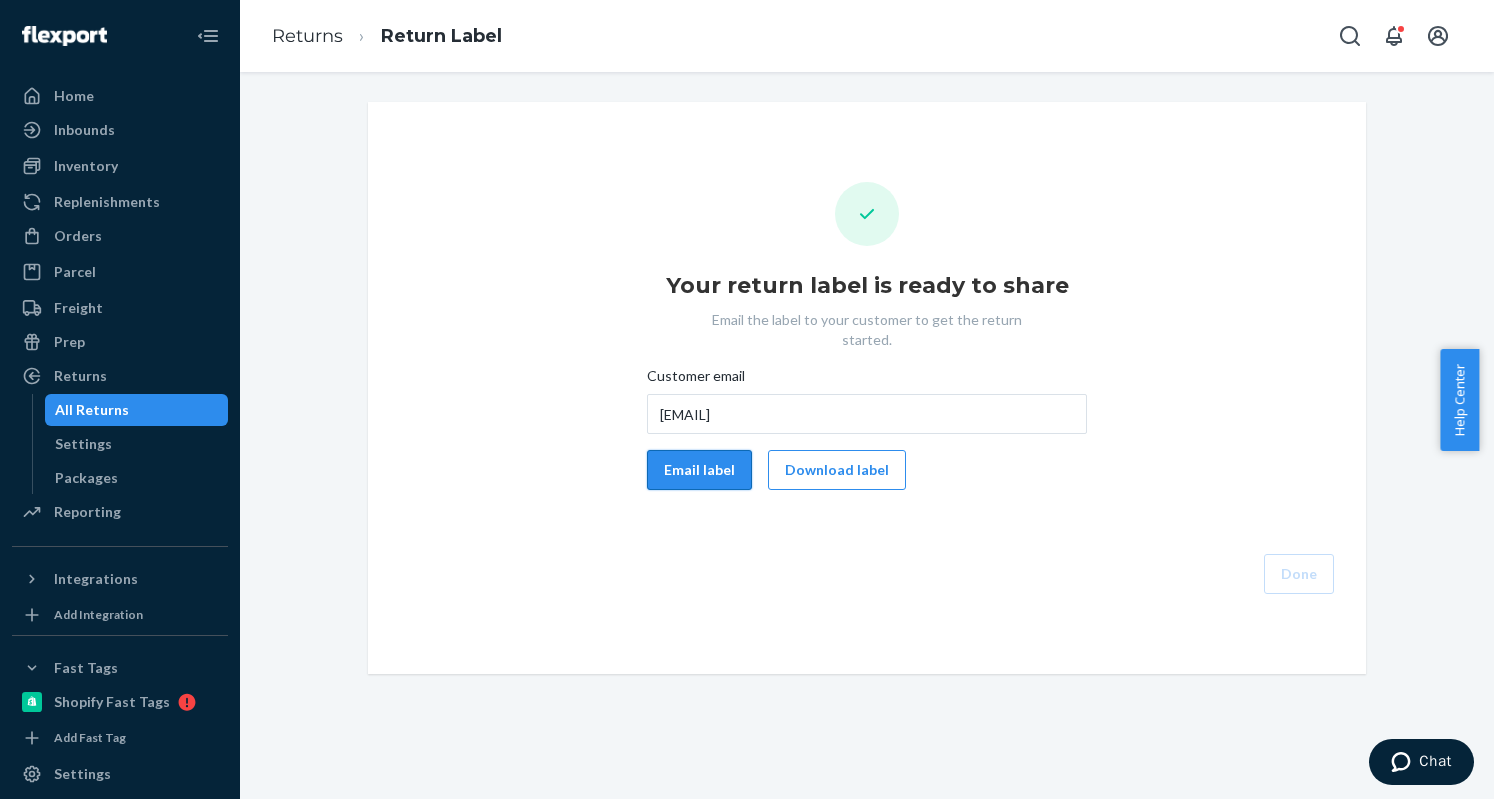 click on "Email label" at bounding box center (699, 470) 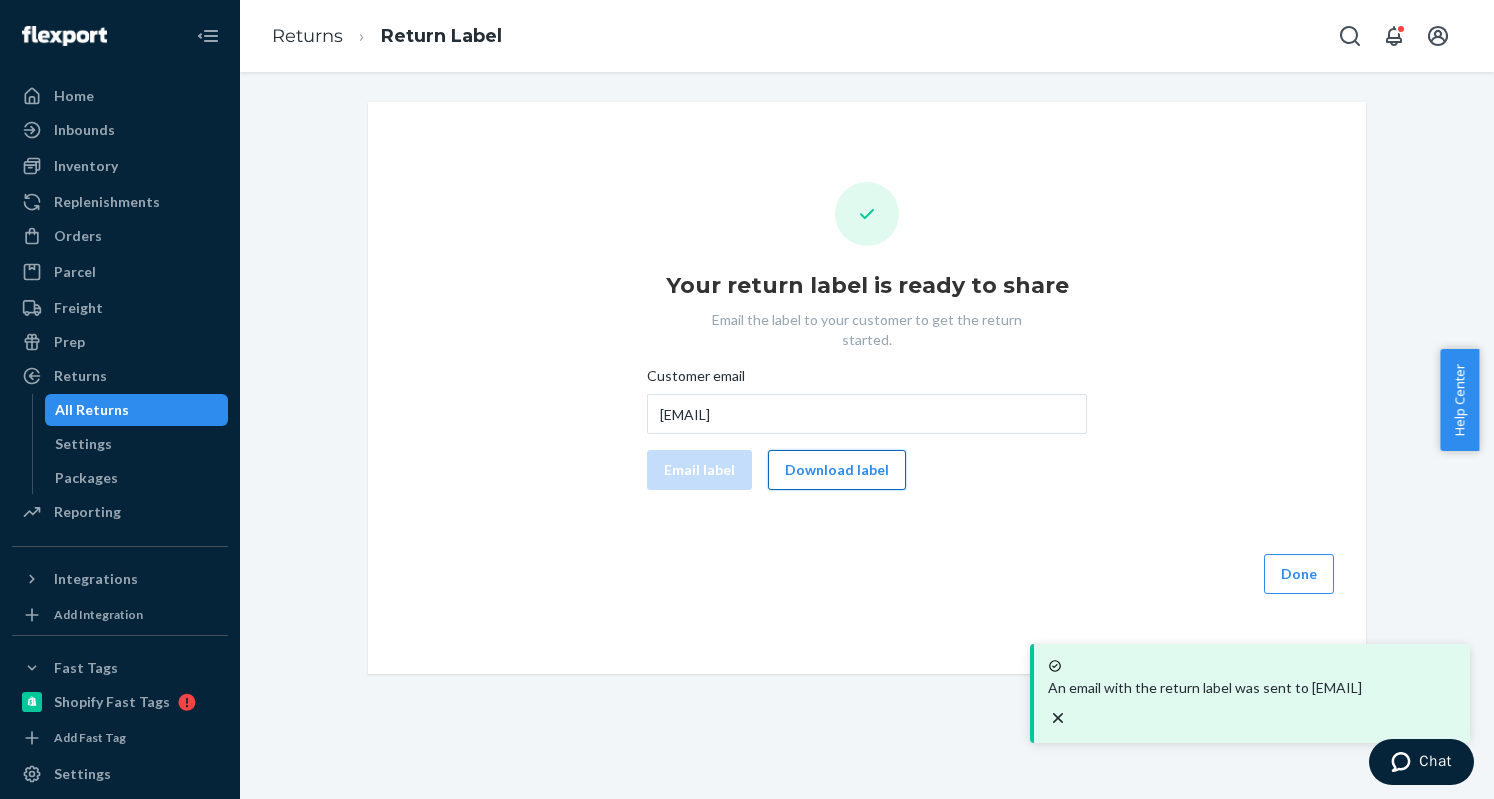 click on "Download label" at bounding box center (837, 470) 